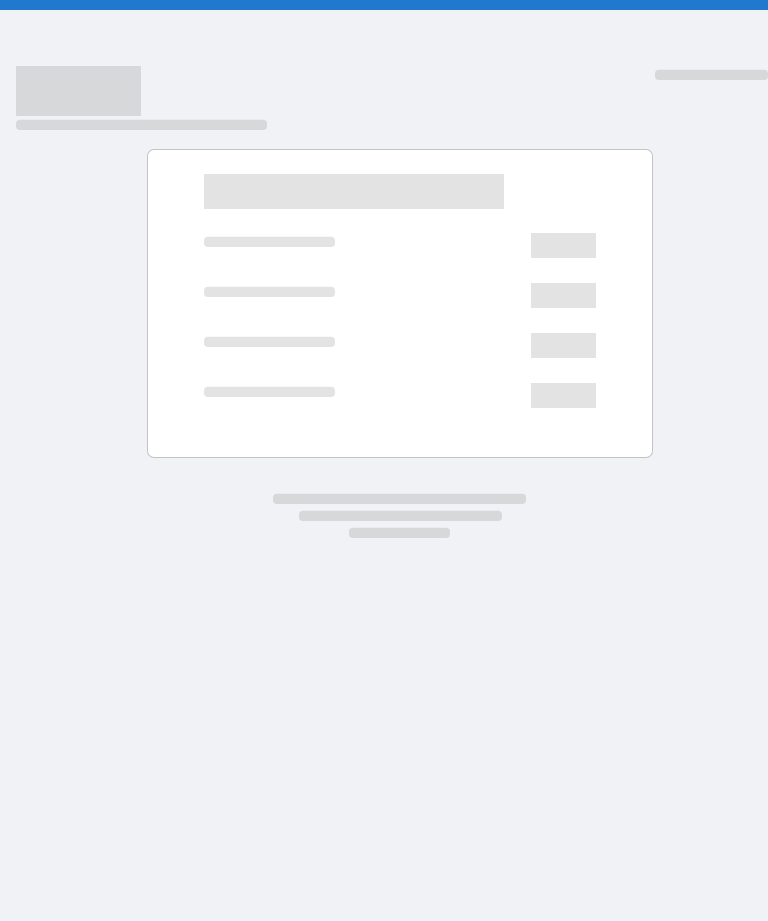 scroll, scrollTop: 0, scrollLeft: 0, axis: both 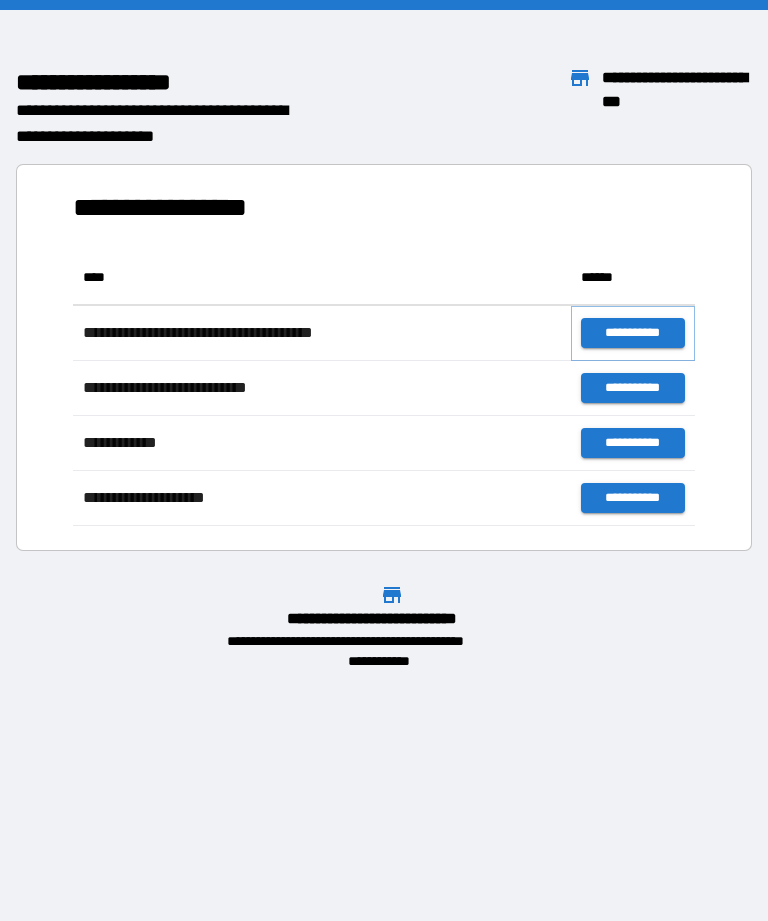 click on "**********" at bounding box center (633, 333) 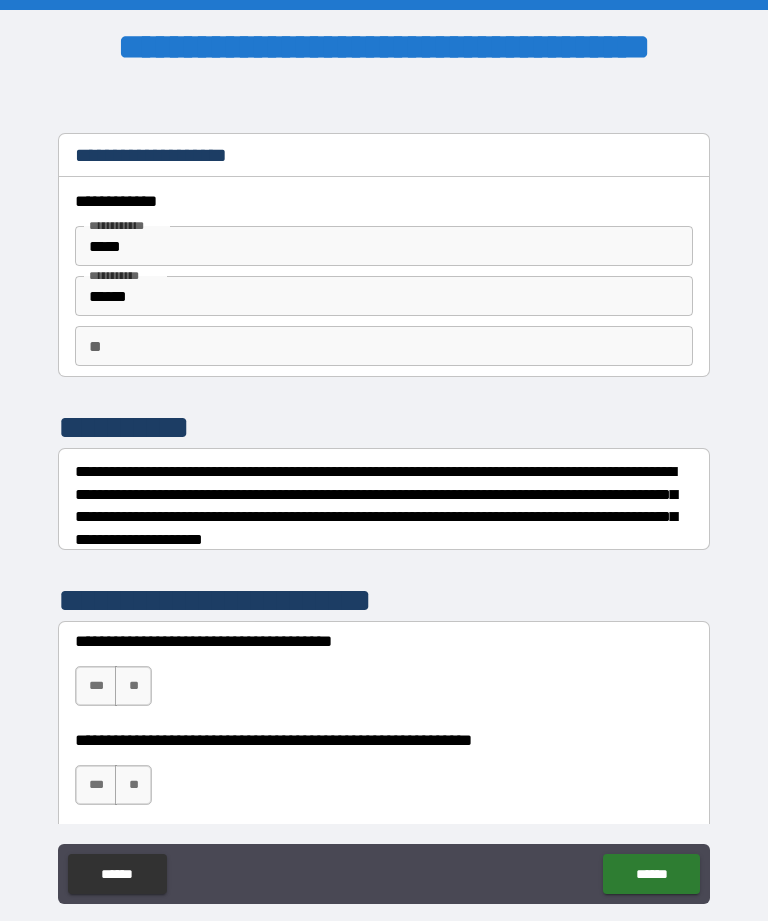 click on "***" at bounding box center (96, 785) 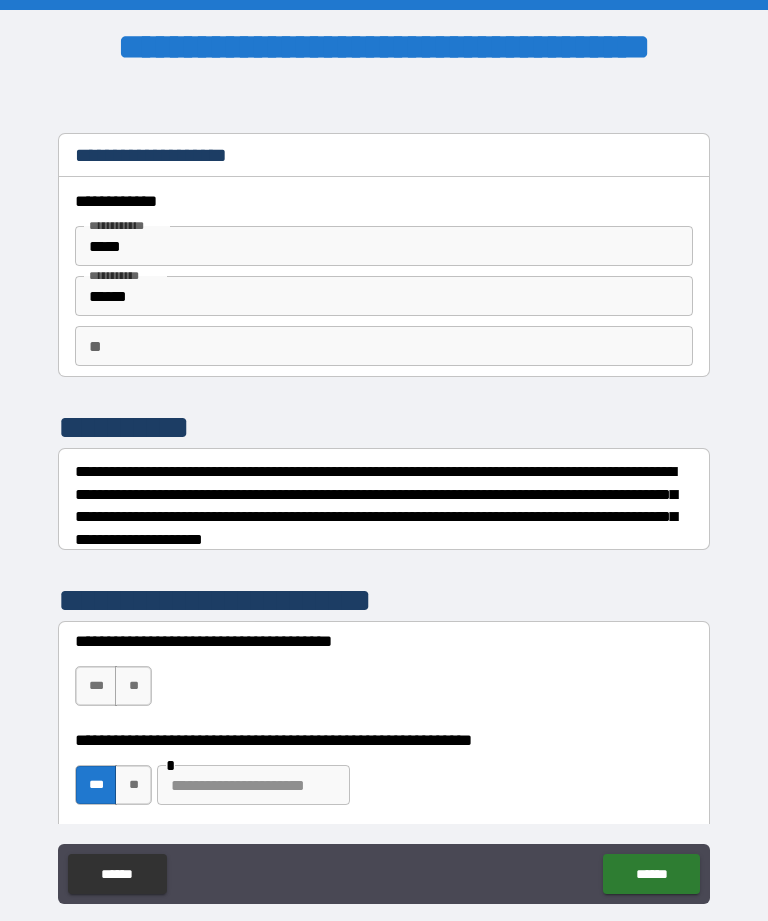 click on "***" at bounding box center [96, 686] 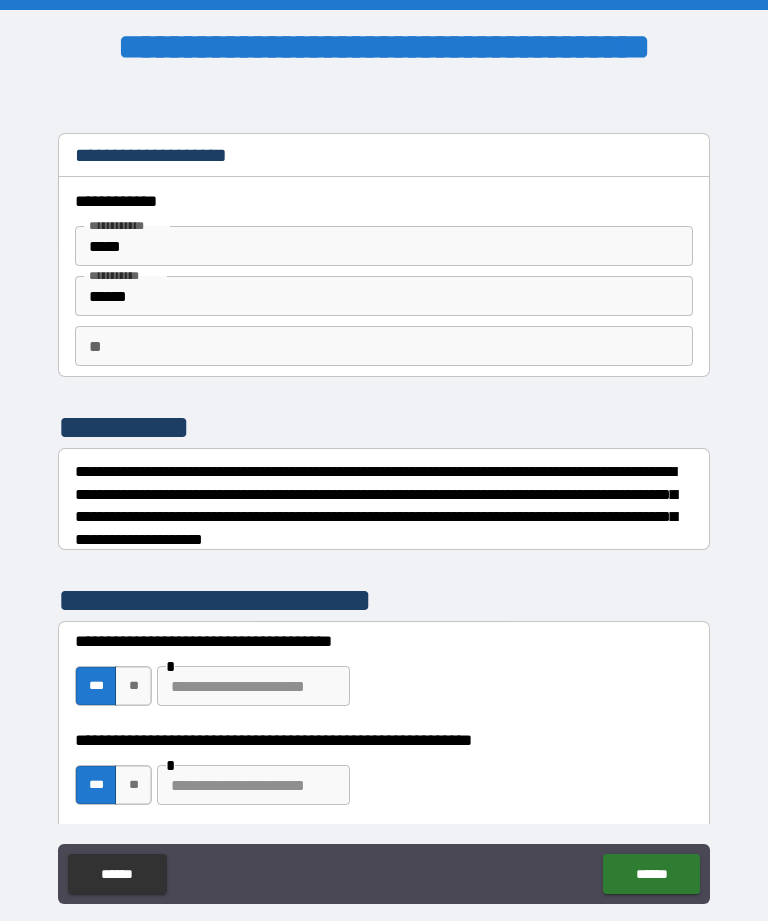 click at bounding box center (253, 686) 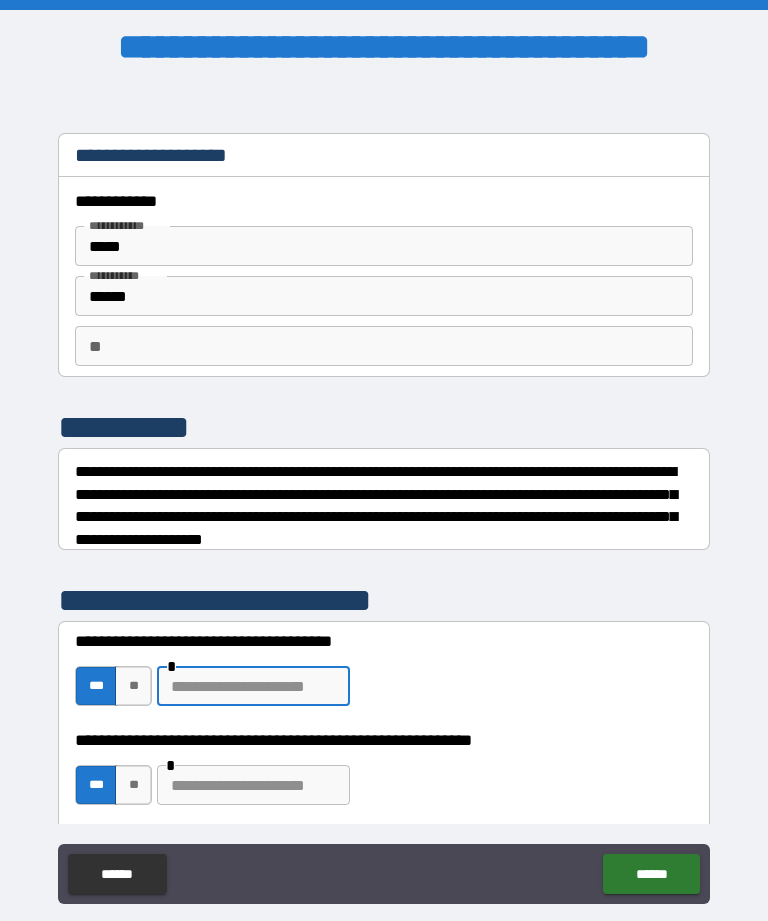 scroll, scrollTop: 64, scrollLeft: 0, axis: vertical 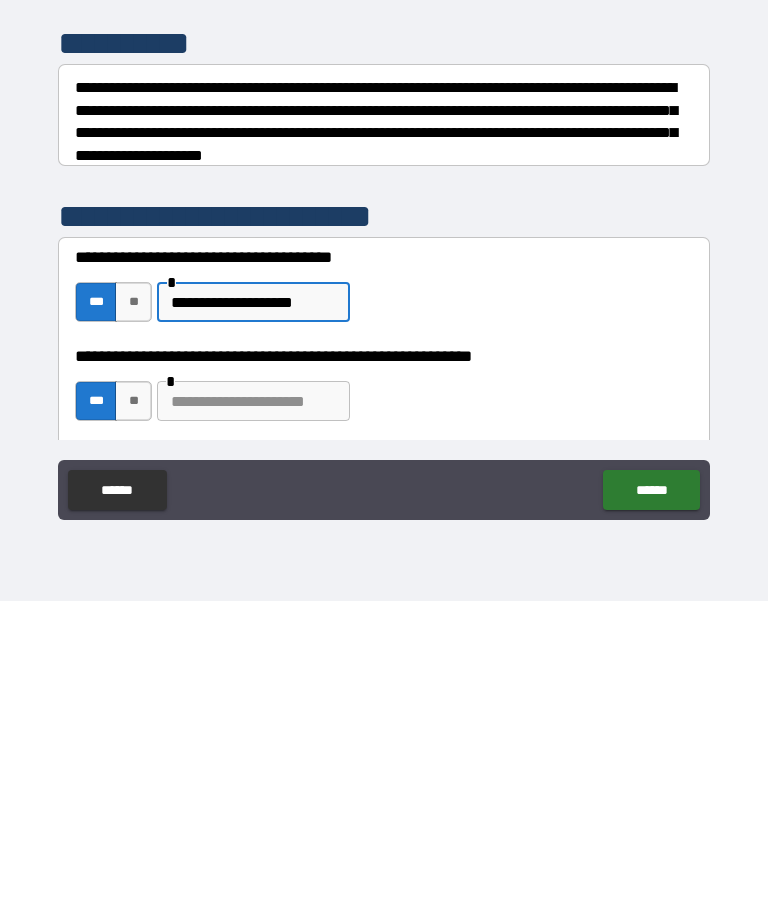 type on "**********" 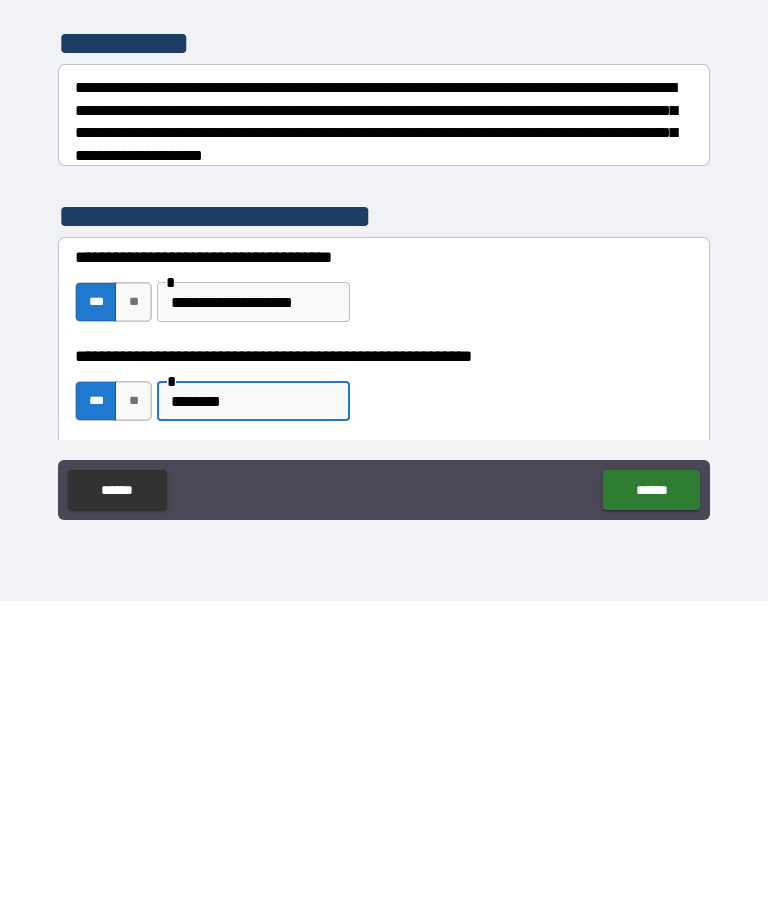 click on "******" at bounding box center [651, 810] 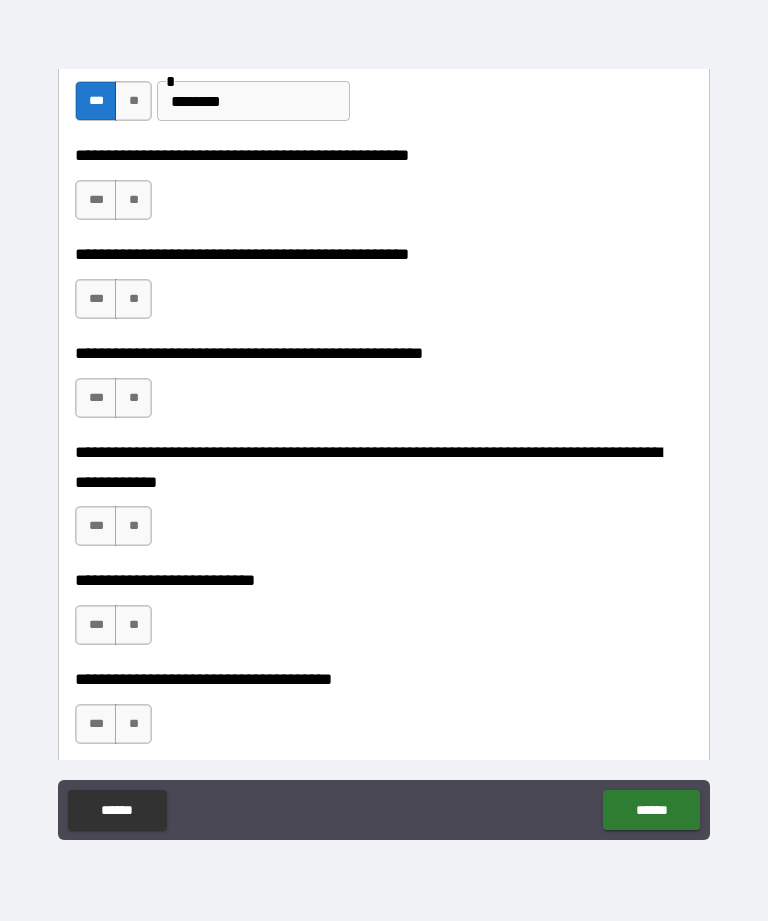 scroll, scrollTop: 620, scrollLeft: 0, axis: vertical 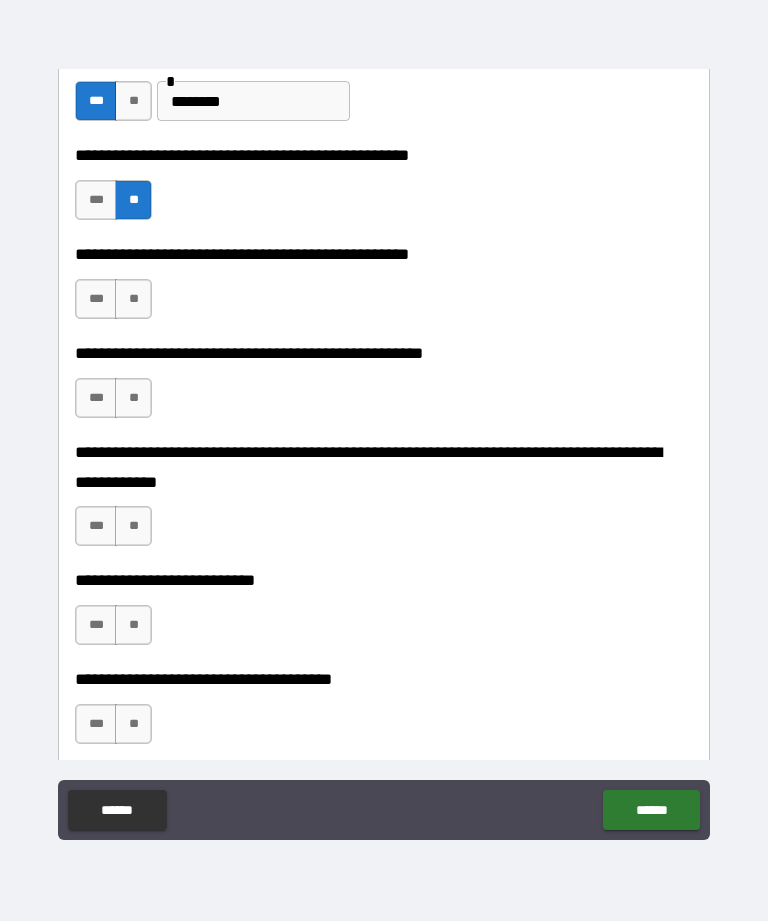 click on "***" at bounding box center [96, 299] 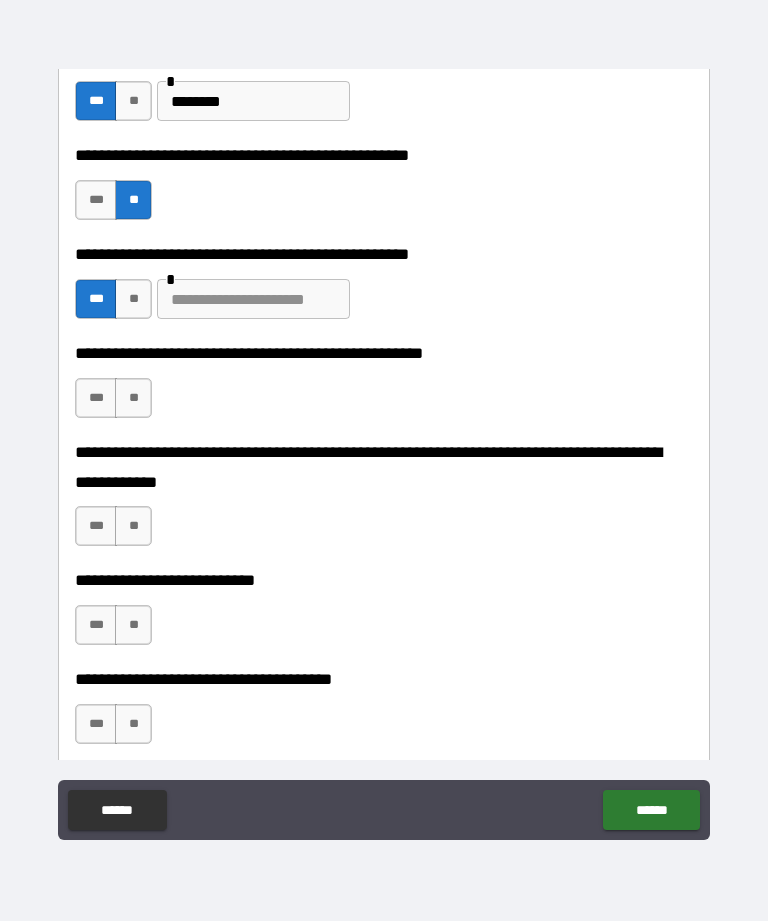 click at bounding box center [253, 299] 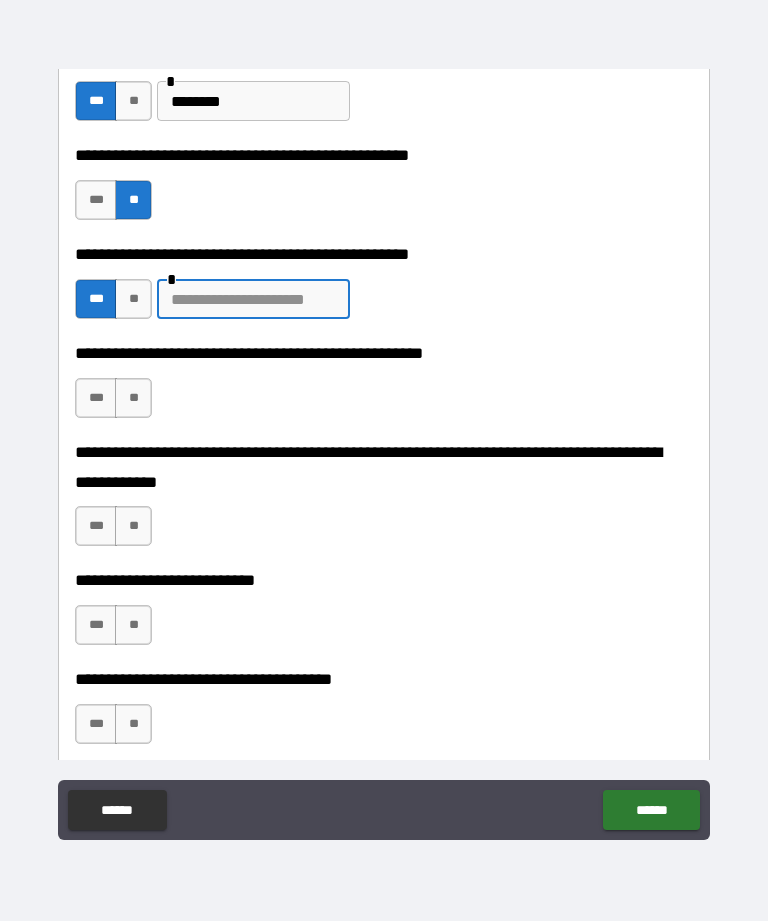 click on "********" at bounding box center (253, 101) 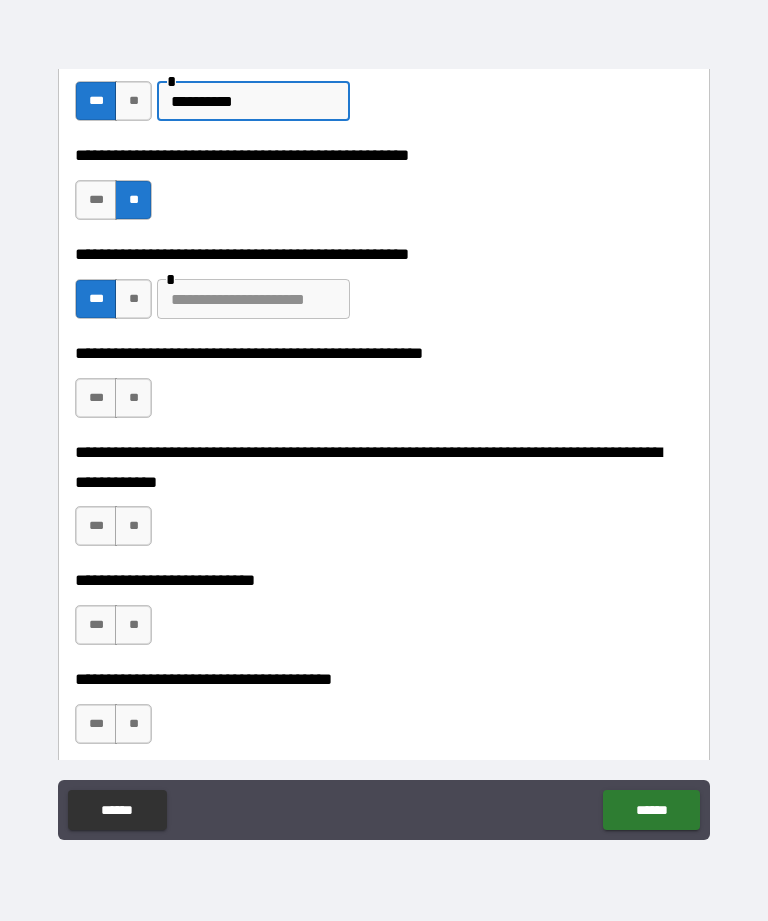 type on "*********" 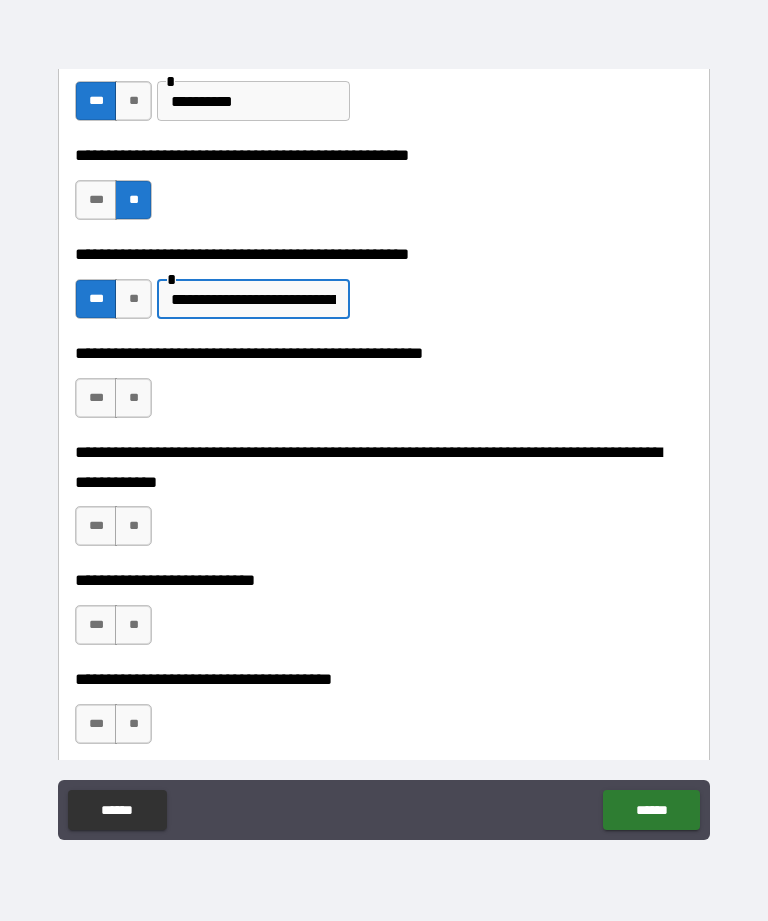 type on "**********" 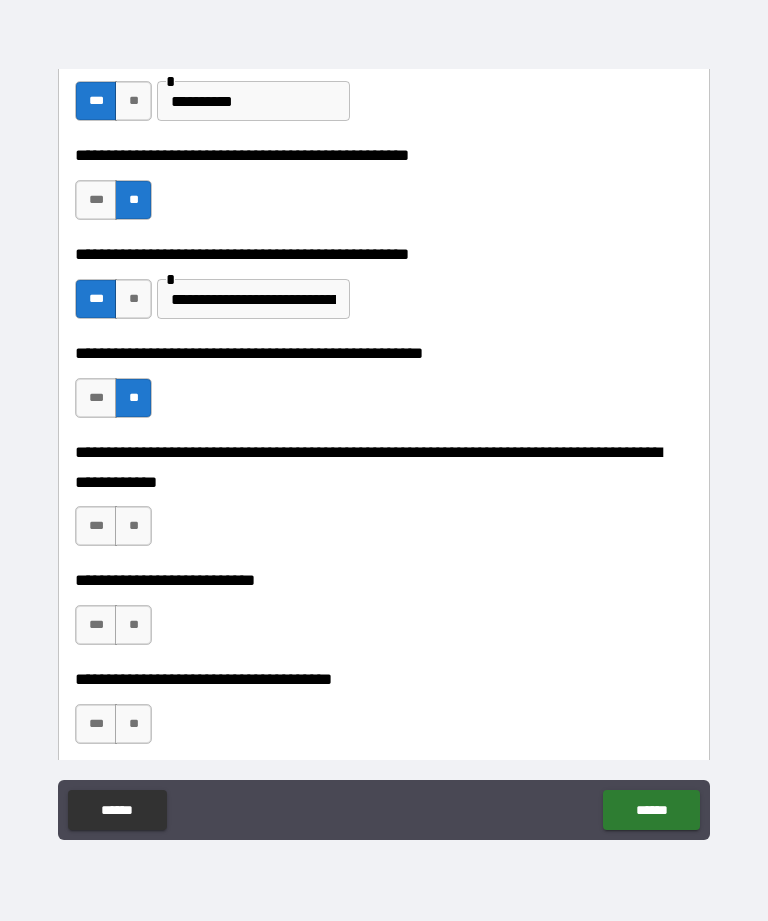 click on "**" at bounding box center (133, 526) 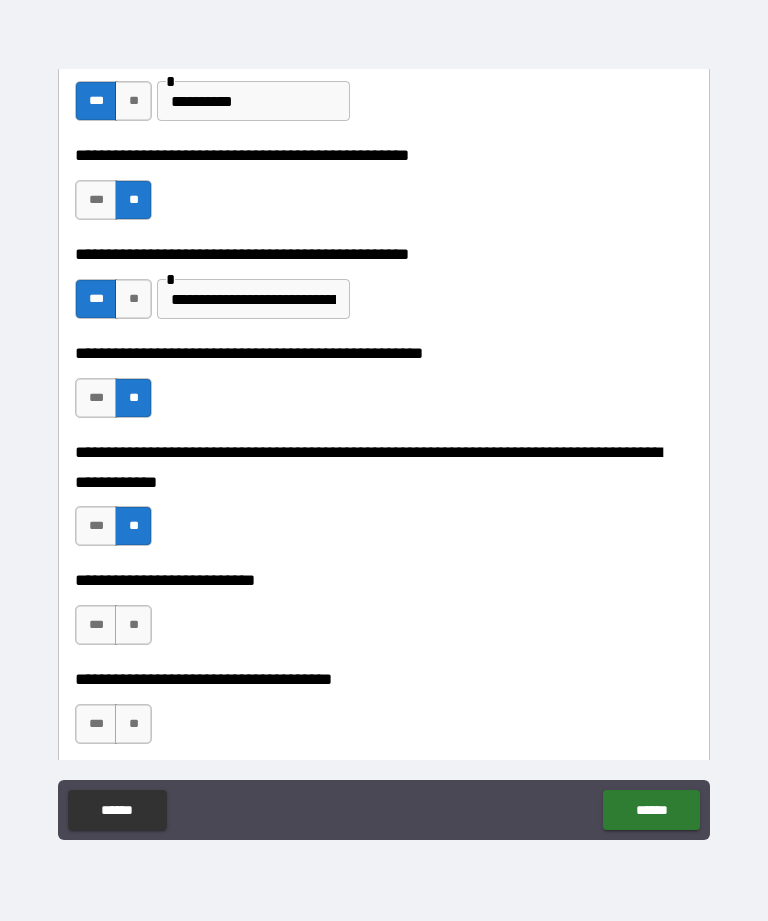 click on "**" at bounding box center [133, 625] 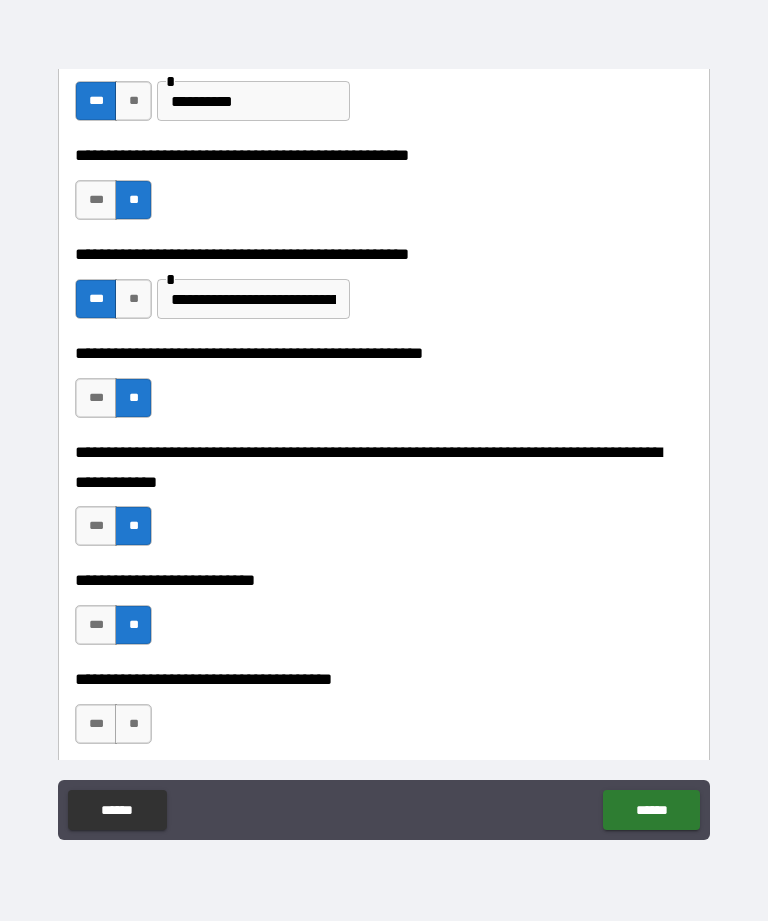 click on "**" at bounding box center [133, 724] 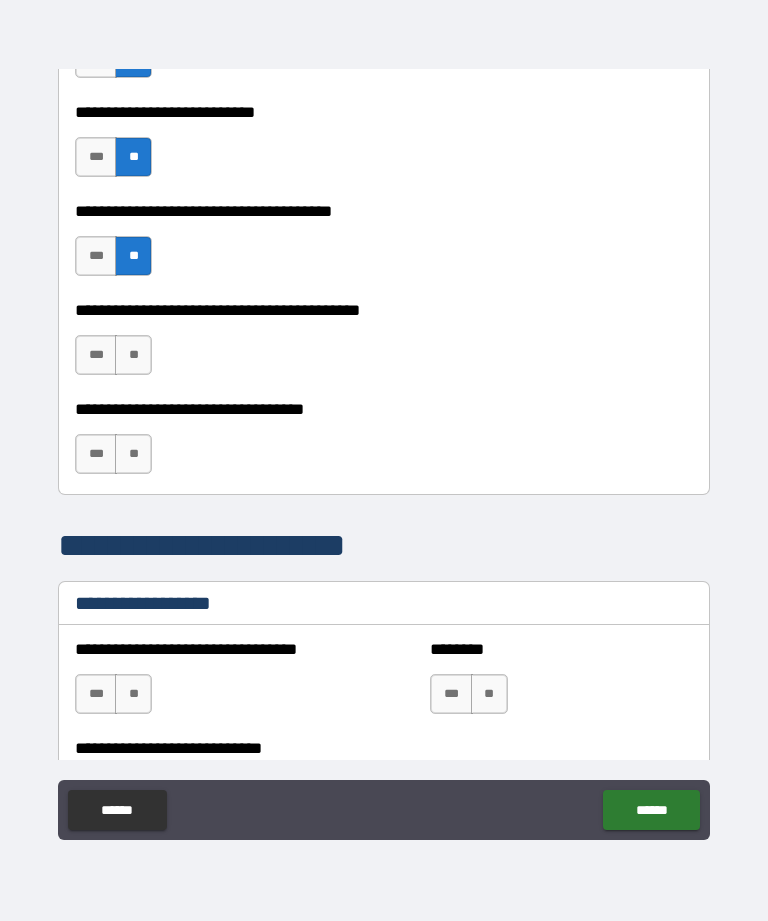 scroll, scrollTop: 1089, scrollLeft: 0, axis: vertical 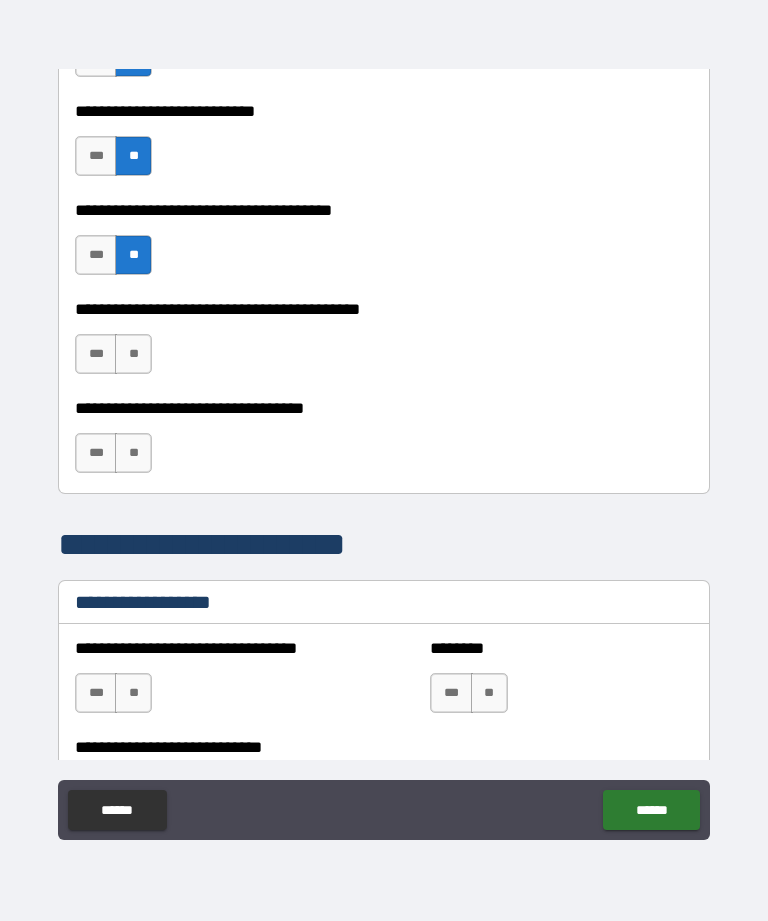 click on "**" at bounding box center (133, 354) 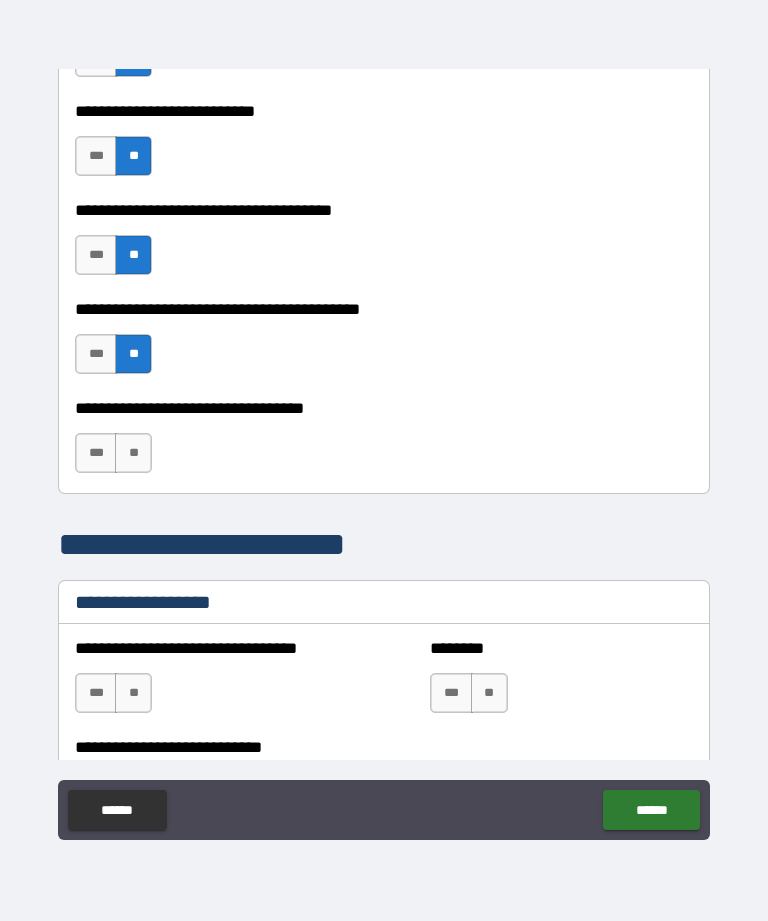 click on "**" at bounding box center (133, 453) 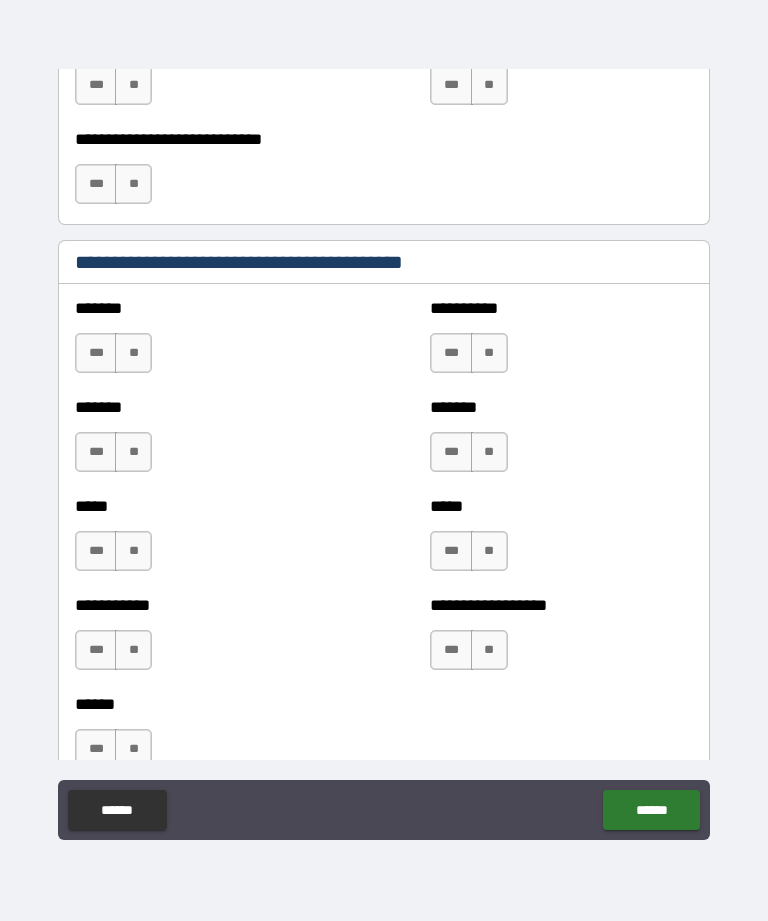 scroll, scrollTop: 1699, scrollLeft: 0, axis: vertical 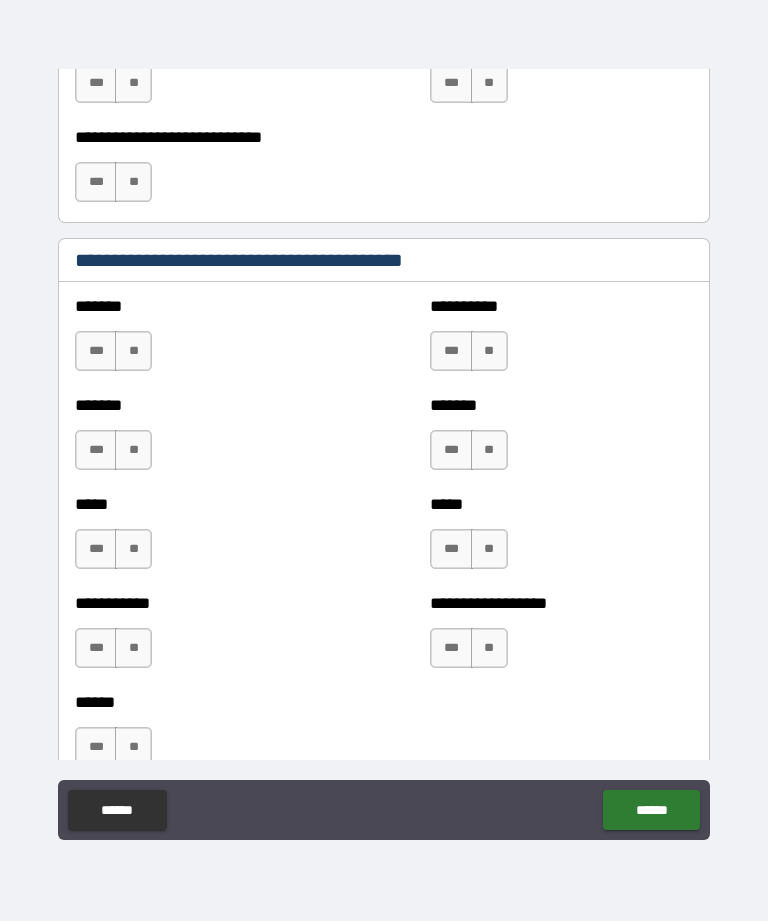 click on "**" at bounding box center [133, 351] 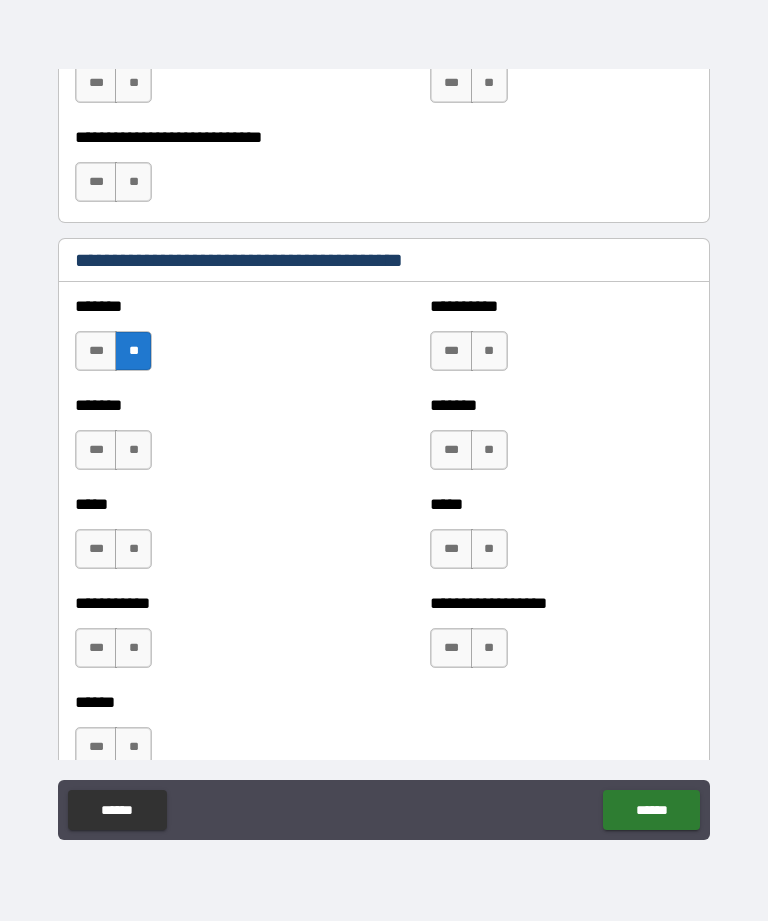 click on "**" at bounding box center [133, 450] 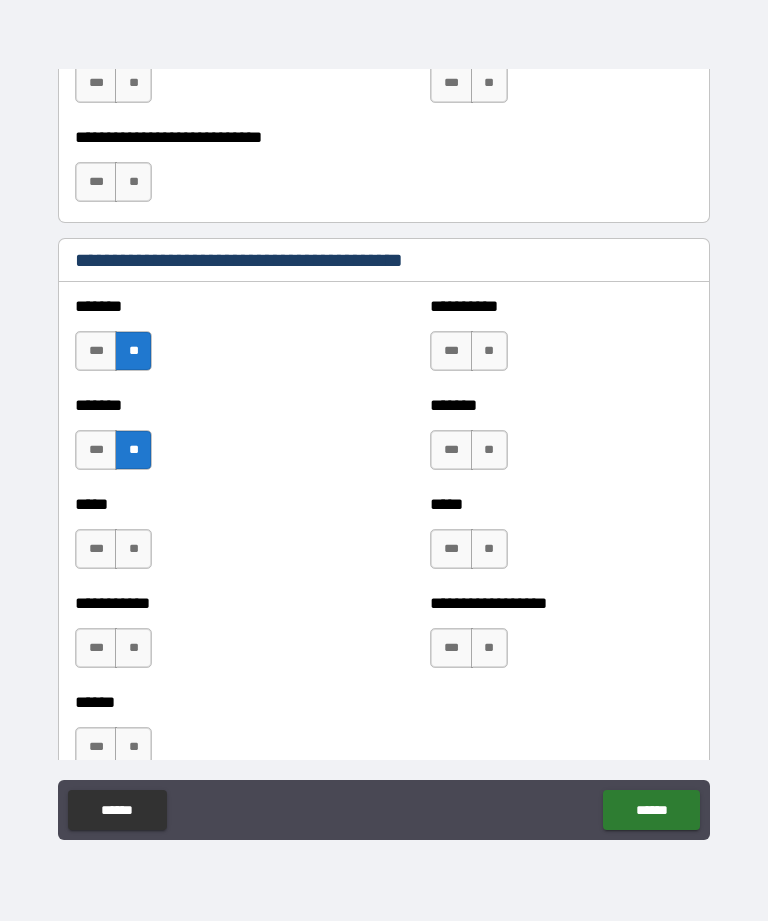 click on "**" at bounding box center [133, 549] 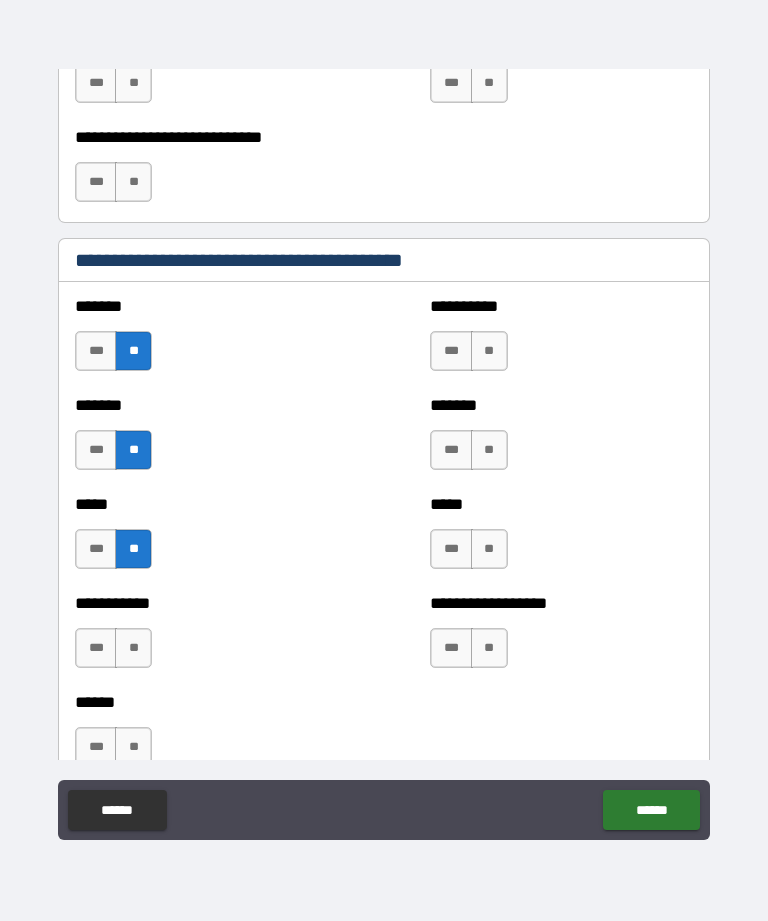 click on "**" at bounding box center (133, 648) 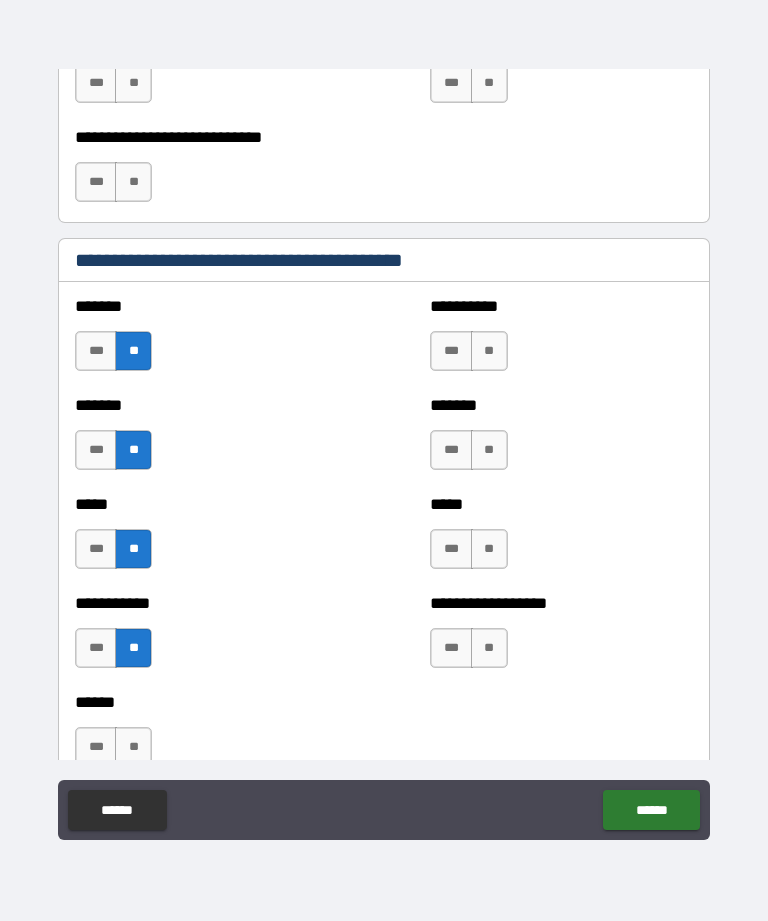 click on "**" at bounding box center (133, 747) 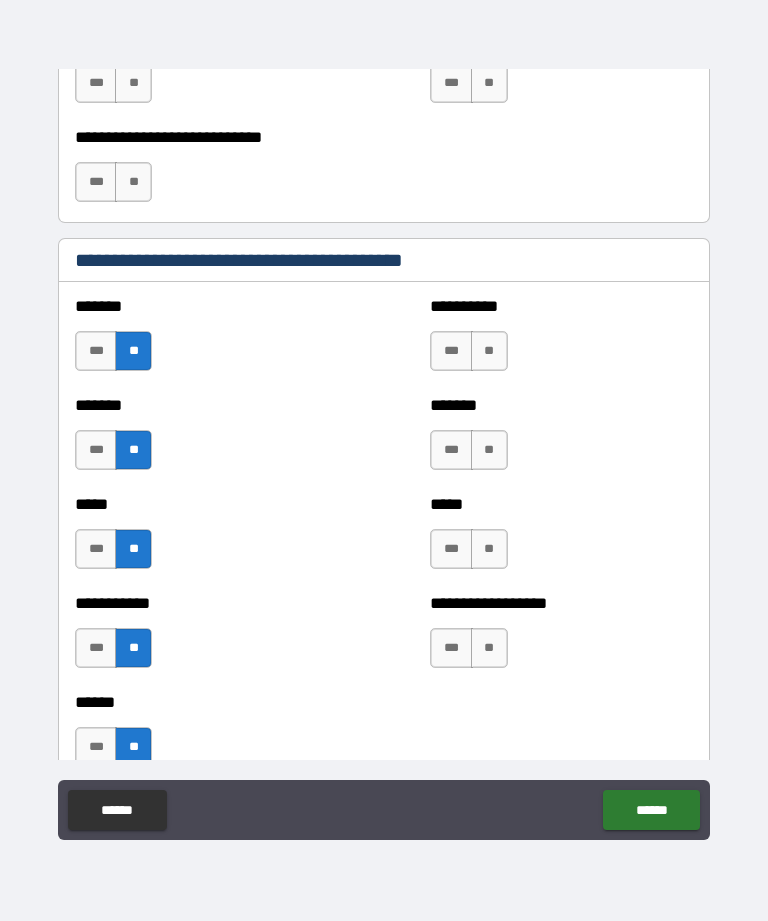 click on "**" at bounding box center [489, 648] 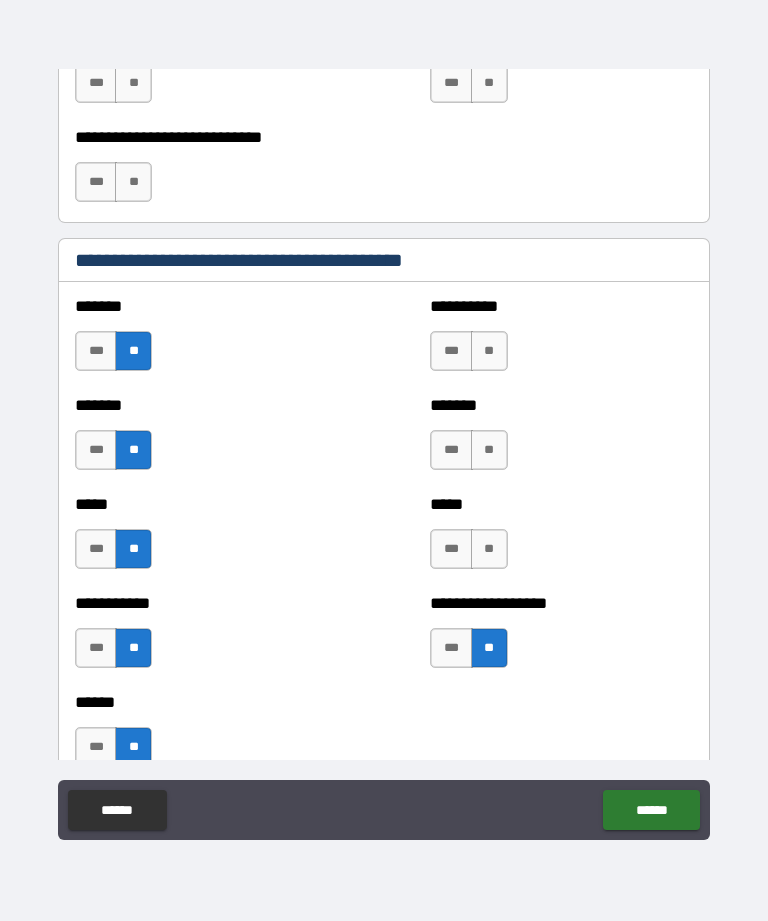 click on "**" at bounding box center (489, 549) 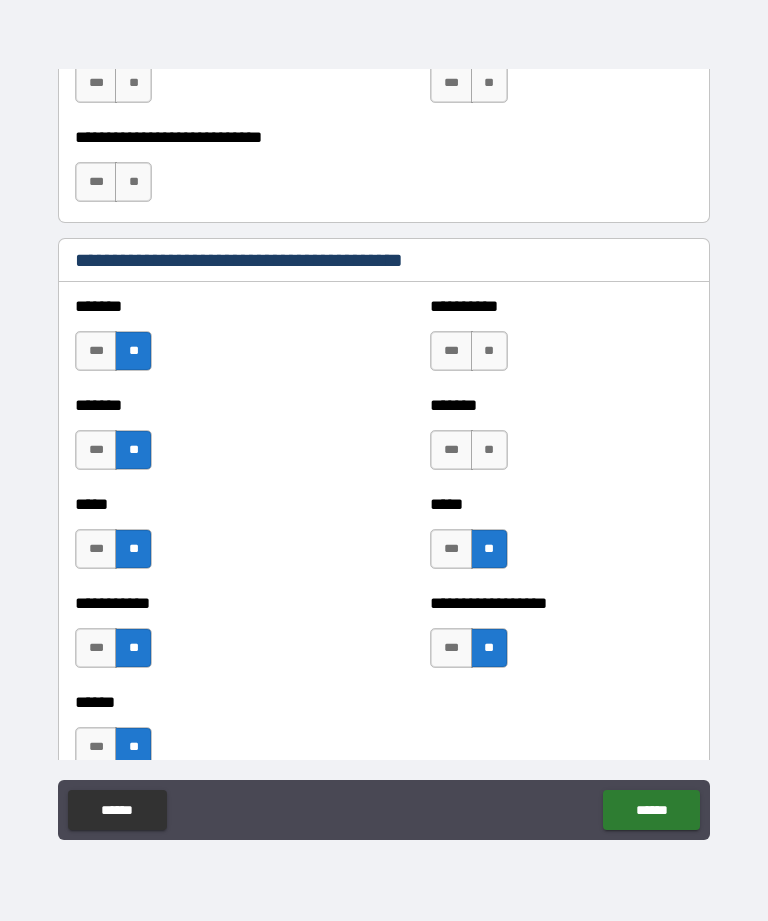 click on "**" at bounding box center [489, 450] 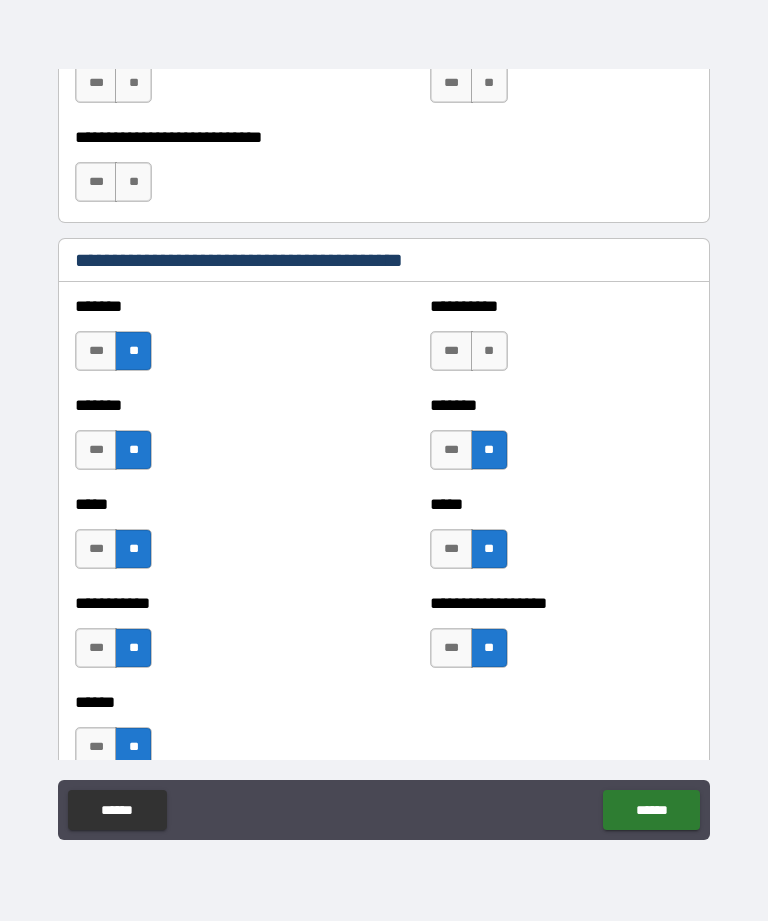 click on "**" at bounding box center [489, 351] 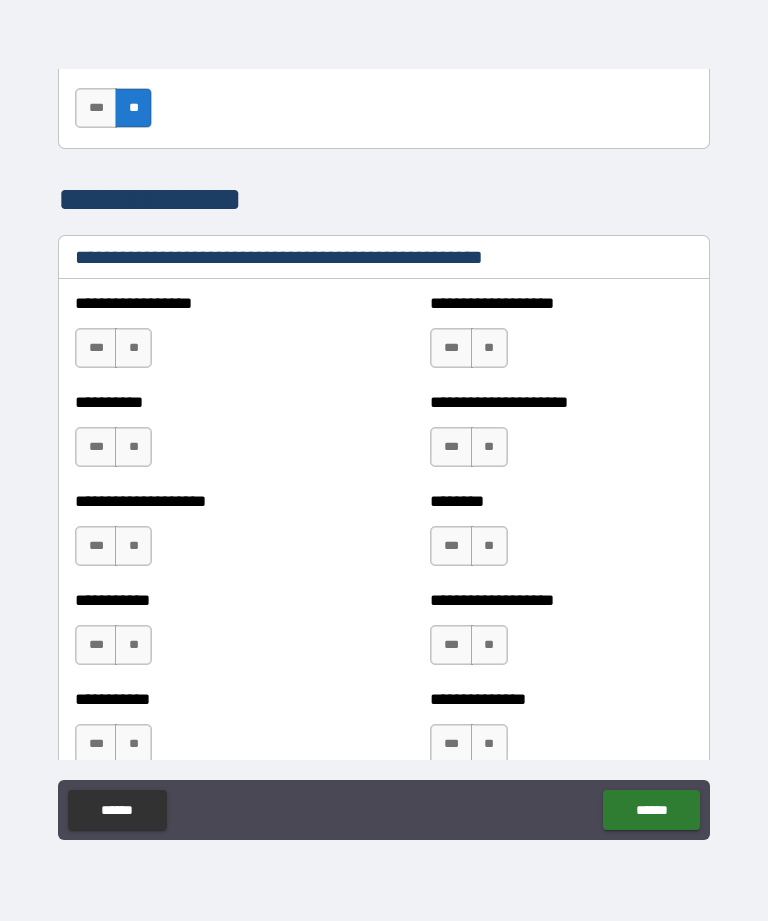 scroll, scrollTop: 2339, scrollLeft: 0, axis: vertical 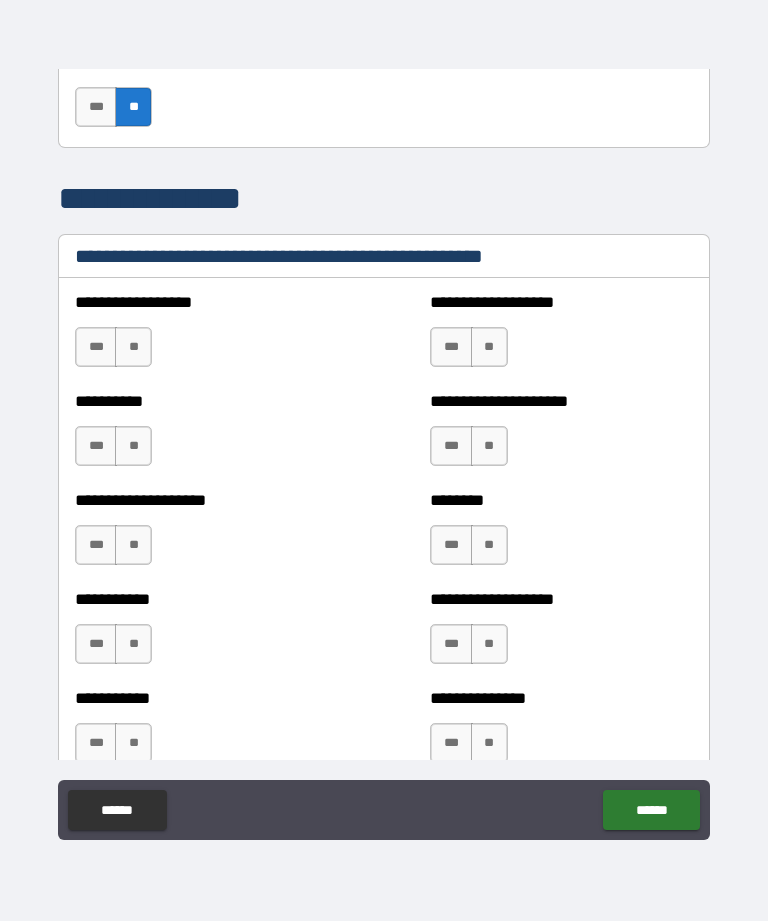 click on "**" at bounding box center [133, 347] 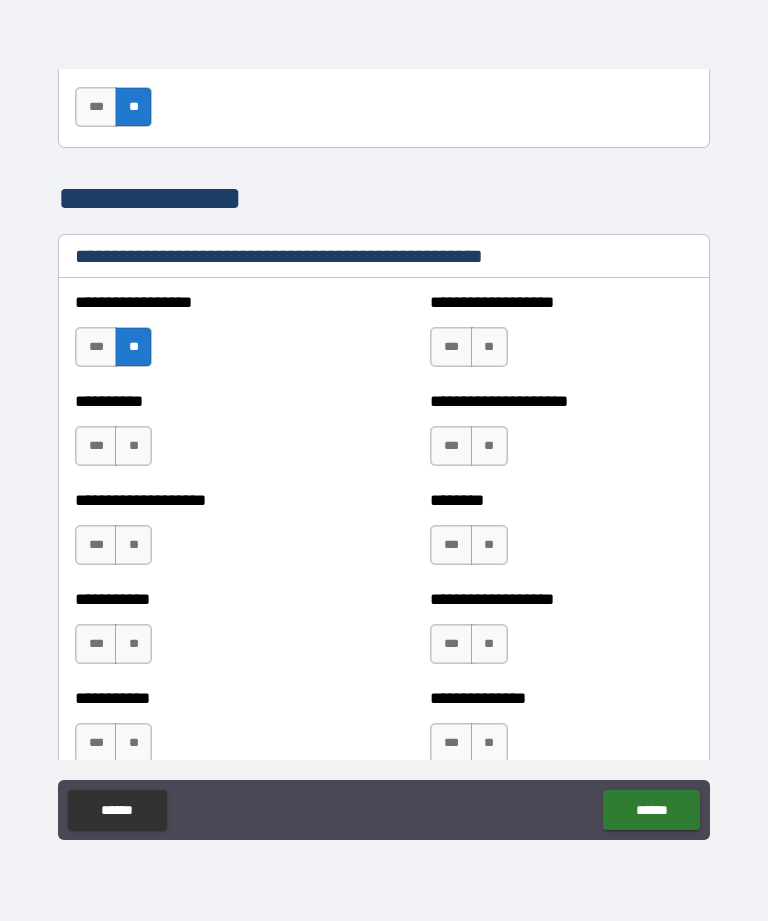 click on "**" at bounding box center (133, 446) 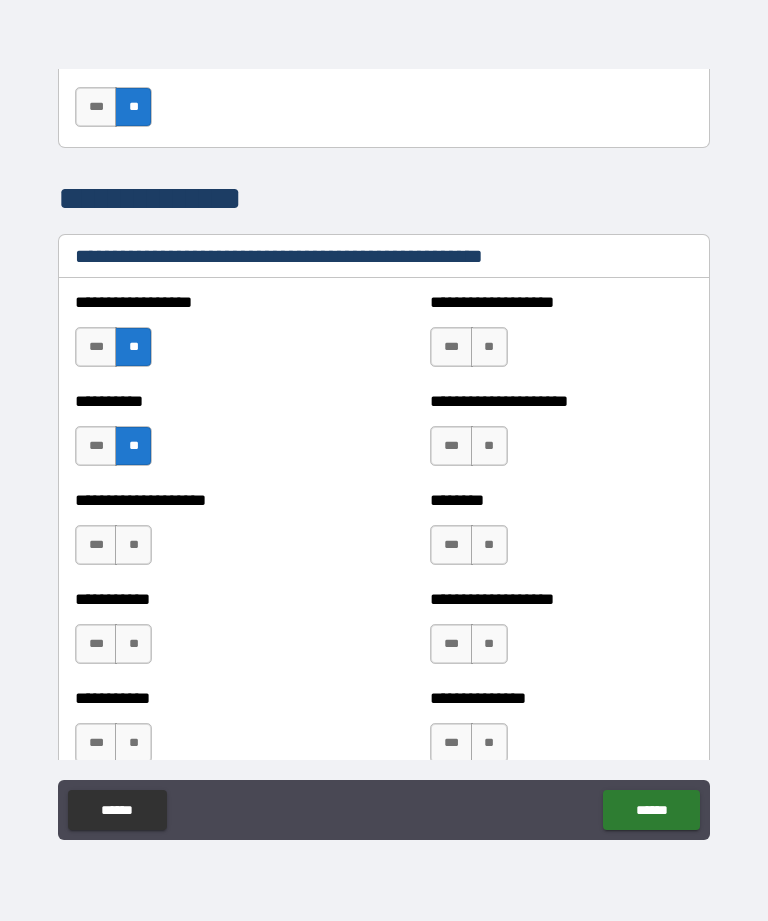 click on "**" at bounding box center (133, 545) 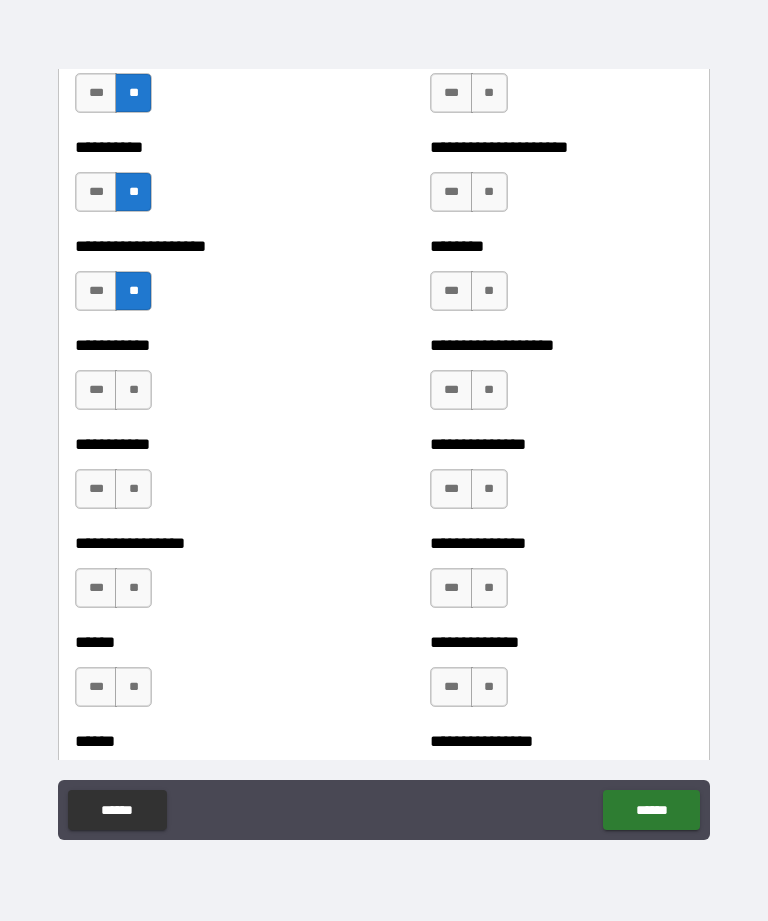 scroll, scrollTop: 2612, scrollLeft: 0, axis: vertical 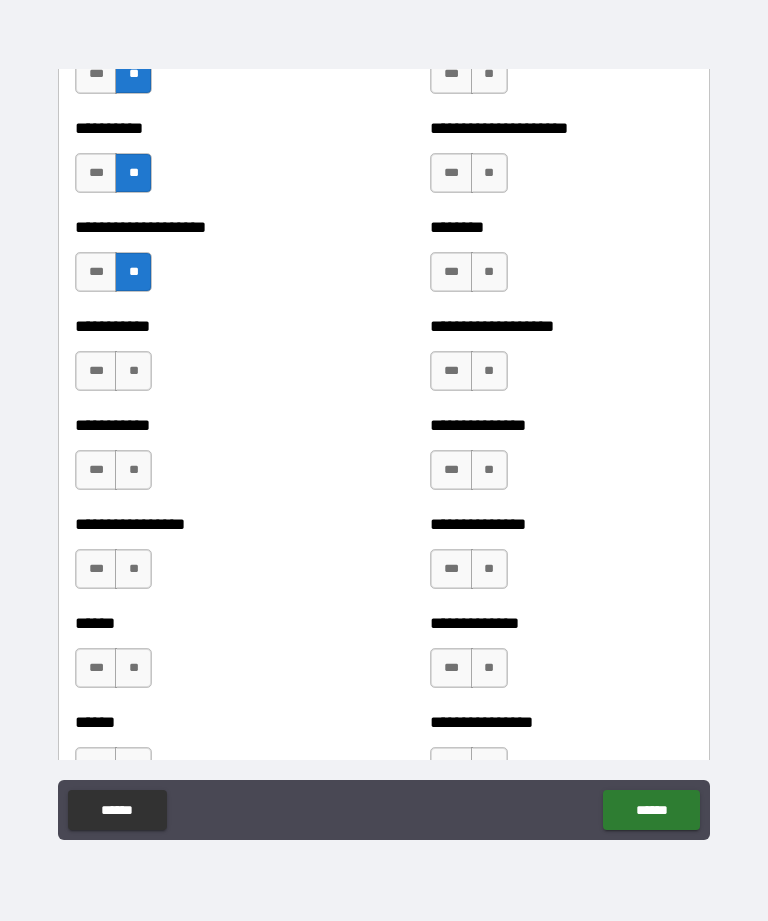 click on "**" at bounding box center (133, 371) 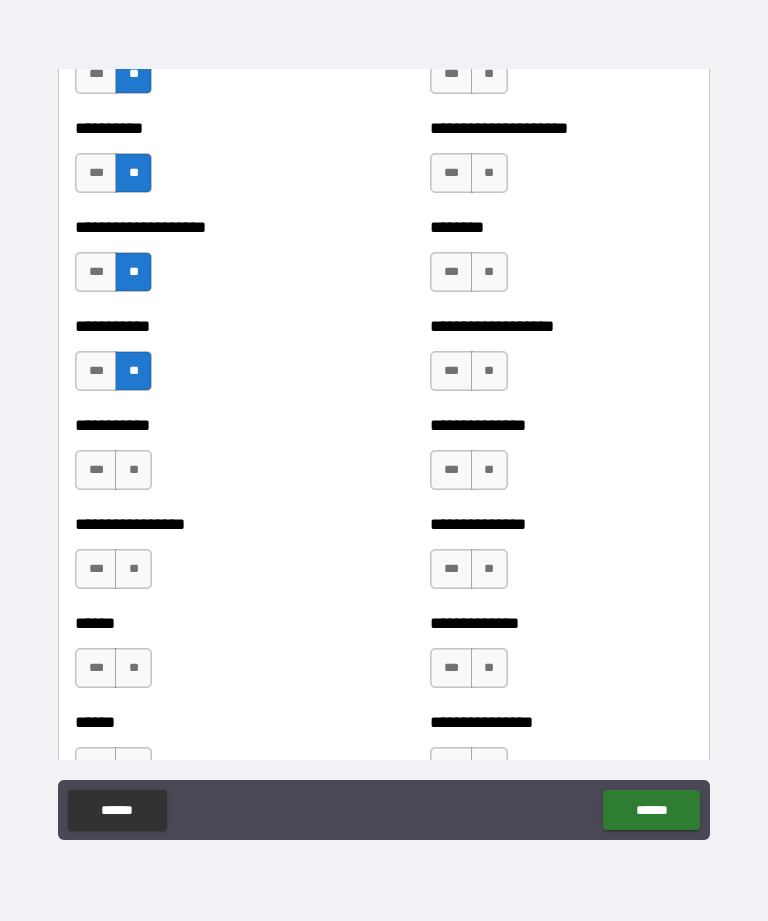 click on "**" at bounding box center (133, 470) 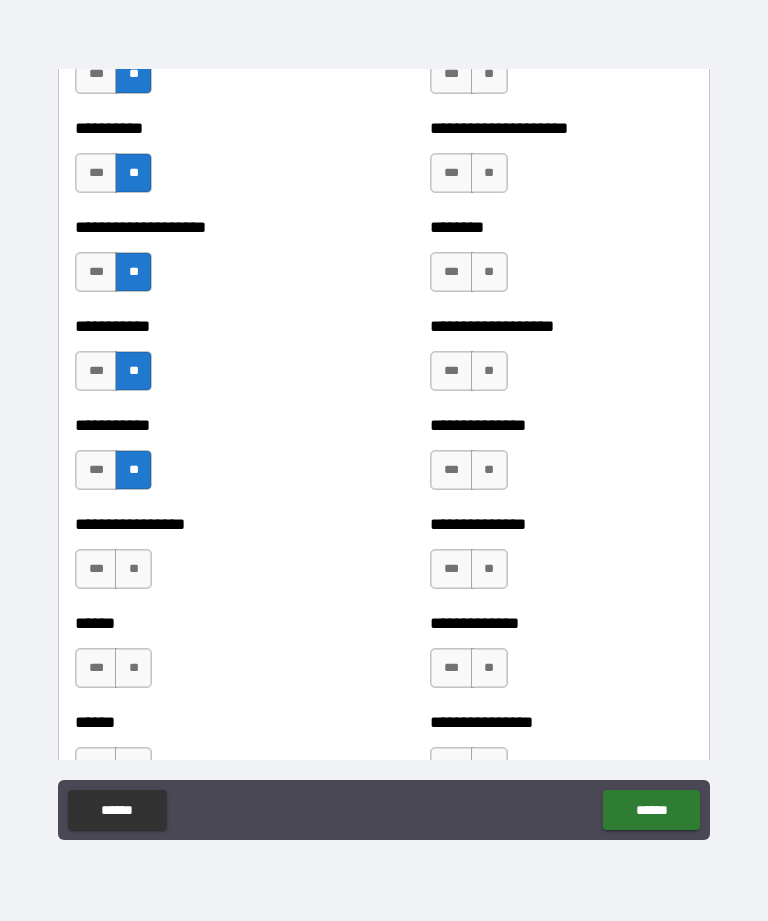 click on "**" at bounding box center (133, 569) 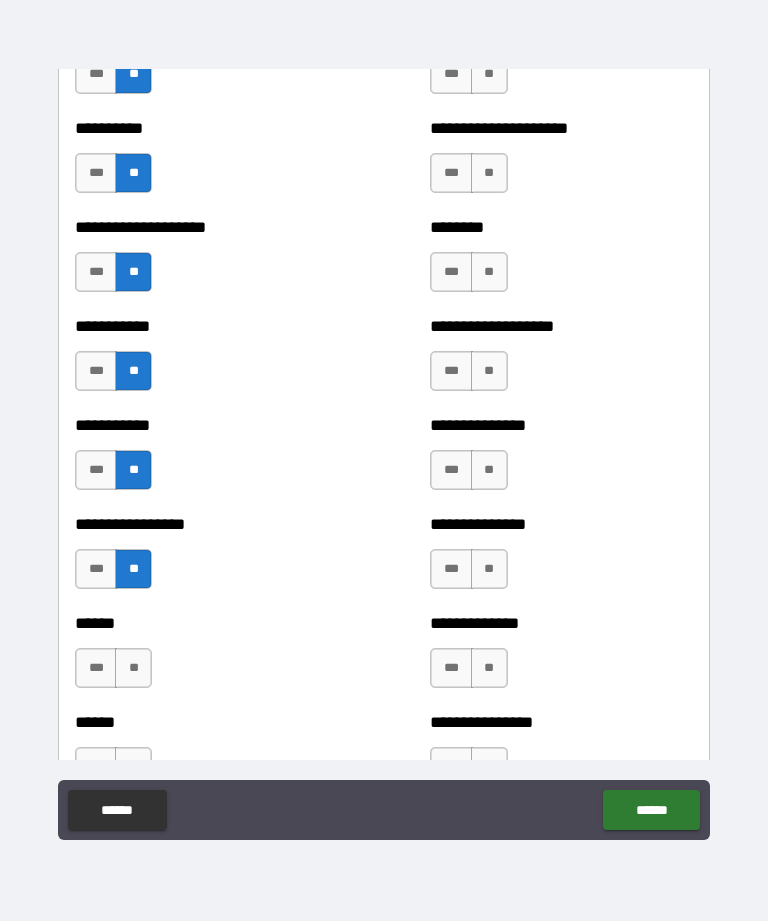 click on "**" at bounding box center (133, 668) 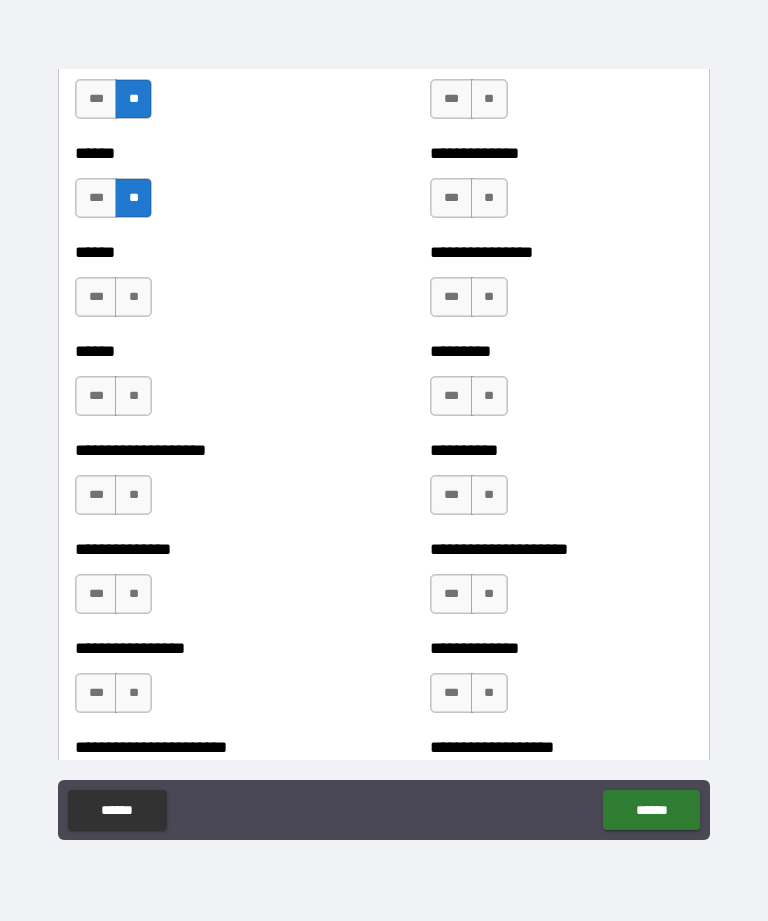 scroll, scrollTop: 3084, scrollLeft: 0, axis: vertical 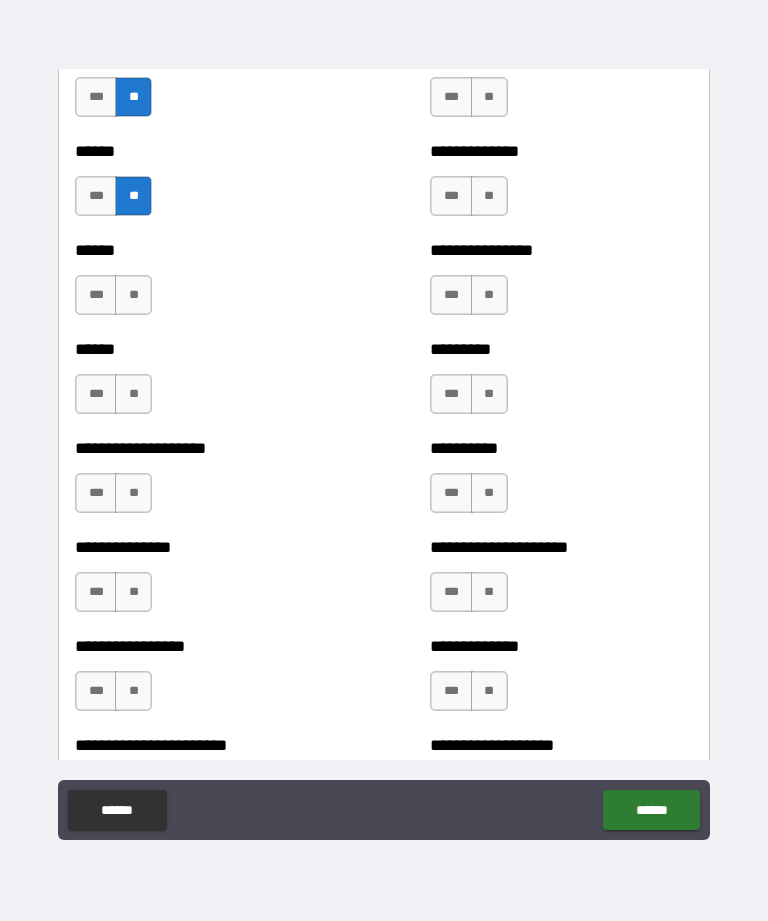 click on "**" at bounding box center (133, 295) 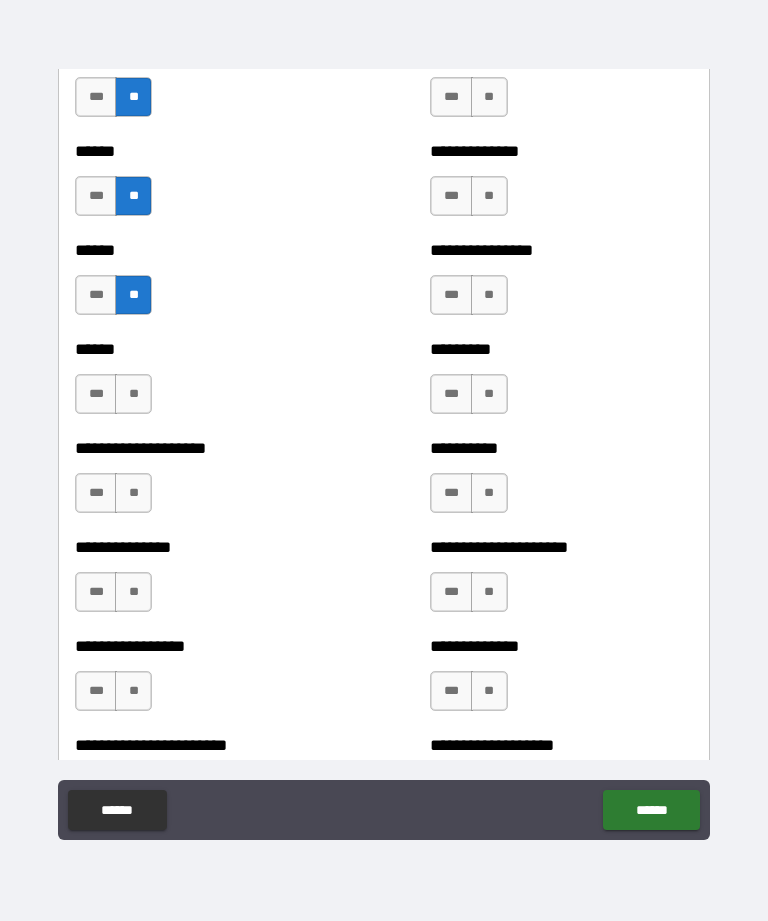 click on "**" at bounding box center [133, 394] 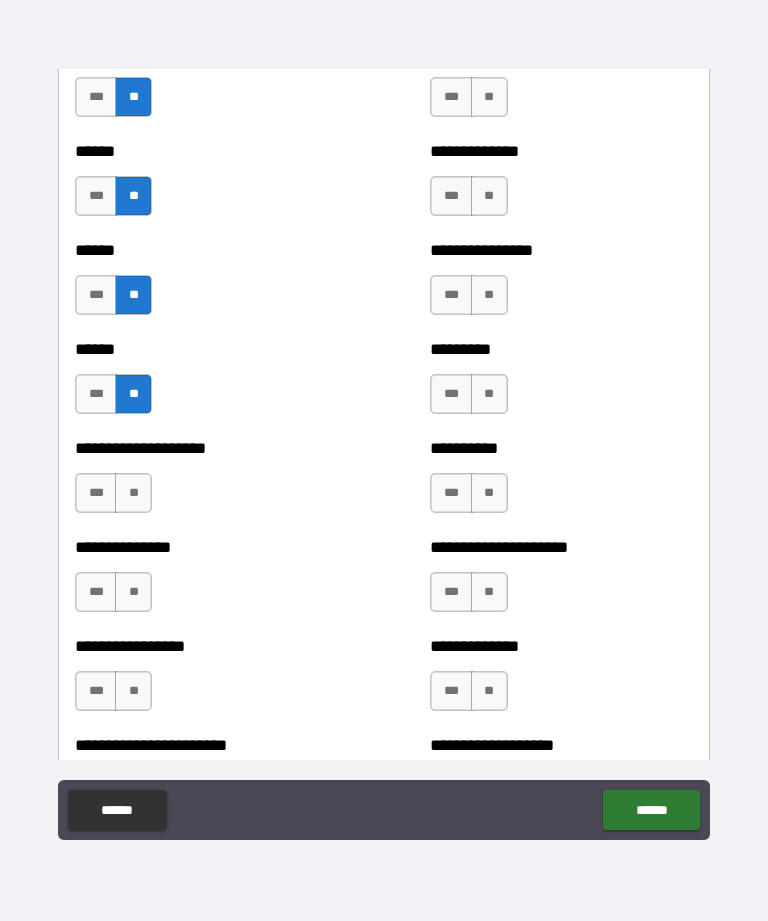 click on "***" at bounding box center [96, 493] 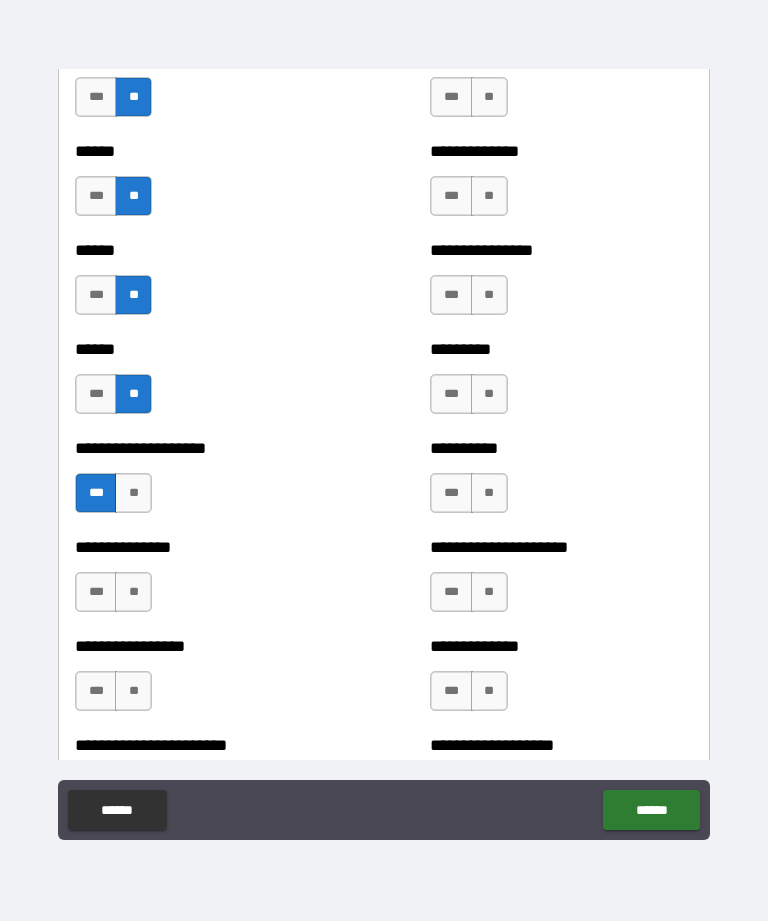 click on "***" at bounding box center [96, 592] 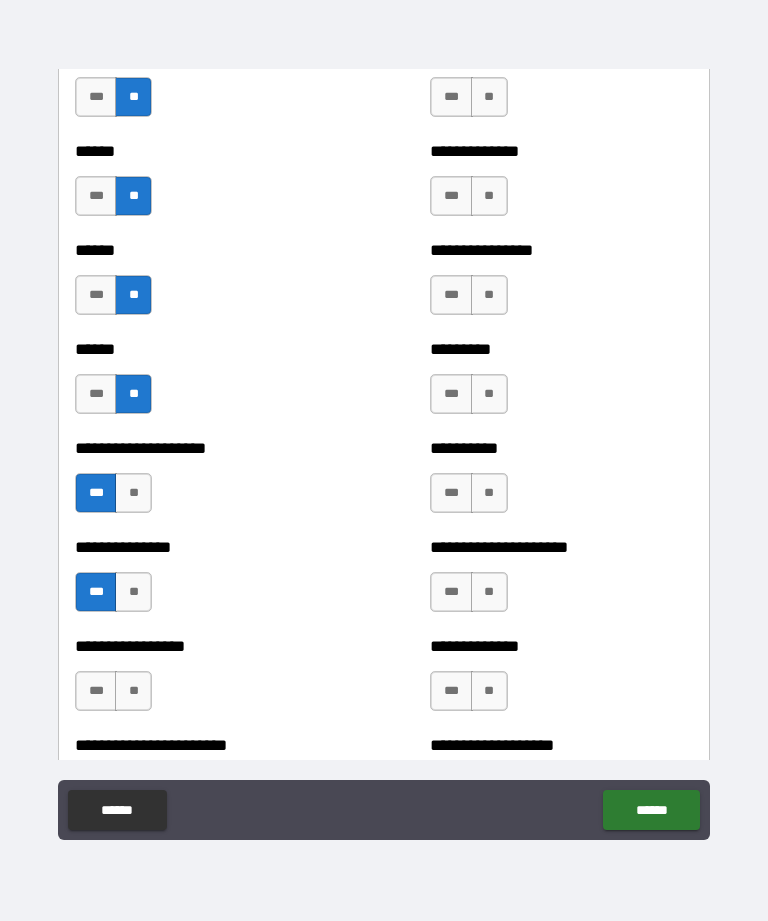 click on "***" at bounding box center [96, 691] 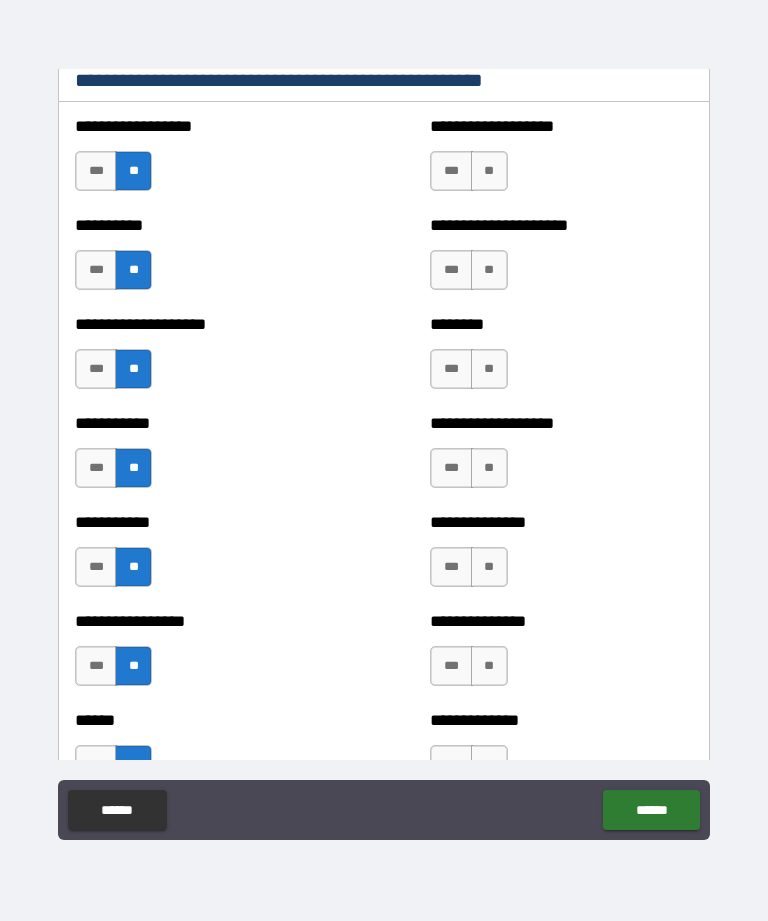 scroll, scrollTop: 2516, scrollLeft: 0, axis: vertical 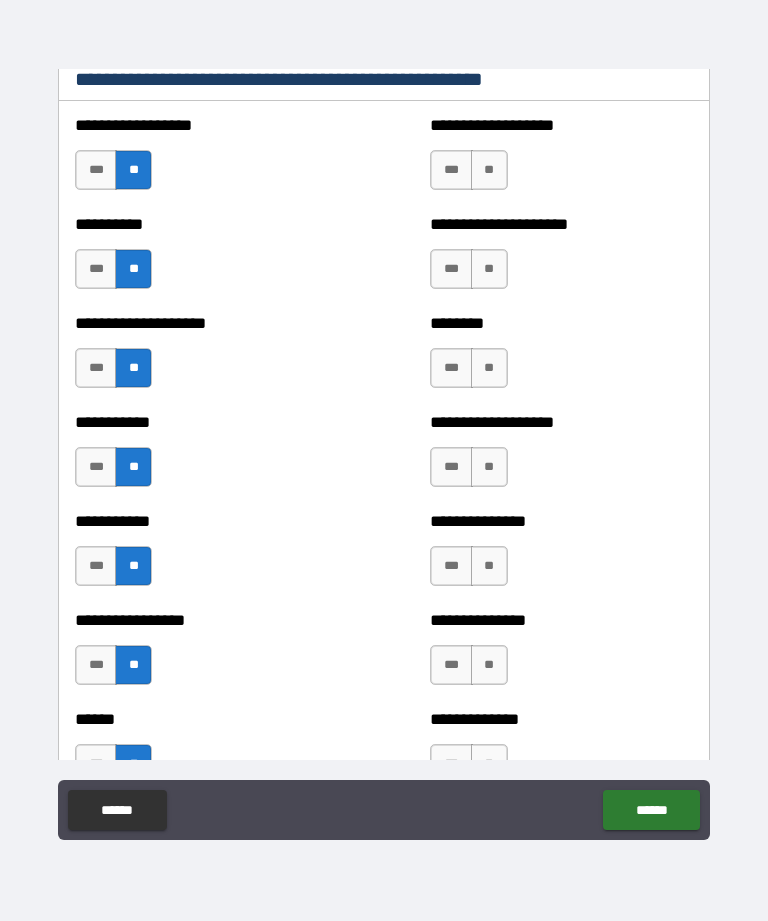 click on "**" at bounding box center (489, 170) 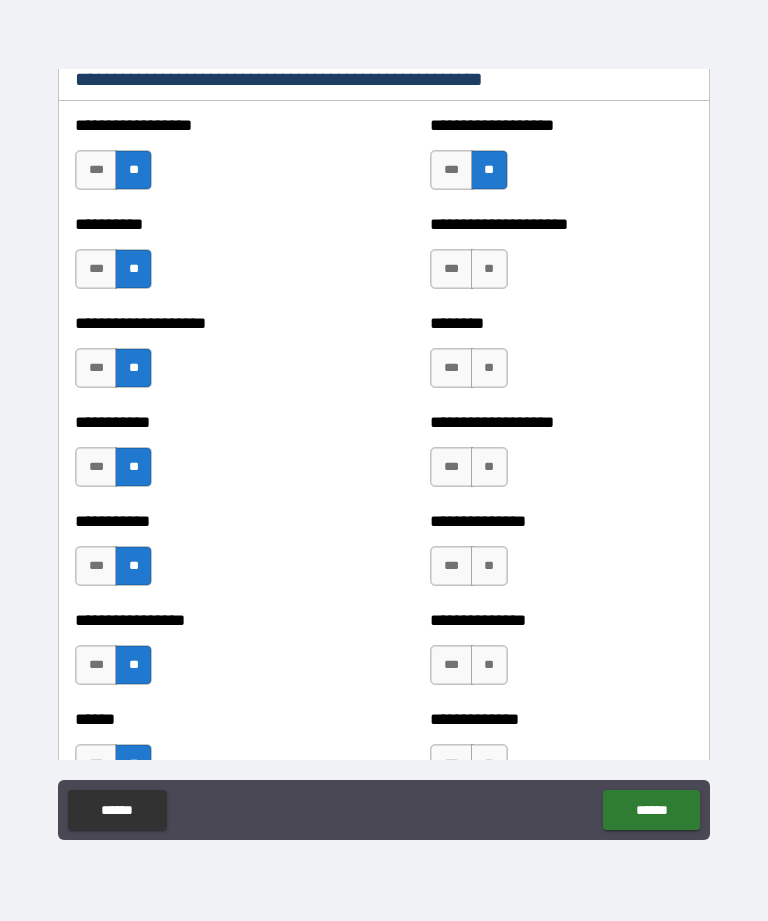 click on "**" at bounding box center [489, 269] 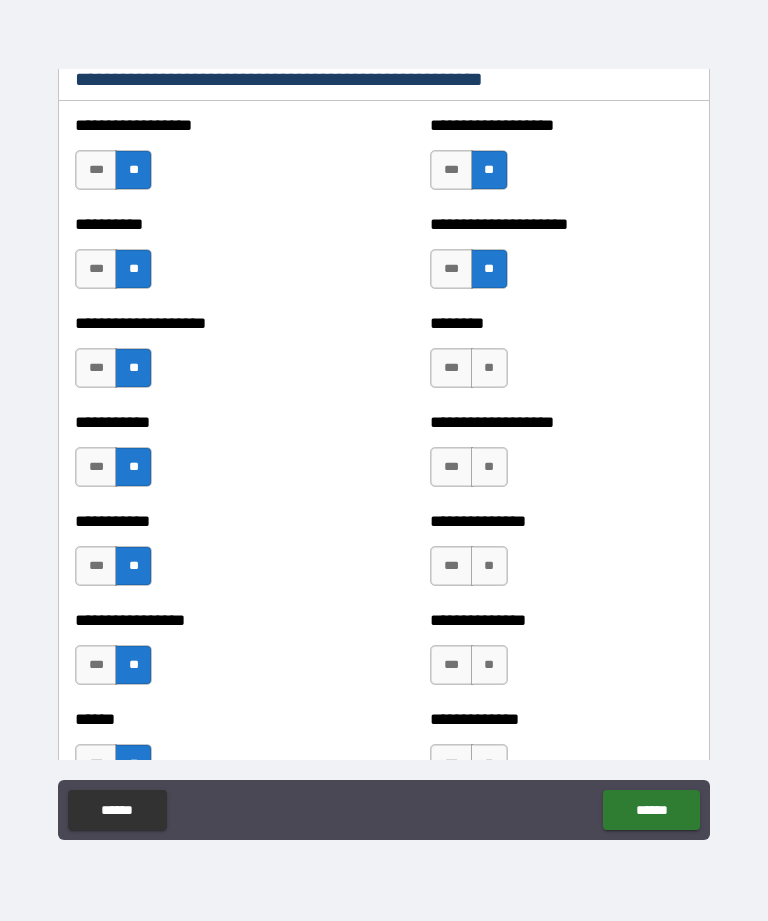 click on "**" at bounding box center [489, 368] 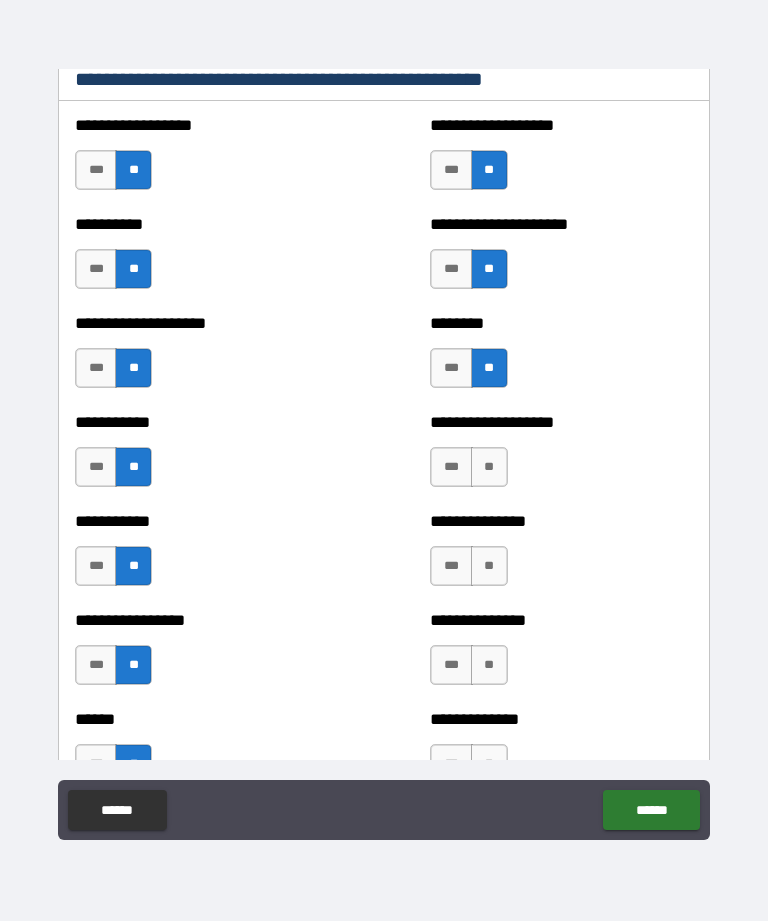 click on "***" at bounding box center [451, 467] 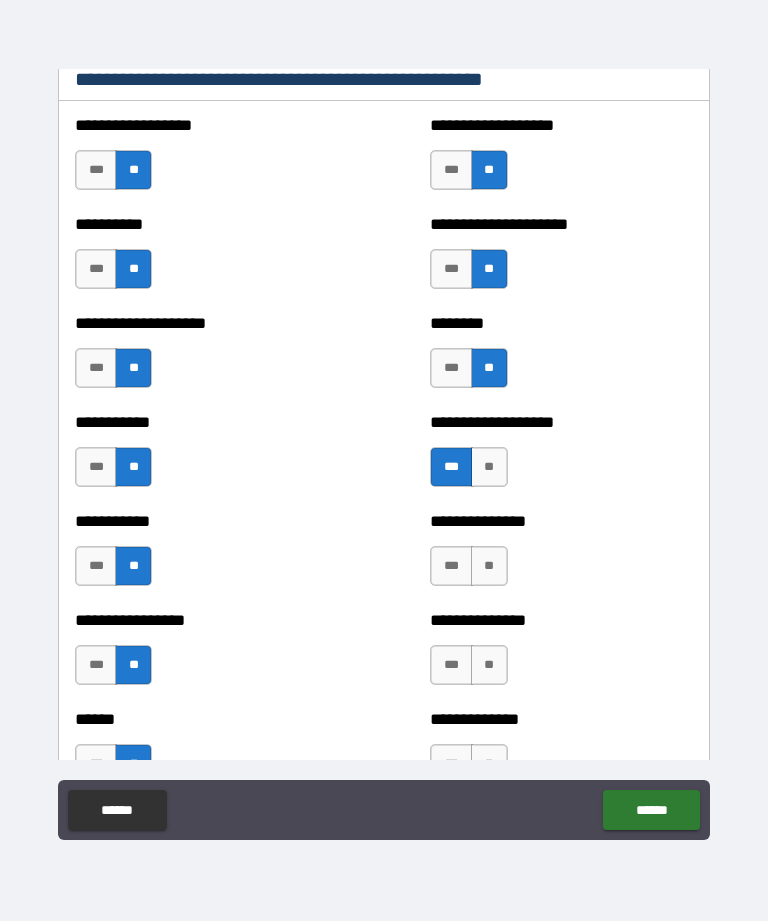 click on "**" at bounding box center (489, 566) 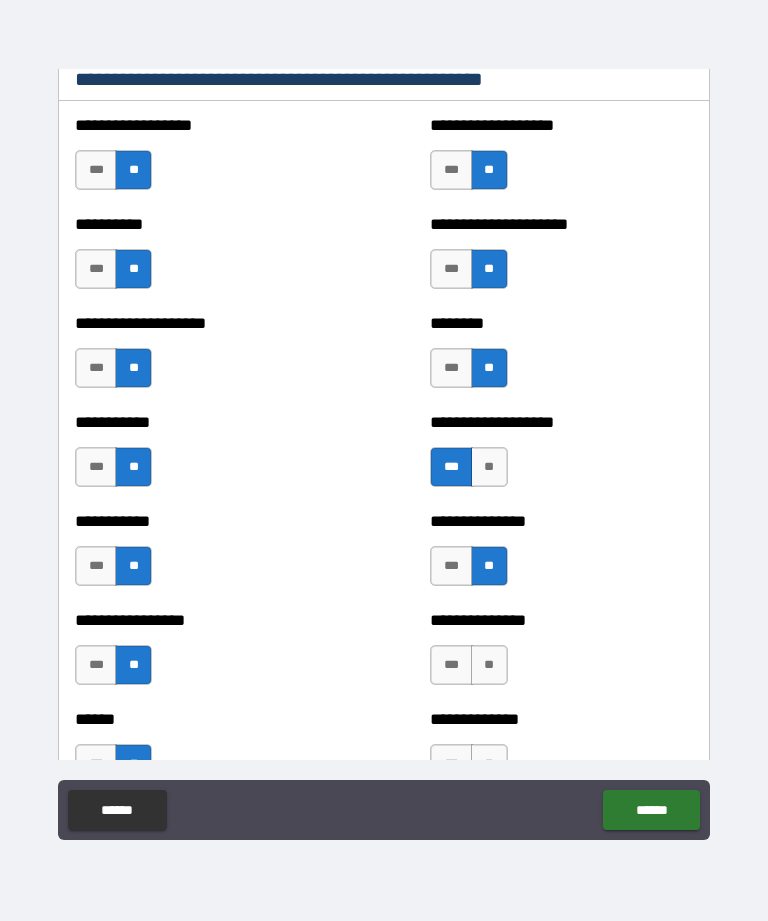 click on "**" at bounding box center (489, 665) 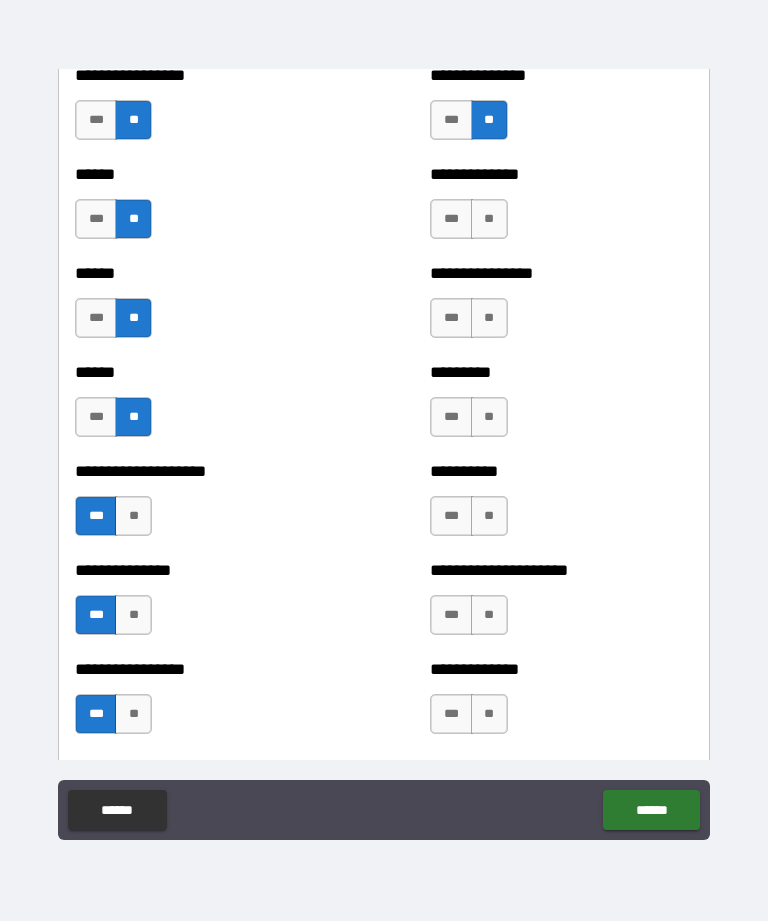 scroll, scrollTop: 3067, scrollLeft: 0, axis: vertical 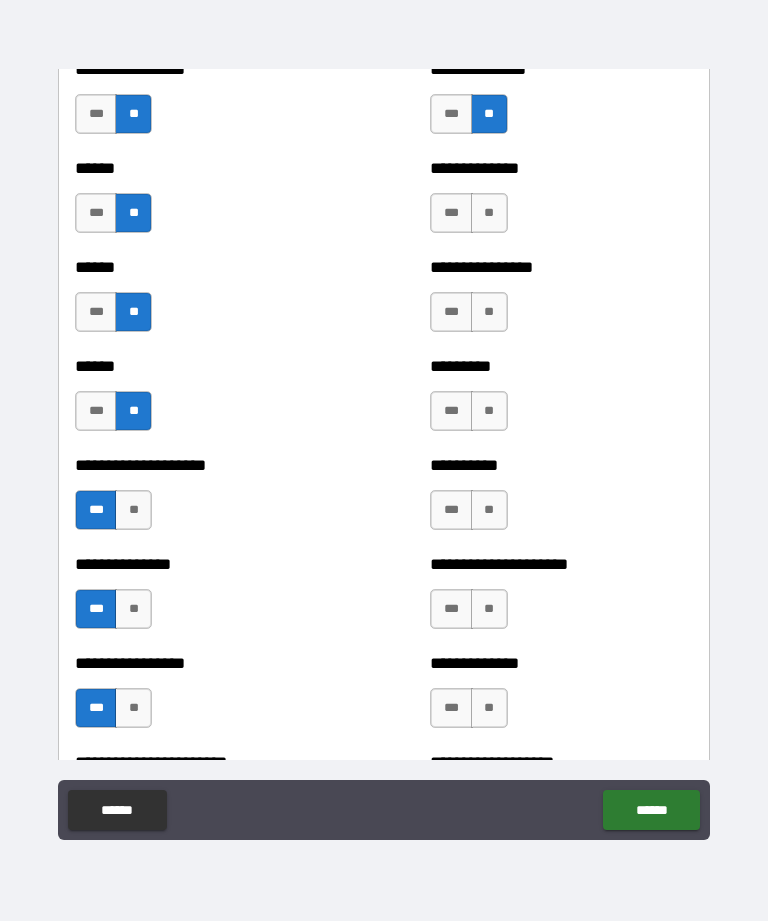 click on "**" at bounding box center [489, 213] 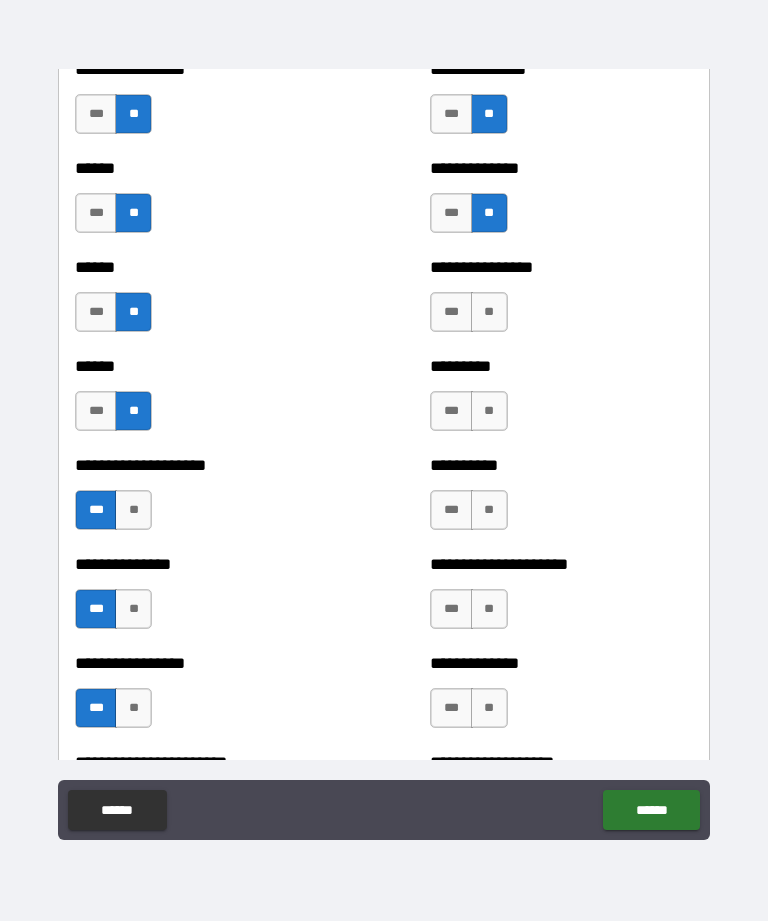 click on "**" at bounding box center [489, 312] 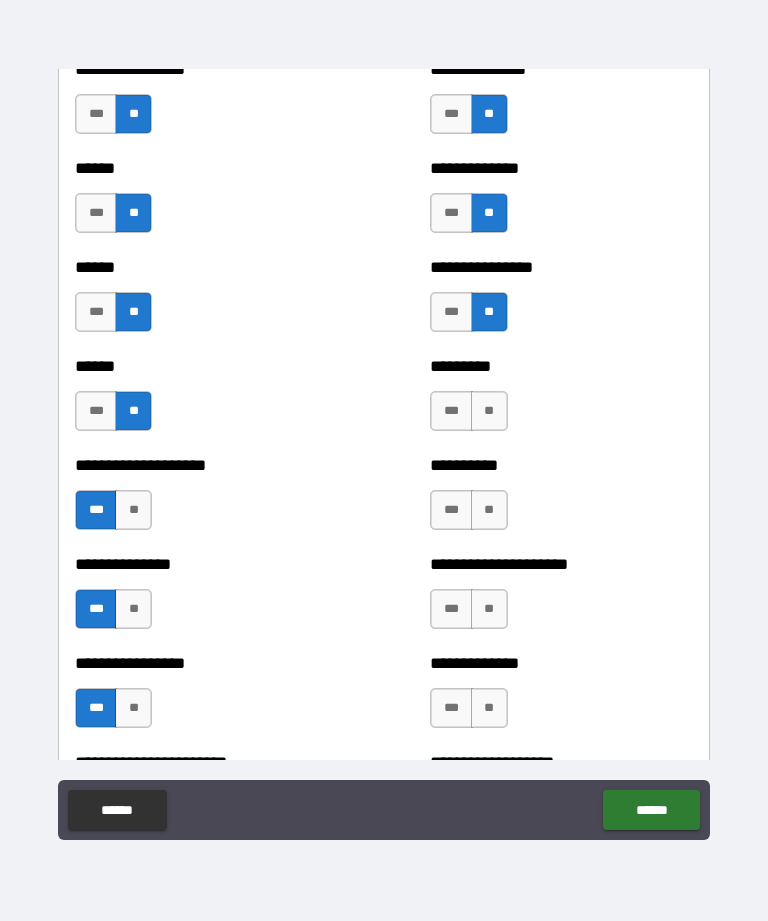 click on "**" at bounding box center [489, 411] 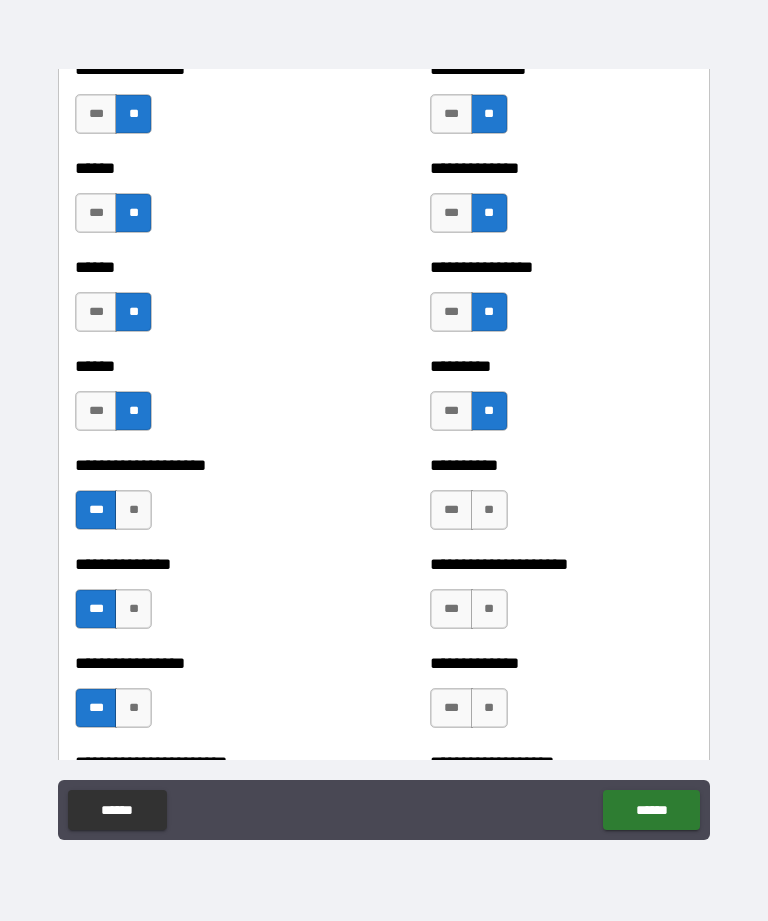 click on "**" at bounding box center [489, 510] 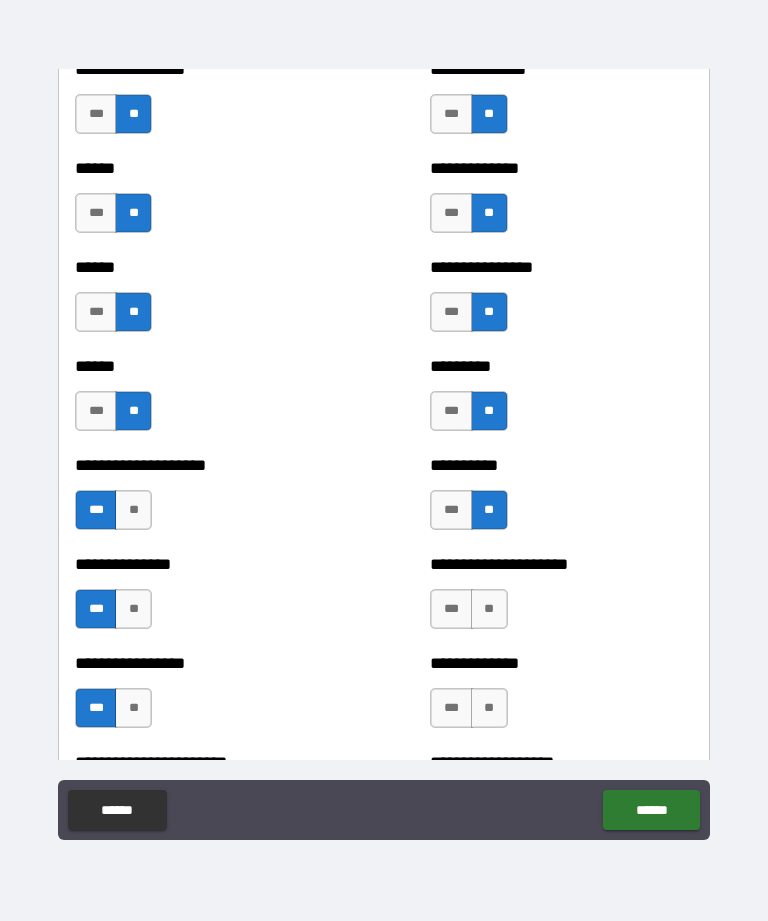 click on "**" at bounding box center [489, 609] 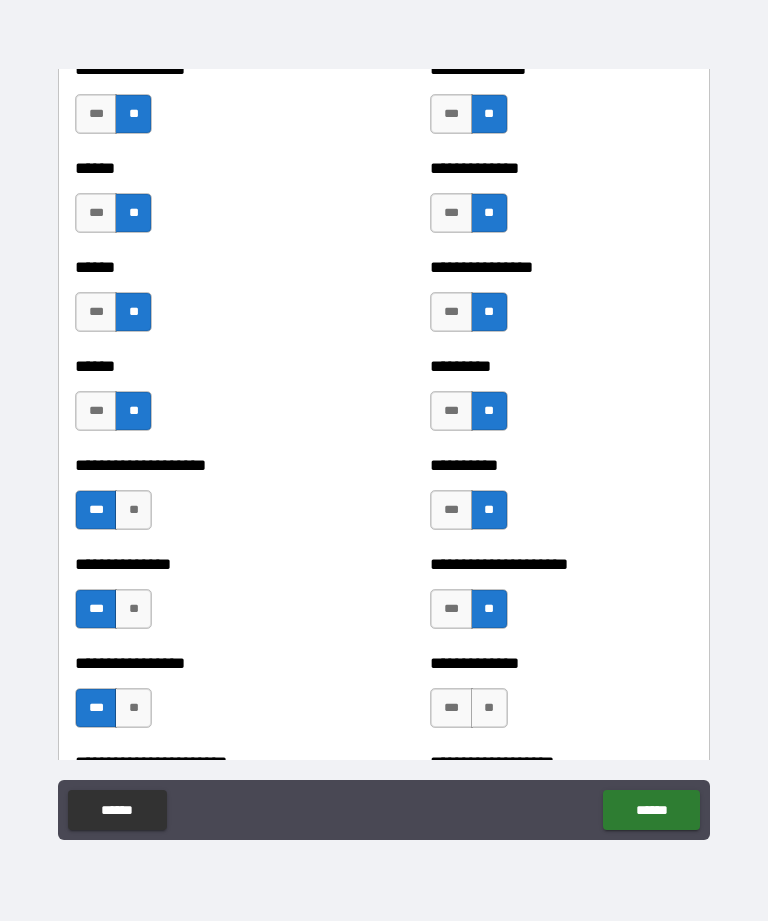 click on "**" at bounding box center [489, 708] 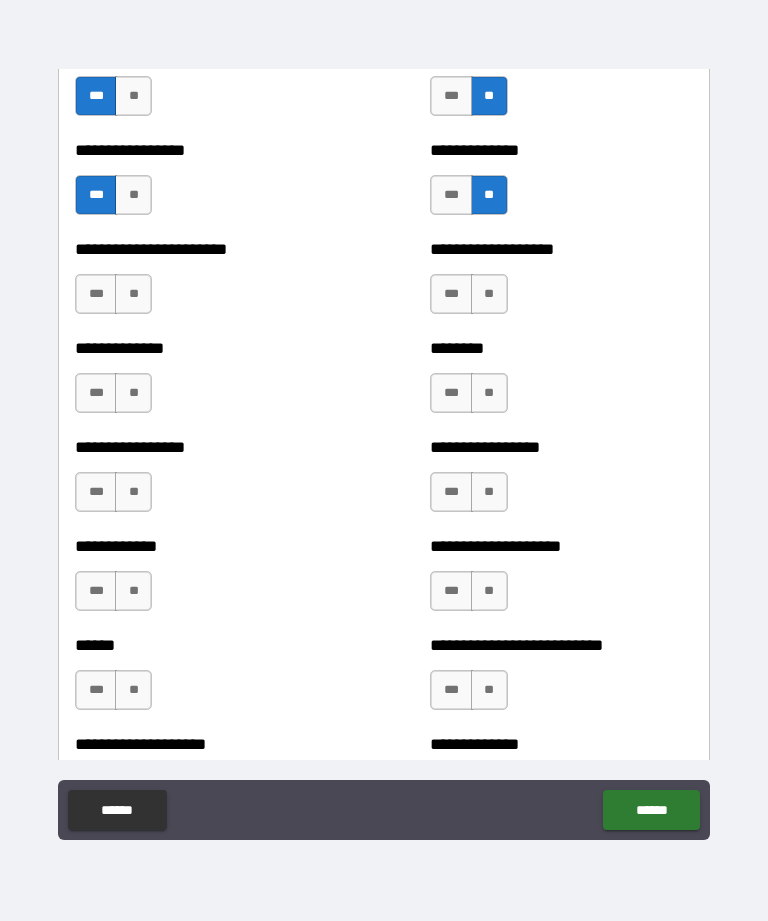 scroll, scrollTop: 3581, scrollLeft: 0, axis: vertical 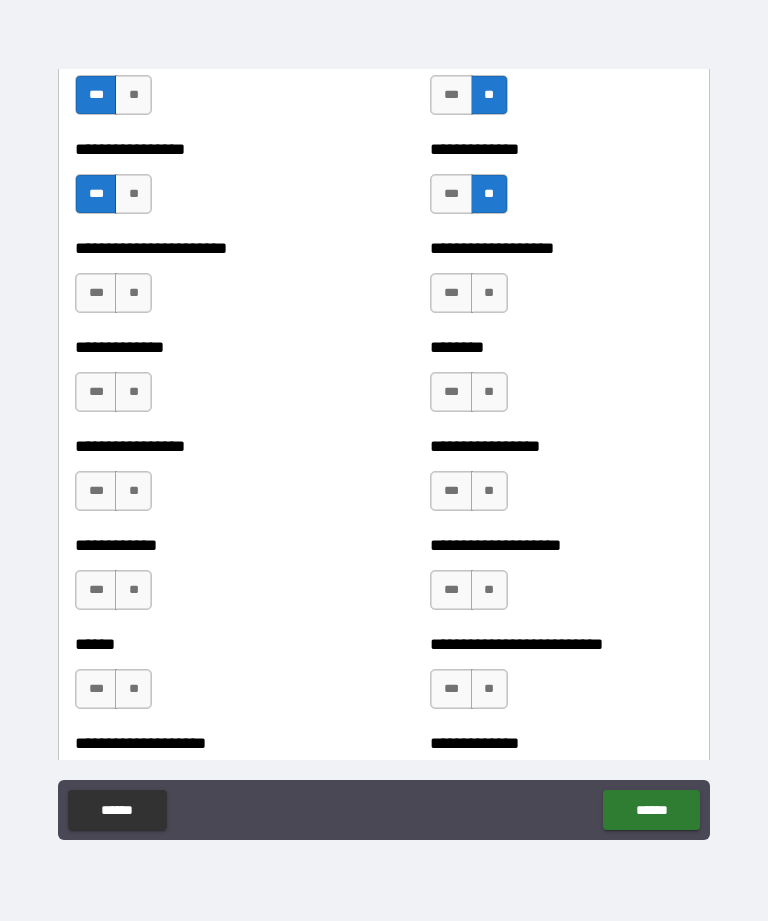 click on "**********" at bounding box center [206, 283] 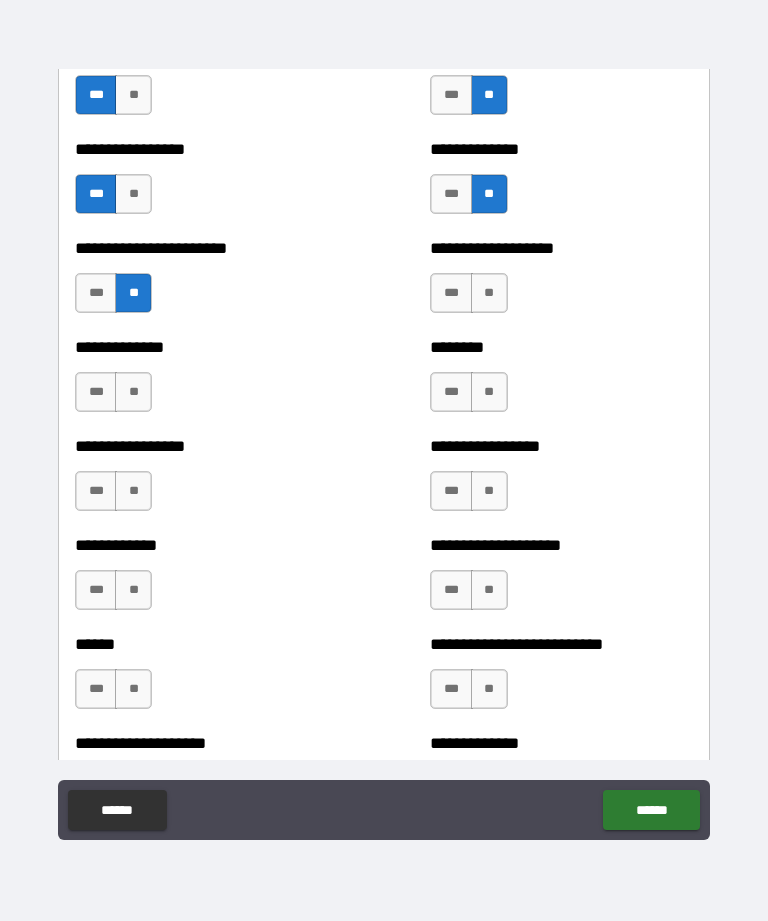 click on "**" at bounding box center (133, 392) 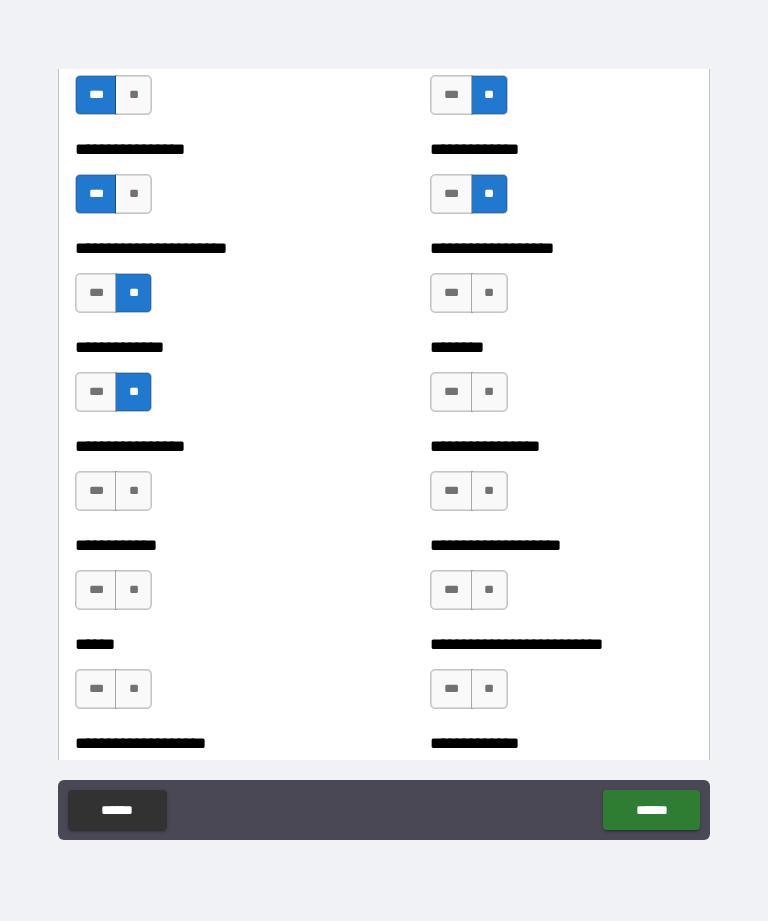 click on "**" at bounding box center (133, 491) 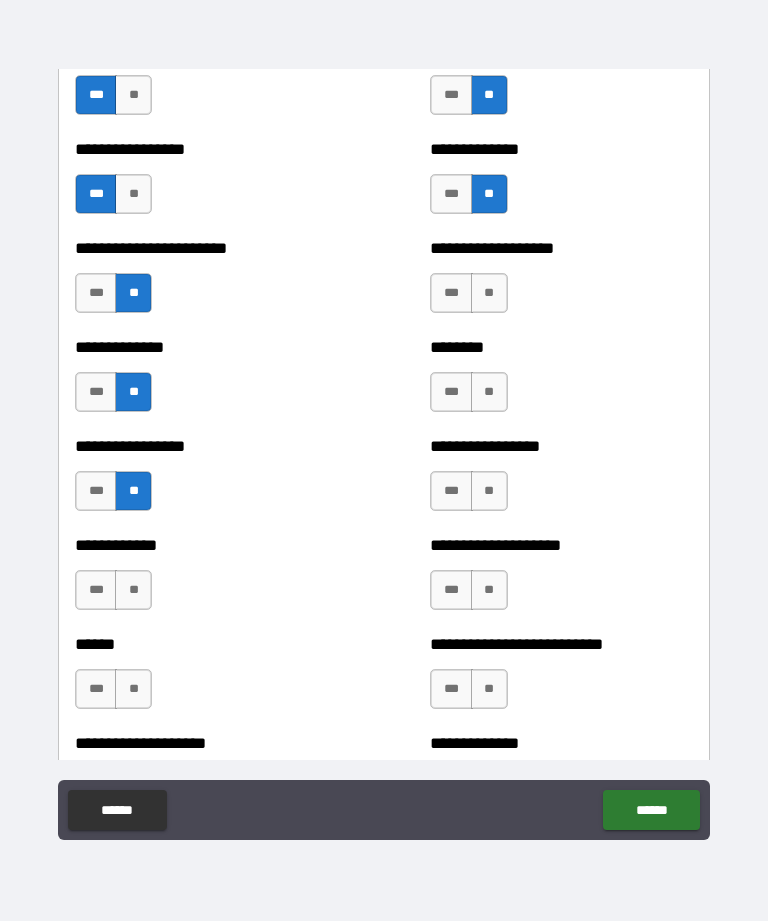 click on "**" at bounding box center [133, 590] 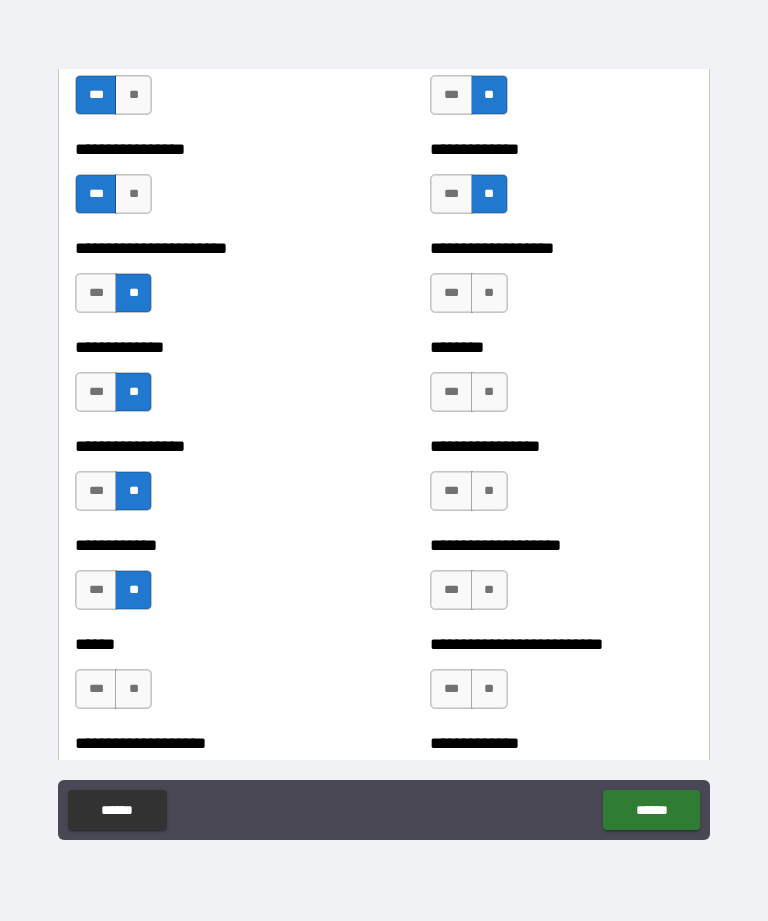 click on "**" at bounding box center (133, 689) 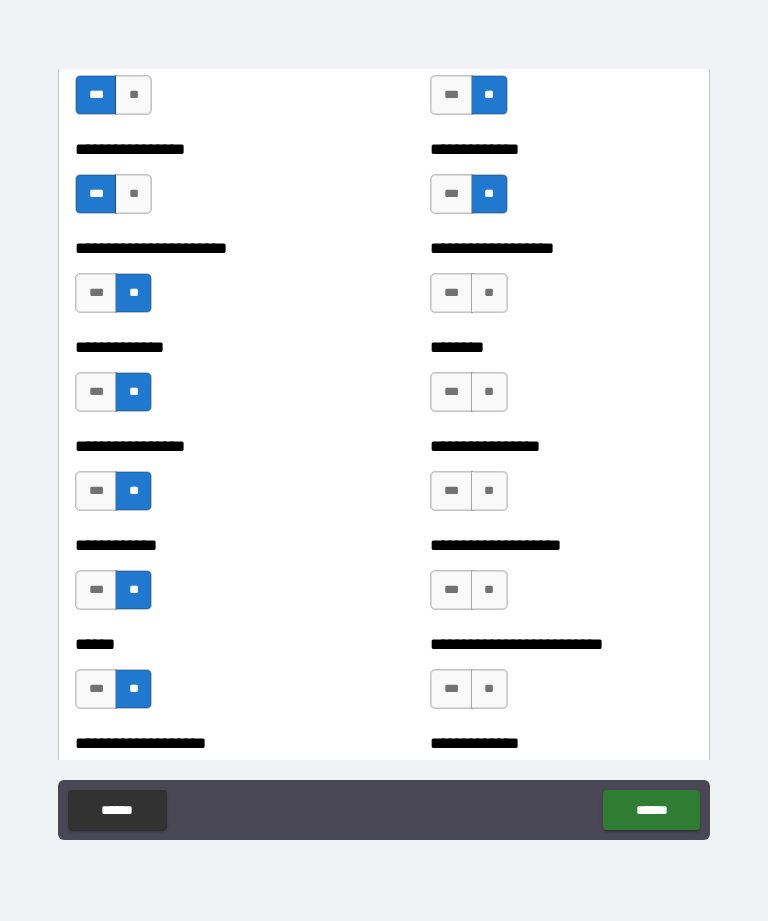 click on "**" at bounding box center (489, 293) 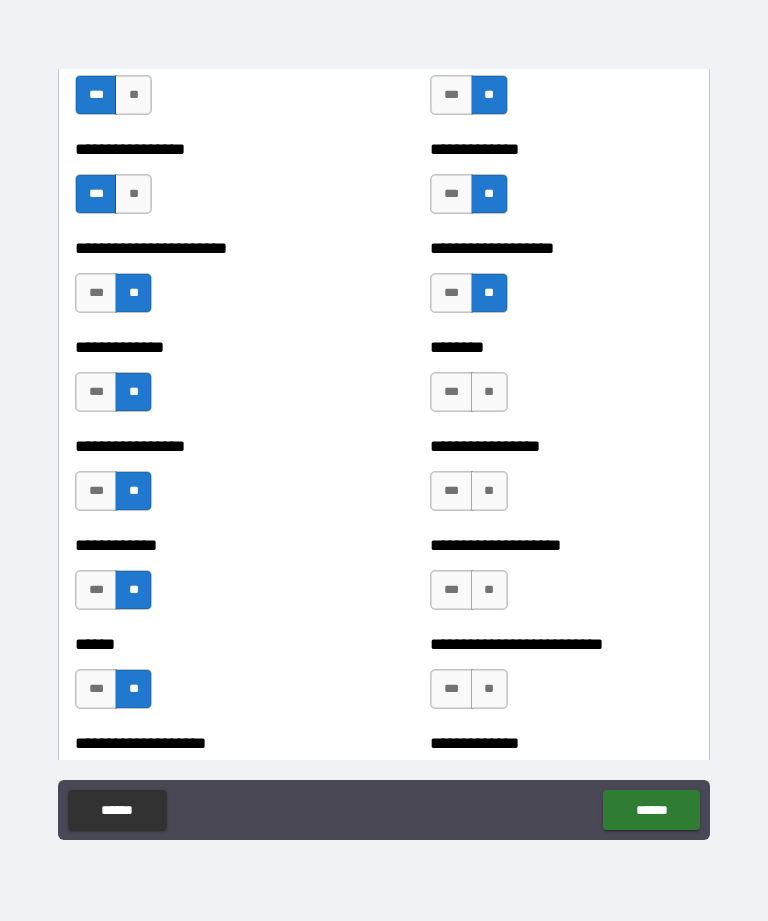click on "**" at bounding box center [489, 392] 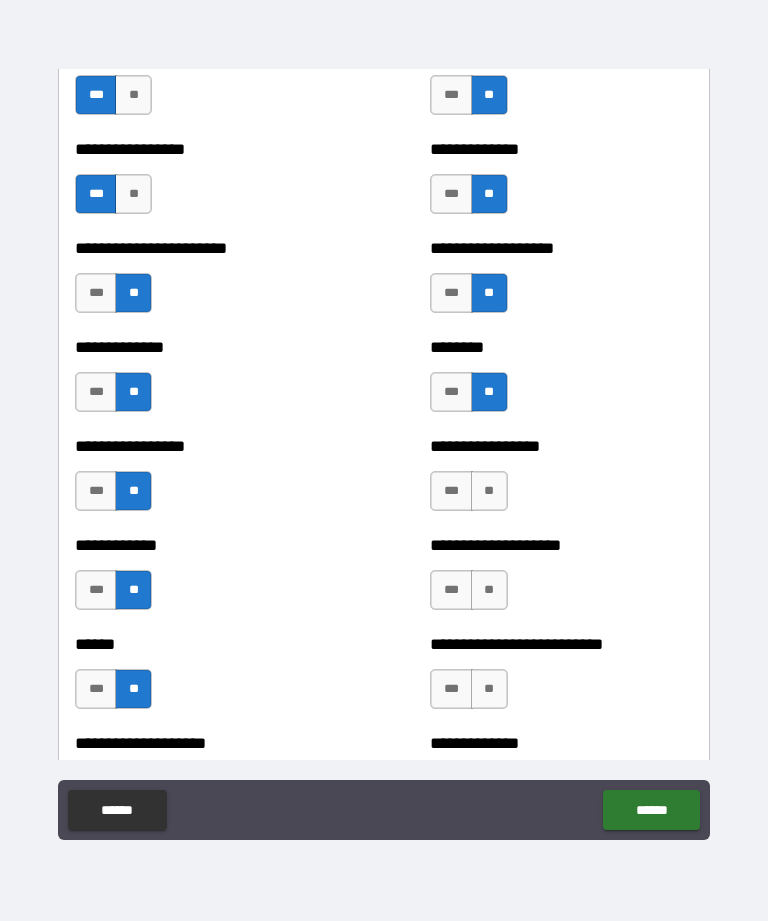 click on "**********" at bounding box center [561, 481] 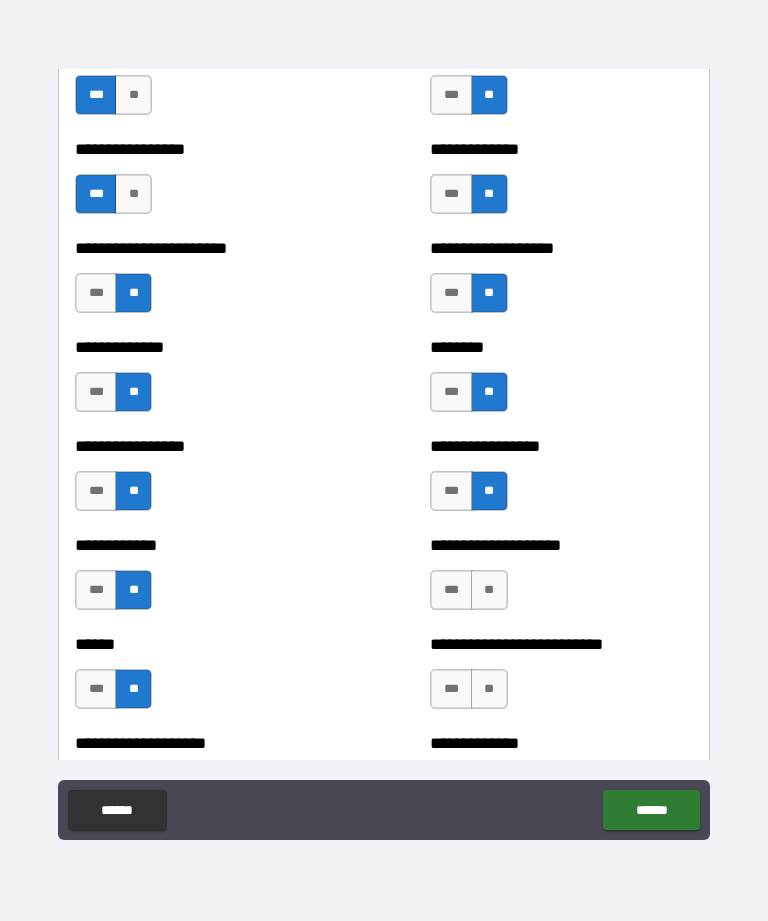 click on "**" at bounding box center [489, 590] 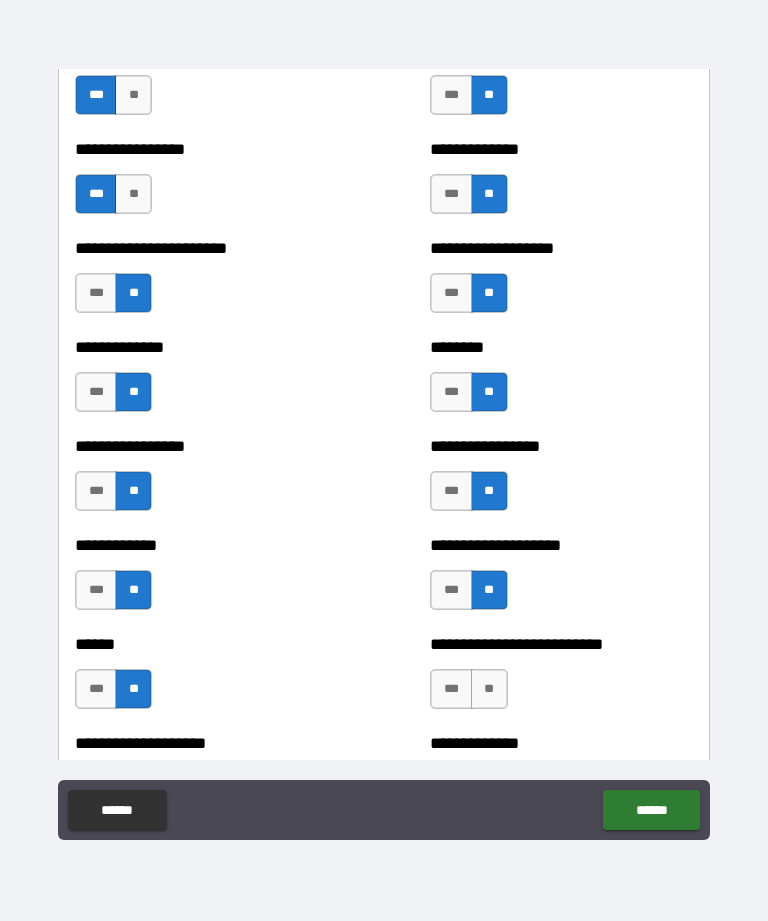 click on "**" at bounding box center (489, 689) 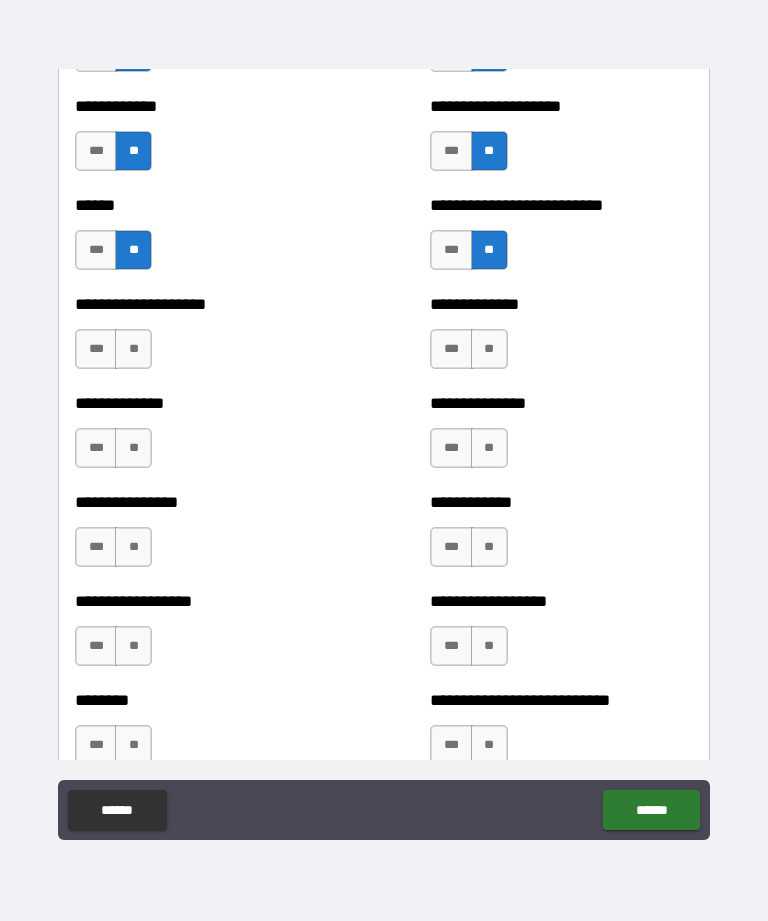 scroll, scrollTop: 4074, scrollLeft: 0, axis: vertical 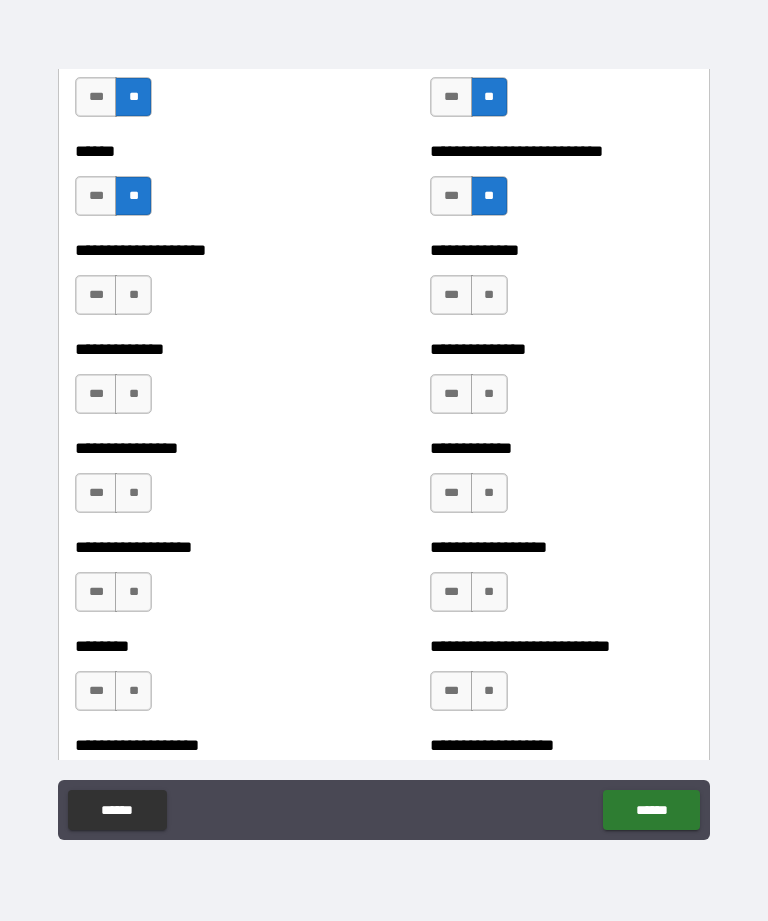 click on "***" at bounding box center [451, 295] 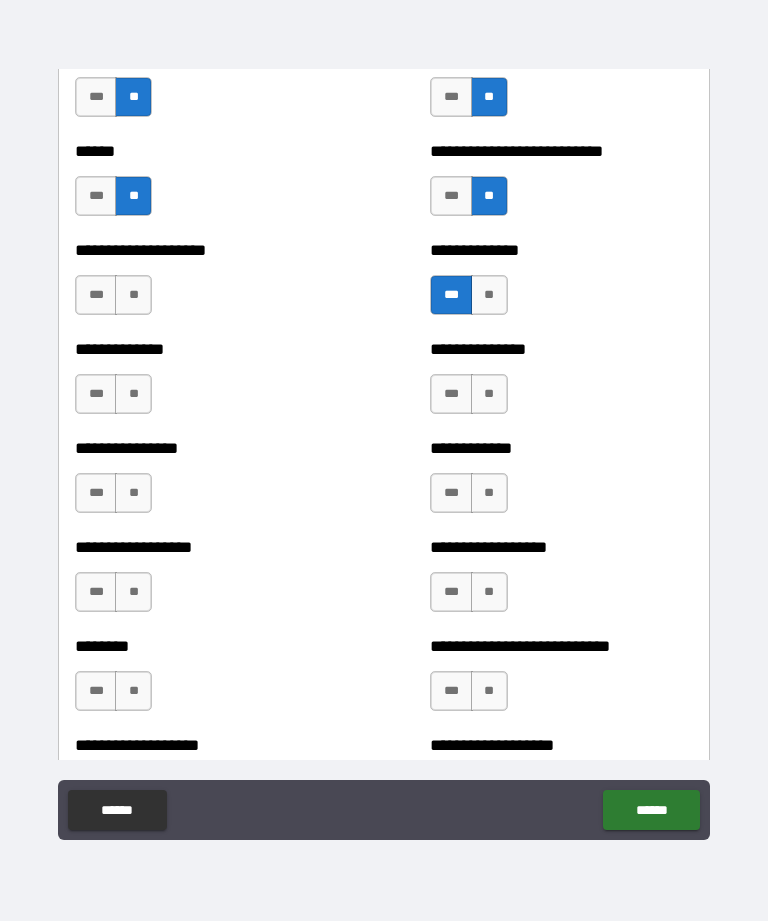click on "**" at bounding box center [489, 394] 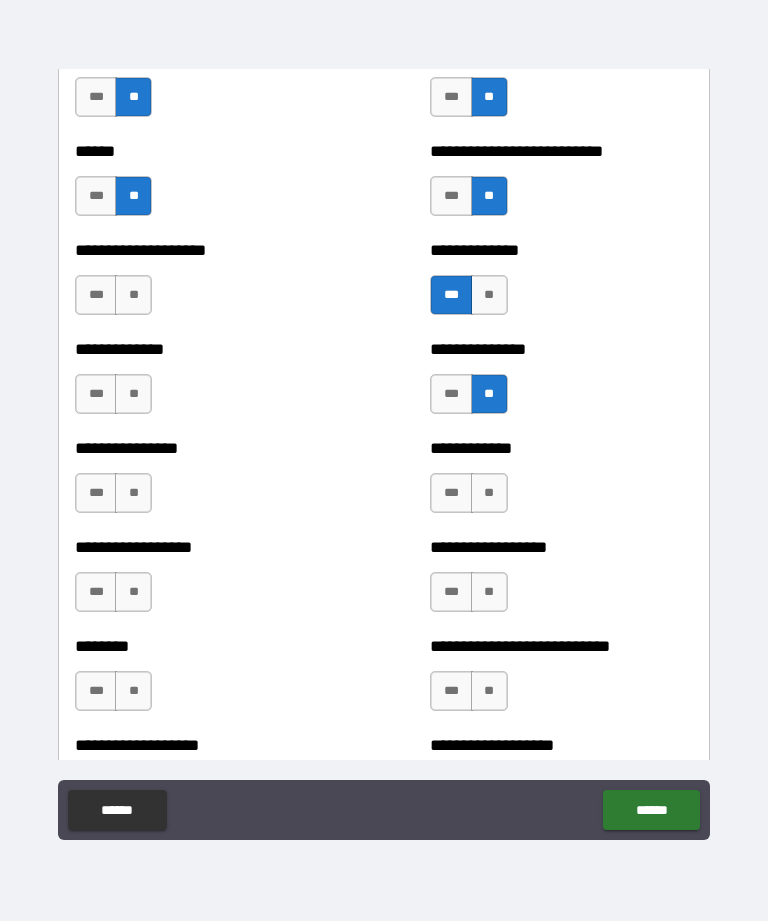 click on "**" at bounding box center [489, 493] 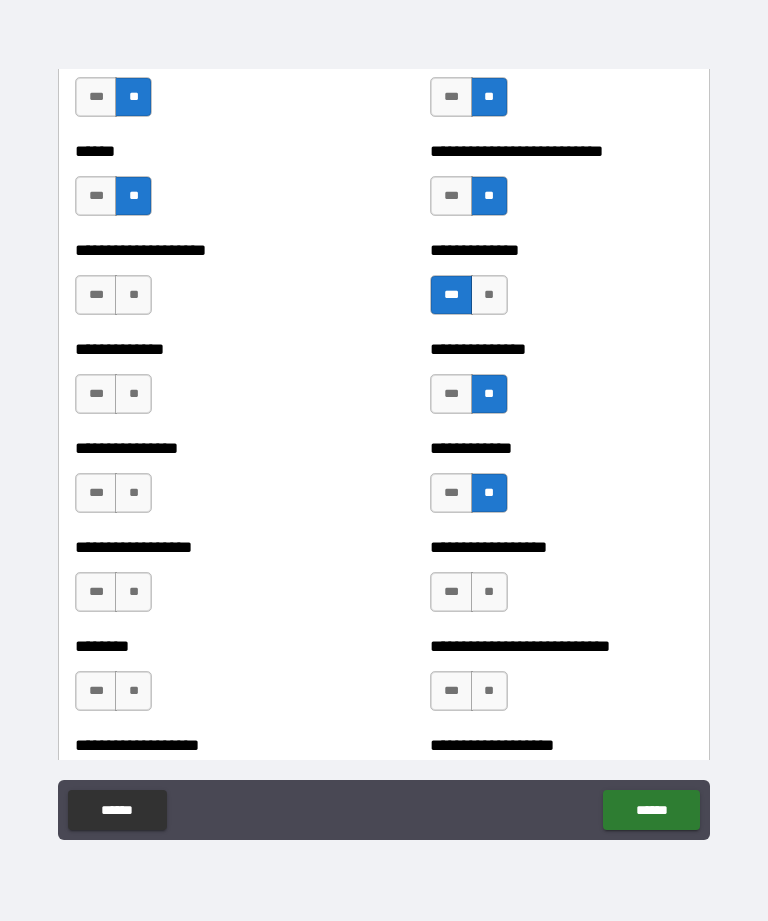 click on "**" at bounding box center (489, 592) 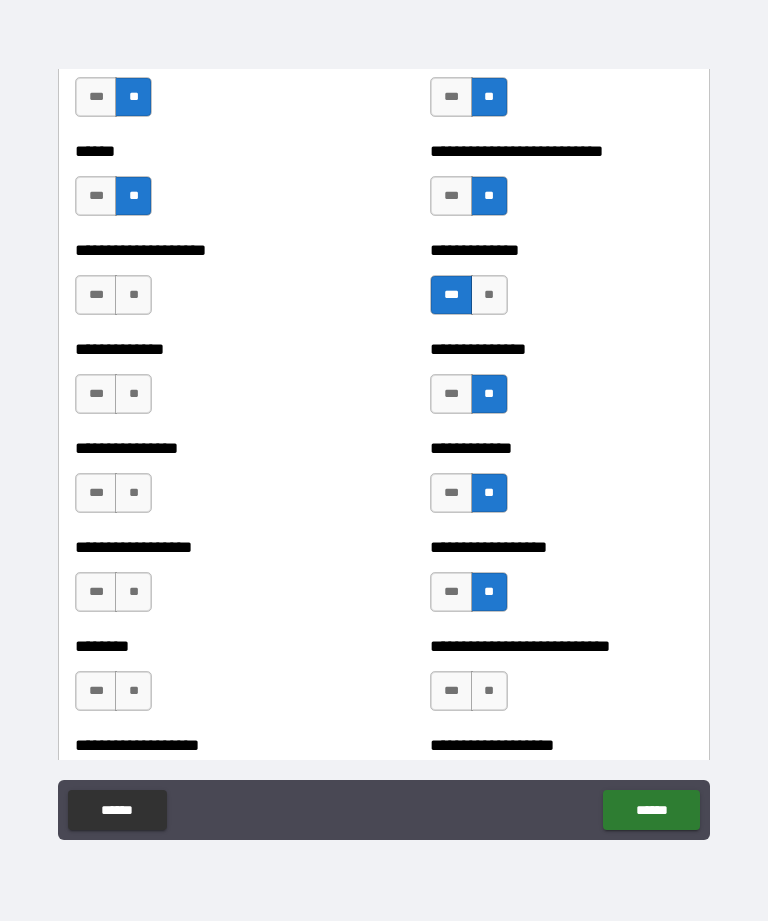 click on "**" at bounding box center (489, 691) 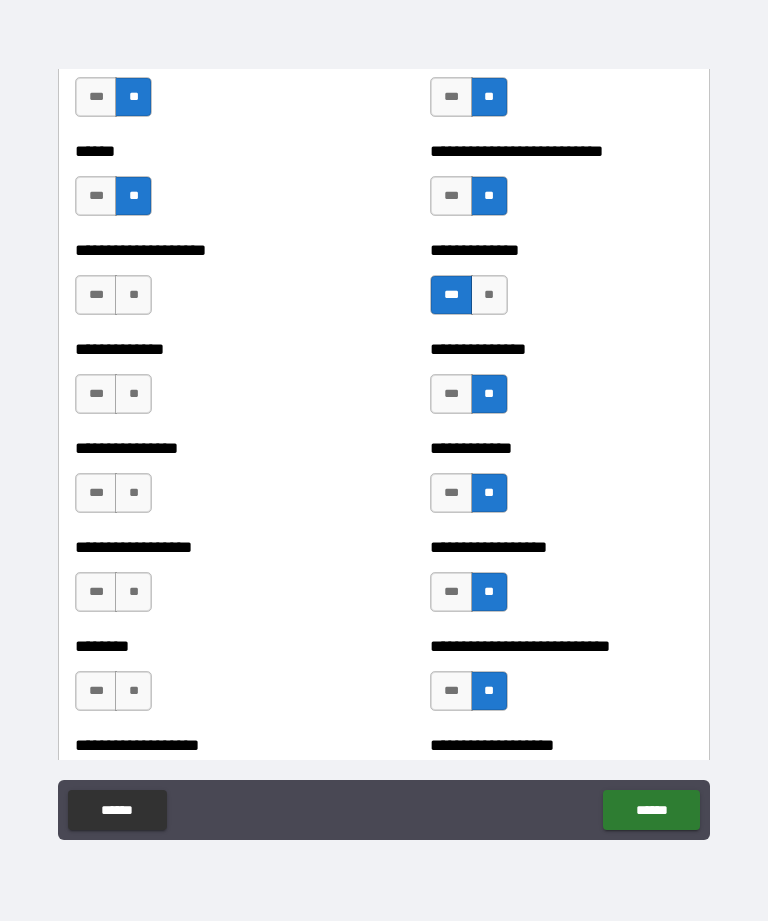 click on "**" at bounding box center (133, 691) 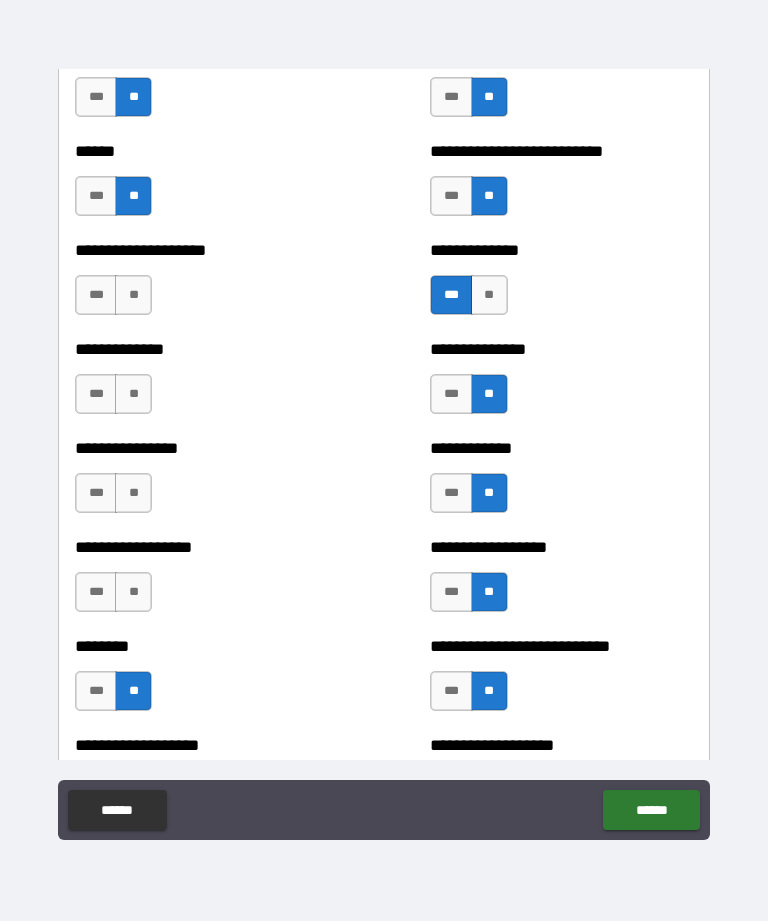 click on "**" at bounding box center [133, 592] 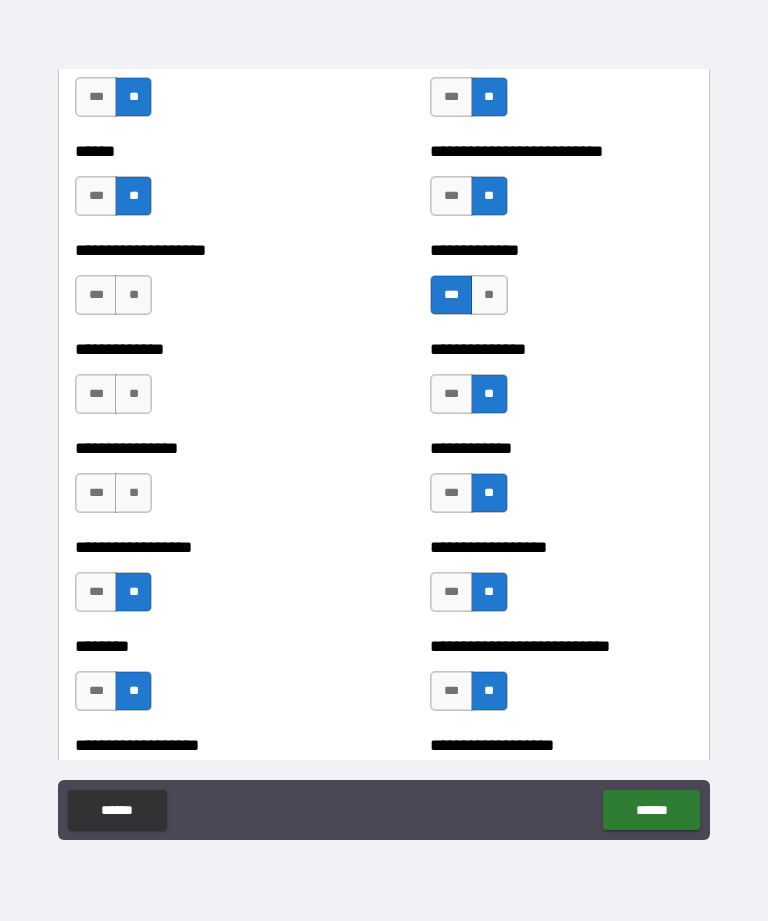 click on "**" at bounding box center (133, 493) 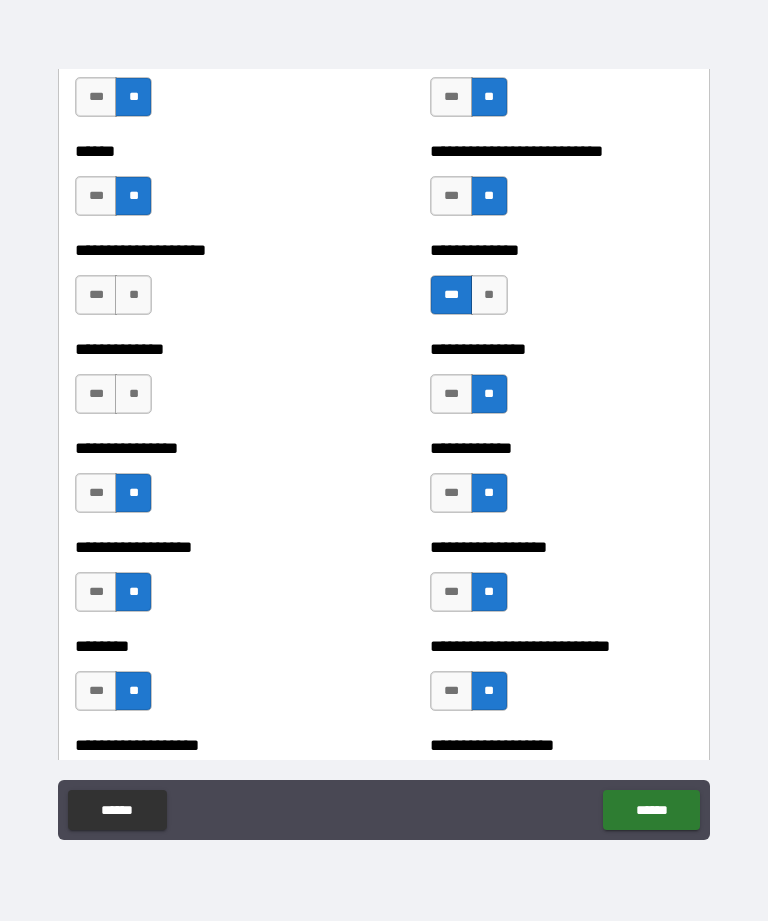 click on "**" at bounding box center (133, 394) 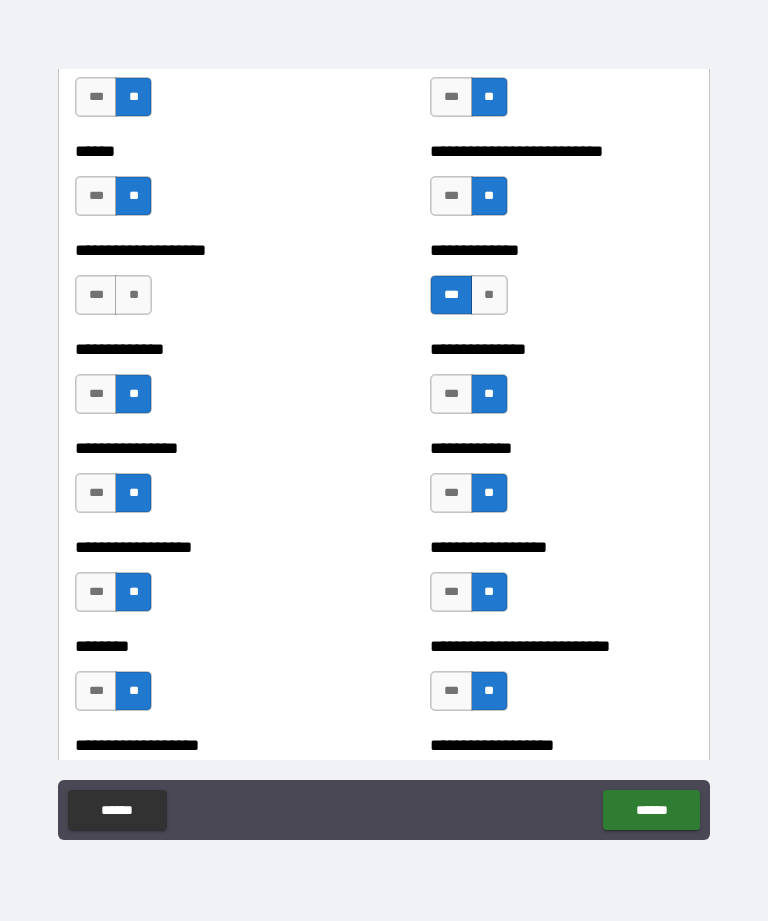 click on "**" at bounding box center [133, 295] 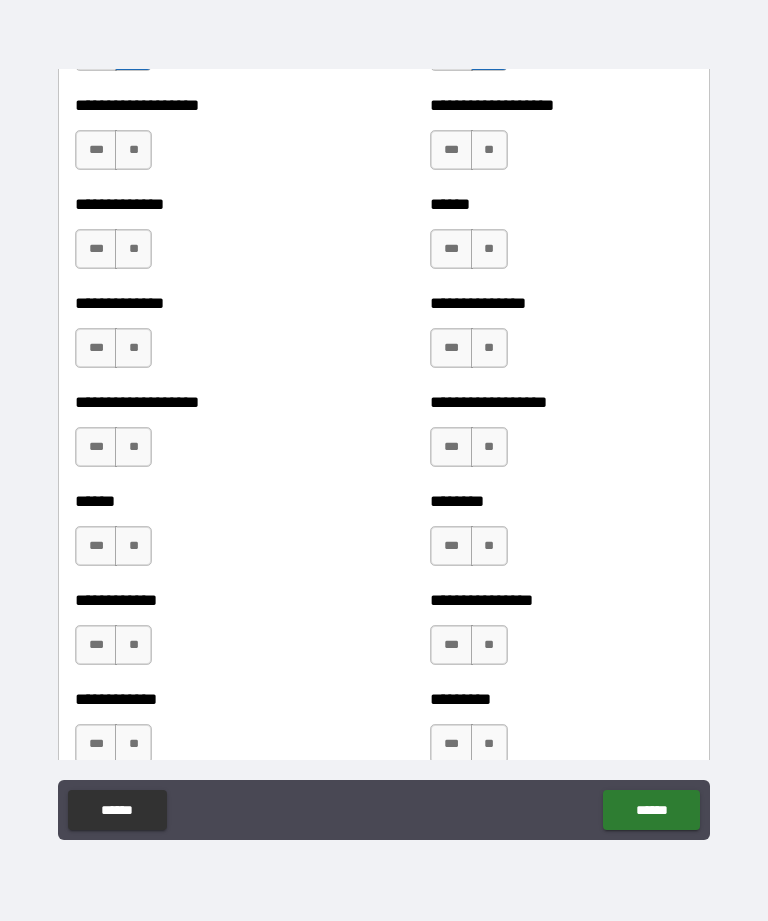 scroll, scrollTop: 4717, scrollLeft: 0, axis: vertical 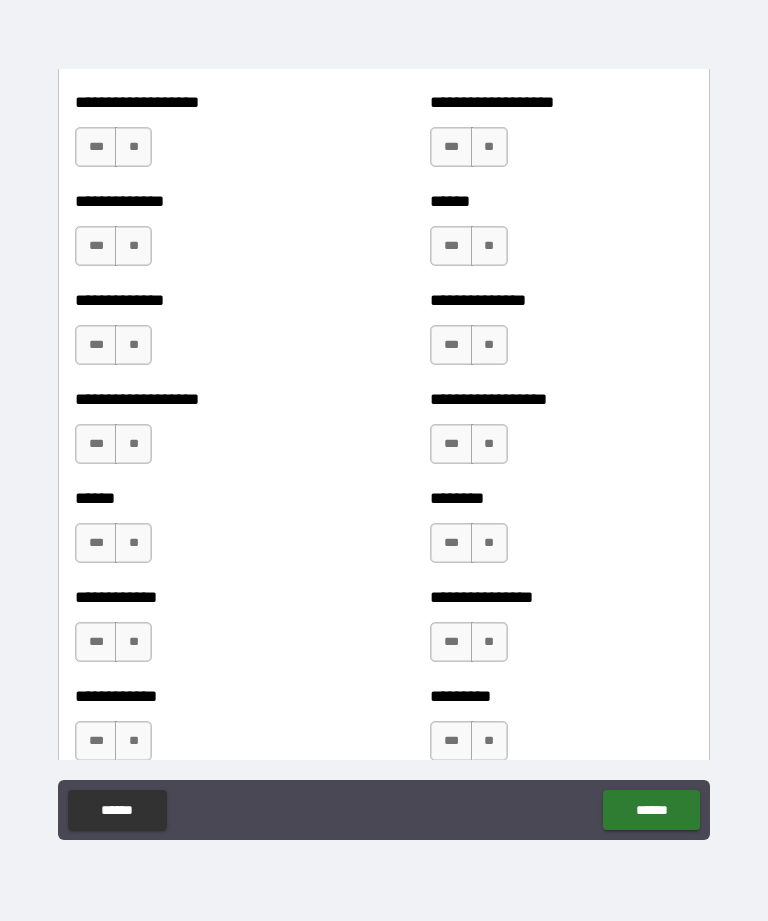 click on "**" at bounding box center (489, 147) 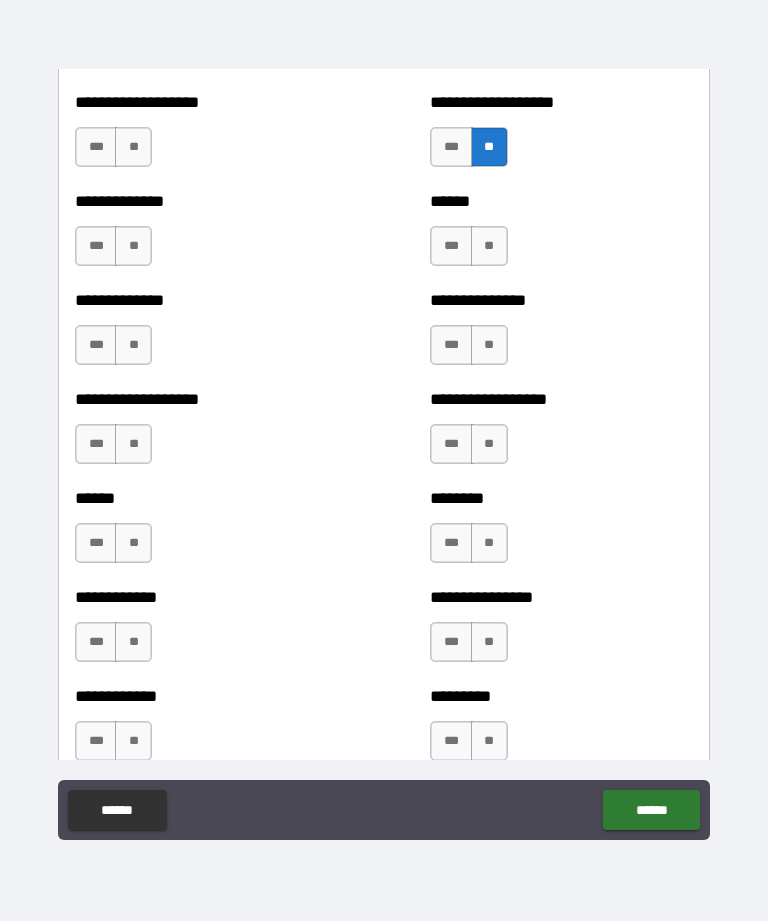 click on "***" at bounding box center (451, 246) 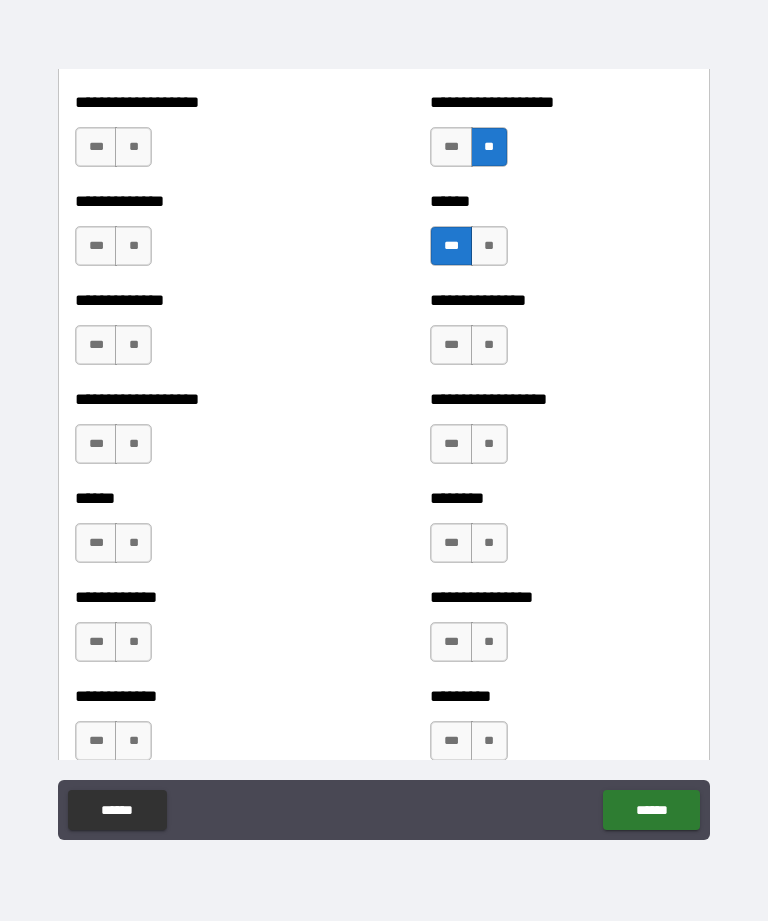 click on "**" at bounding box center [489, 345] 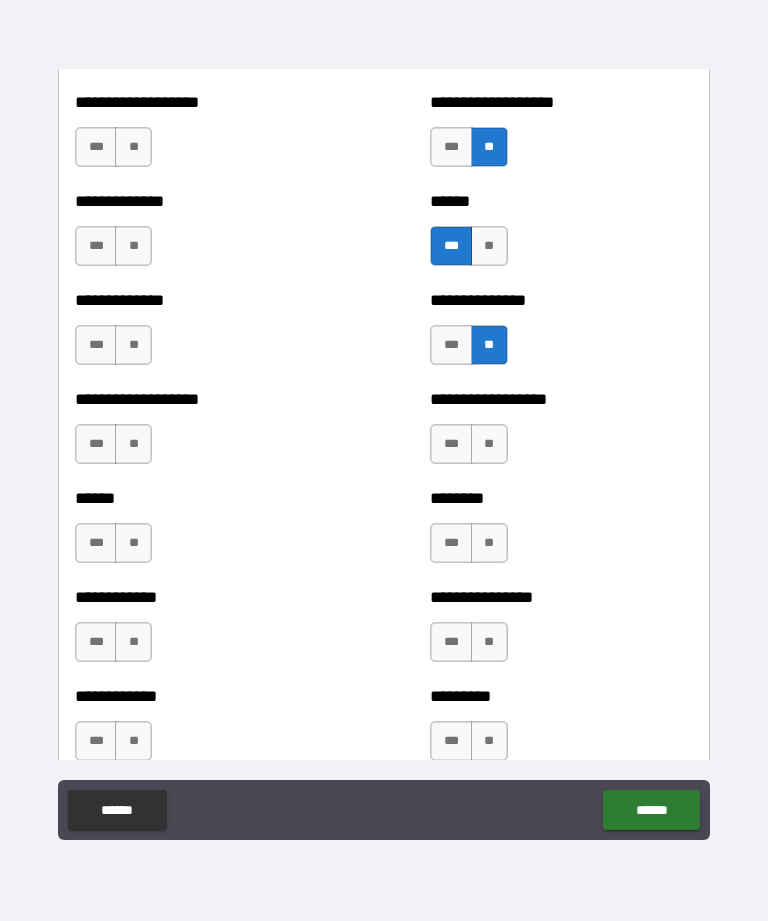 click on "**" at bounding box center [489, 444] 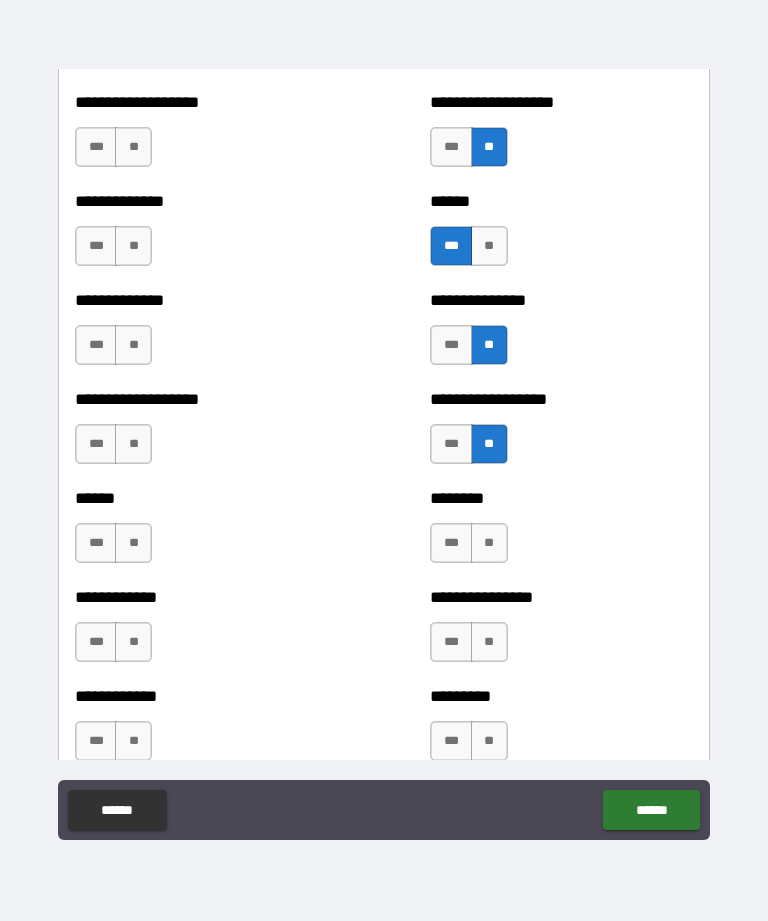 click on "**" at bounding box center (489, 543) 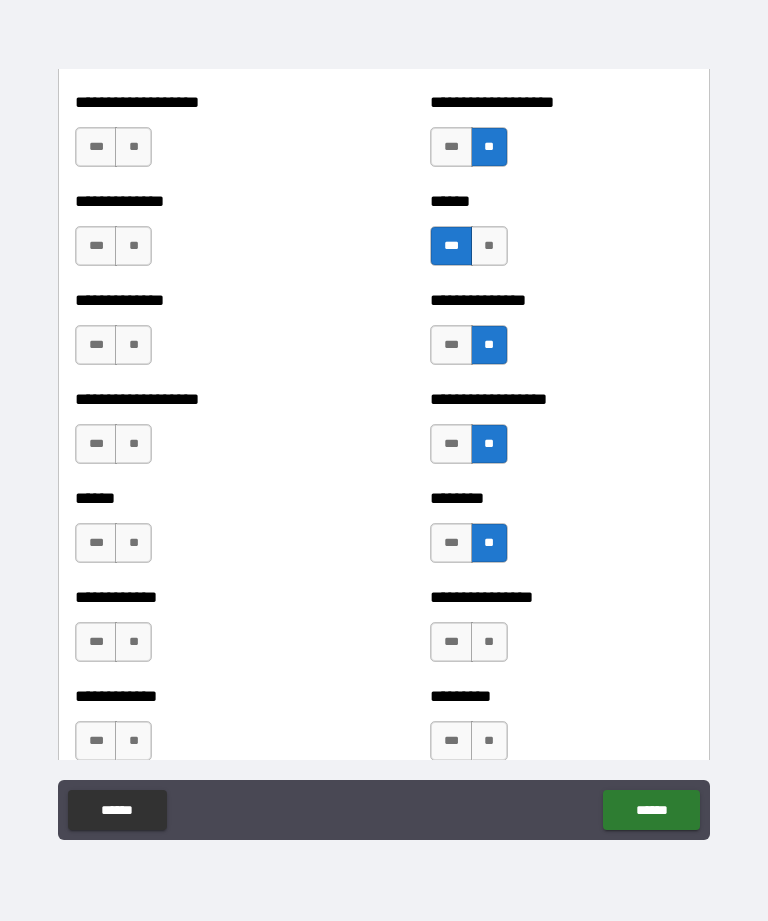 click on "**" at bounding box center (489, 642) 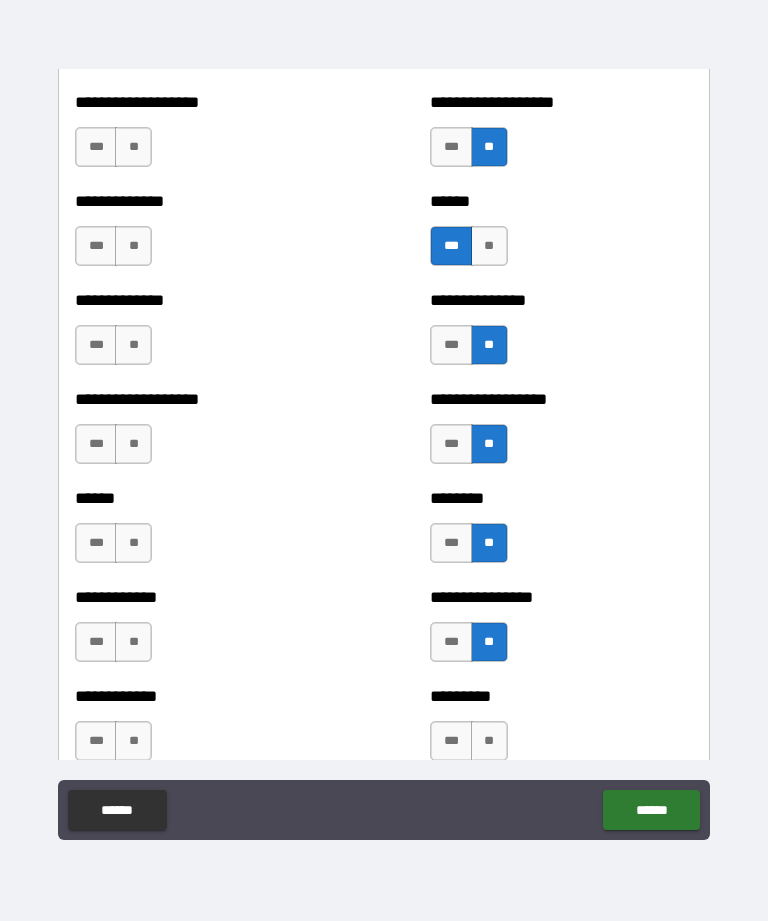 click on "**" at bounding box center [489, 741] 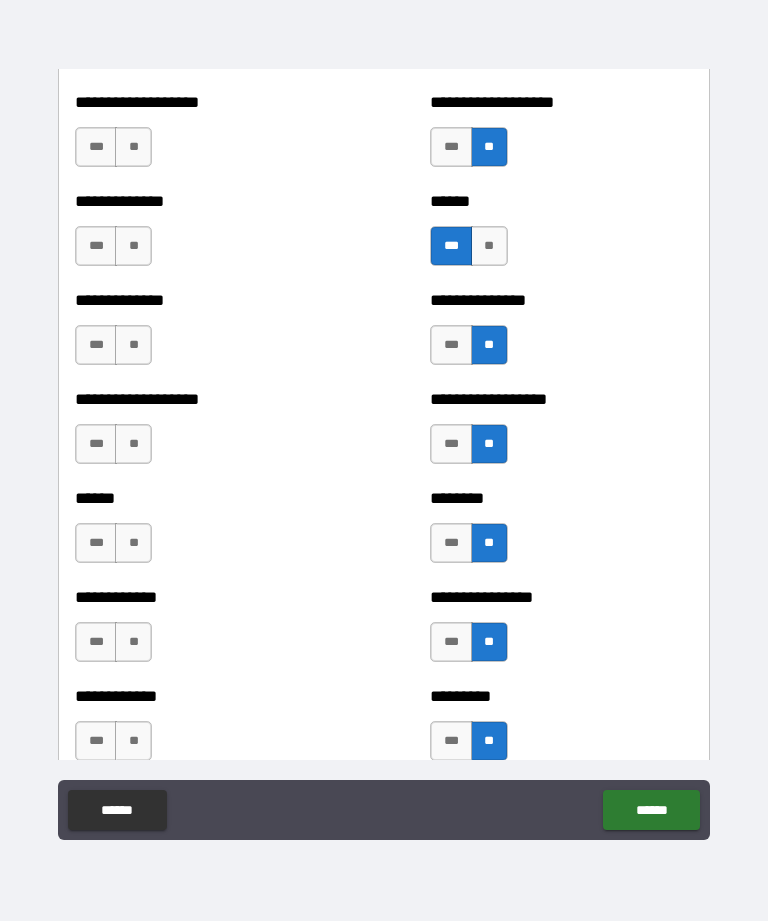 click on "**" at bounding box center (133, 741) 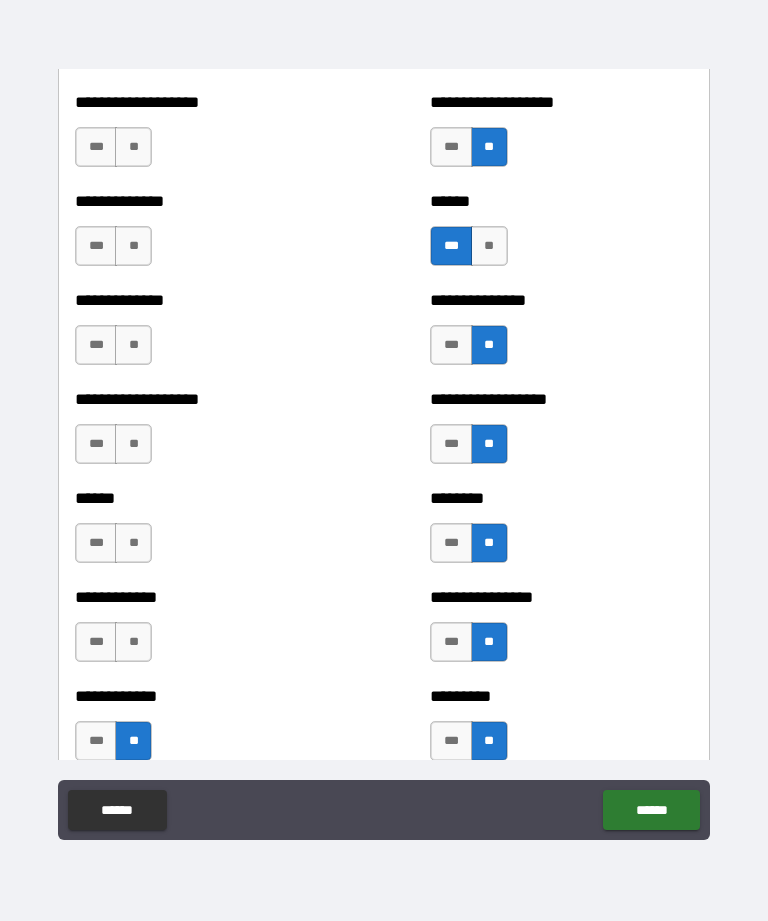 click on "**" at bounding box center [133, 642] 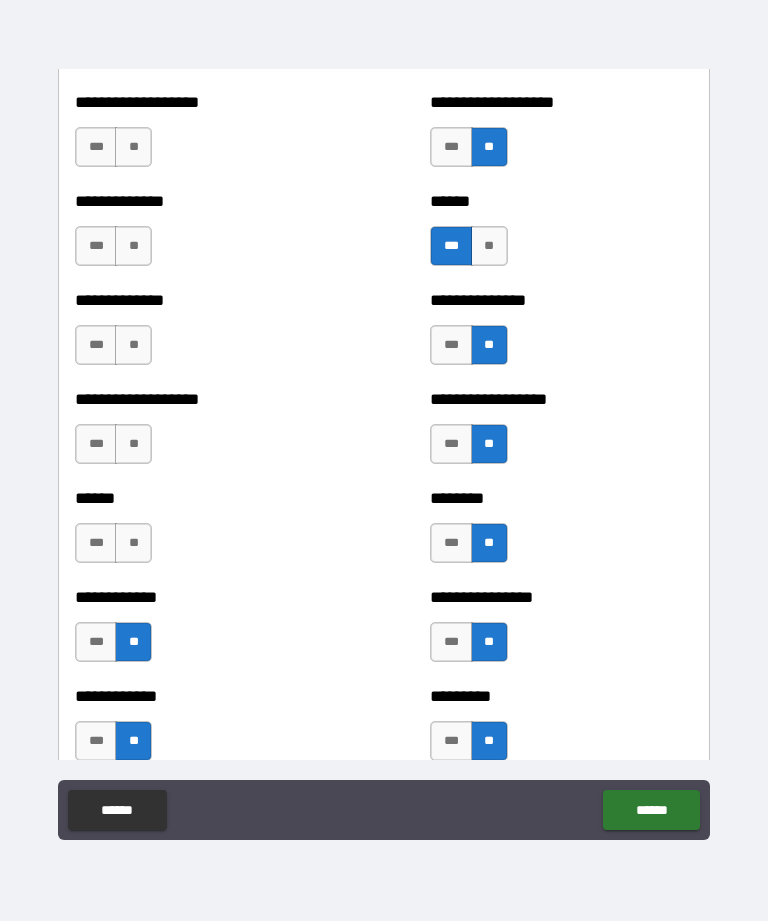click on "**" at bounding box center (133, 543) 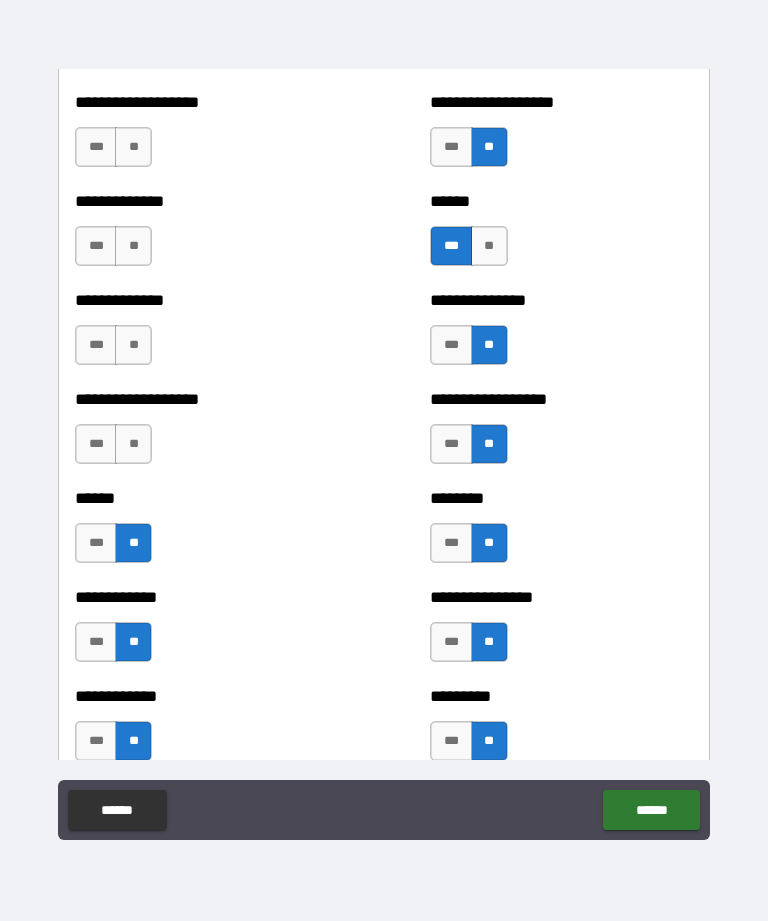 click on "***" at bounding box center (96, 543) 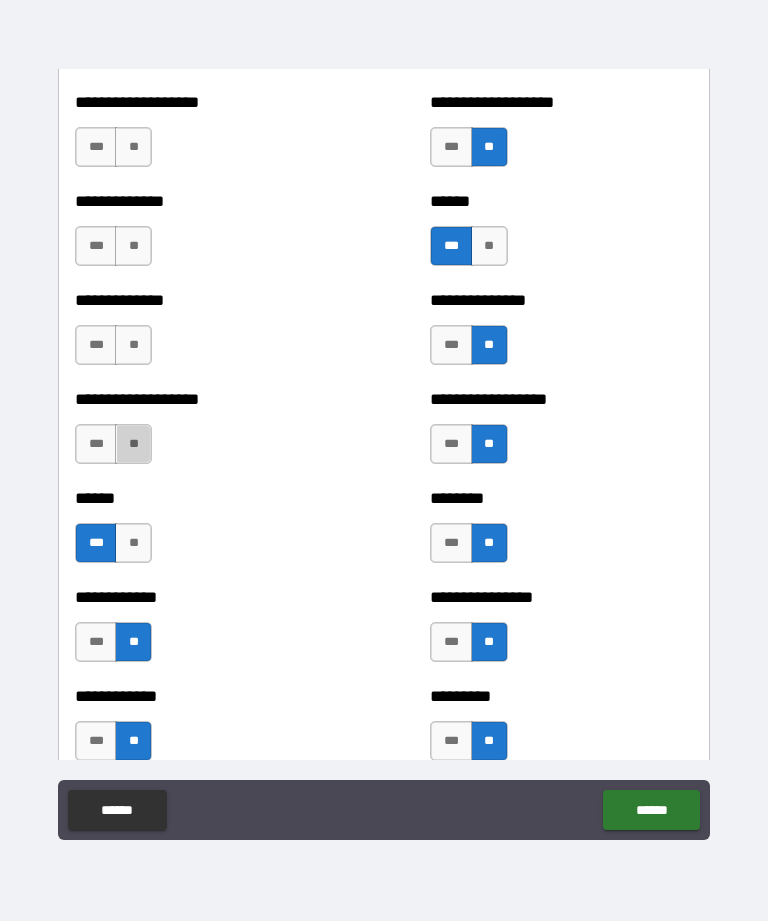 click on "**" at bounding box center (133, 444) 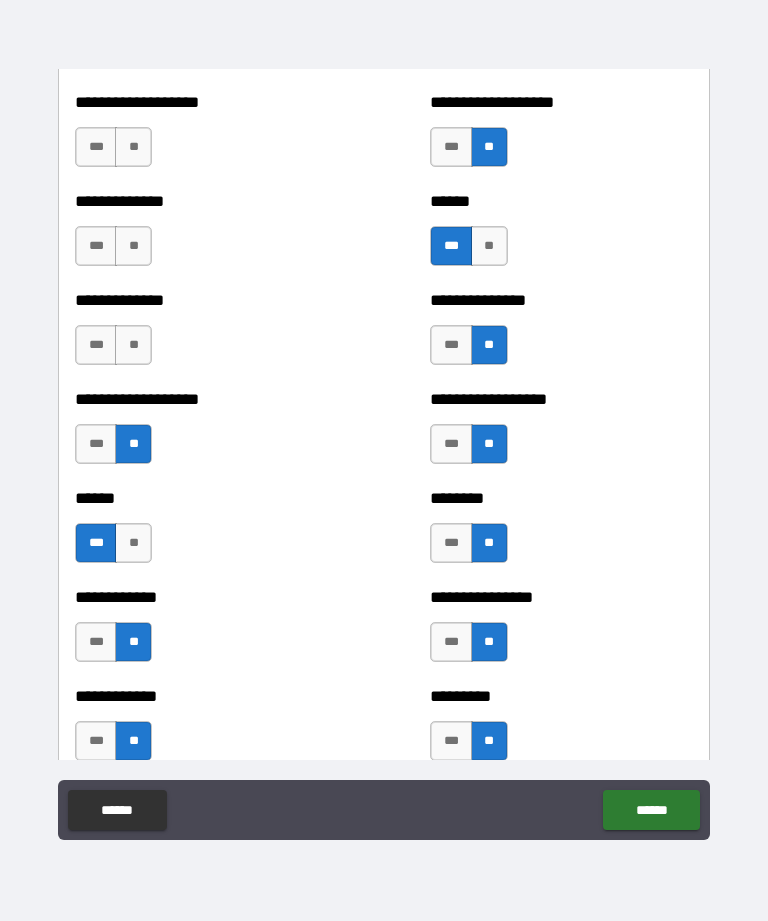 click on "**" at bounding box center (133, 345) 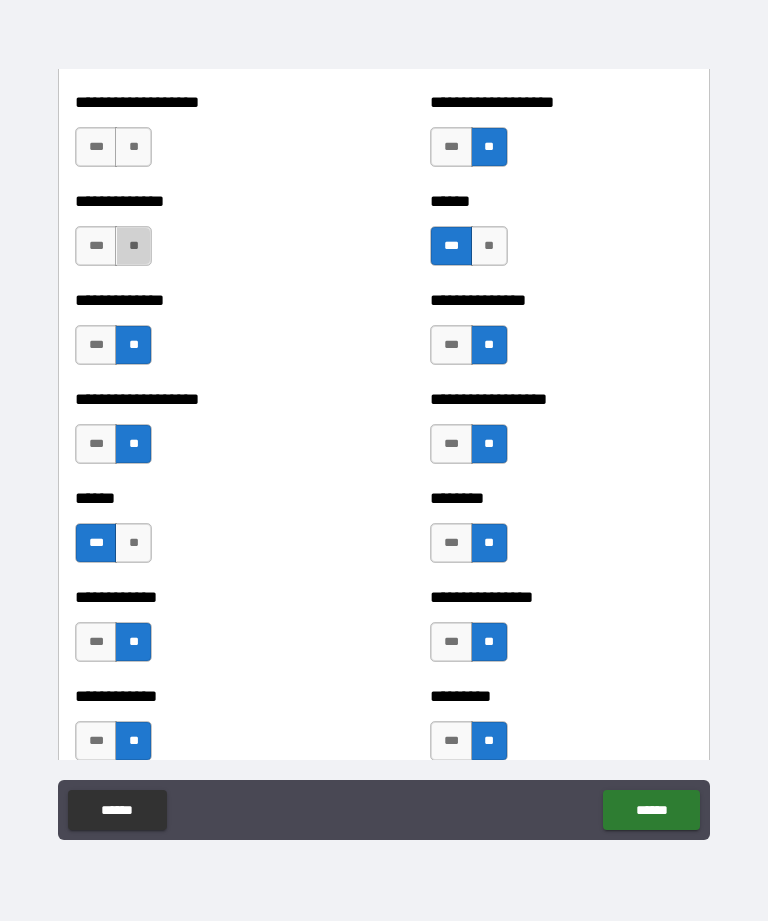 click on "**" at bounding box center (133, 246) 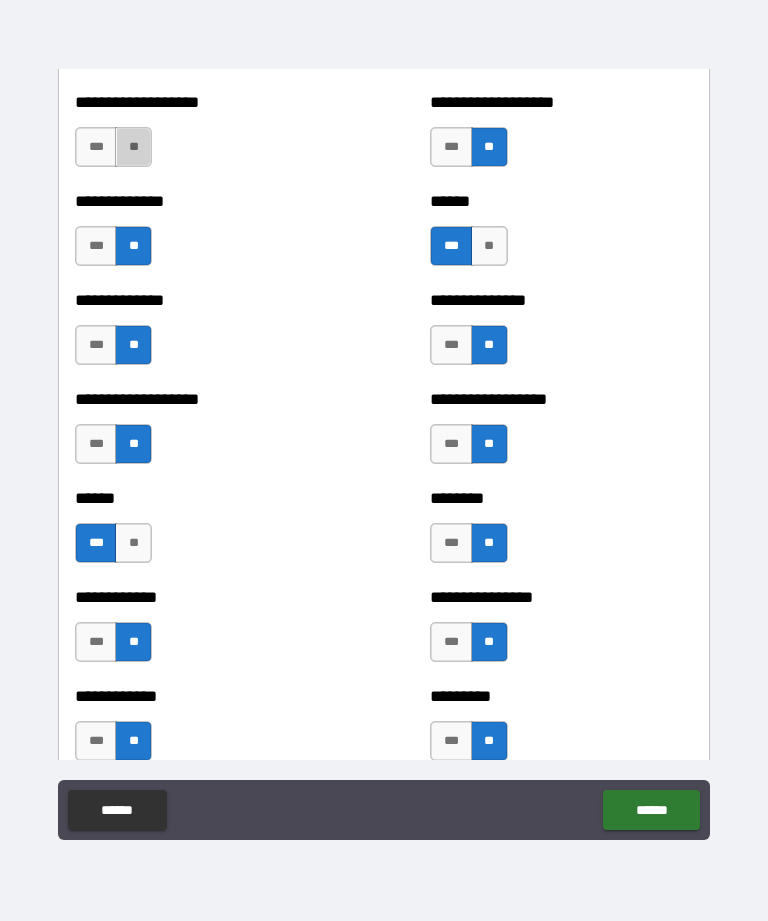 click on "**" at bounding box center (133, 147) 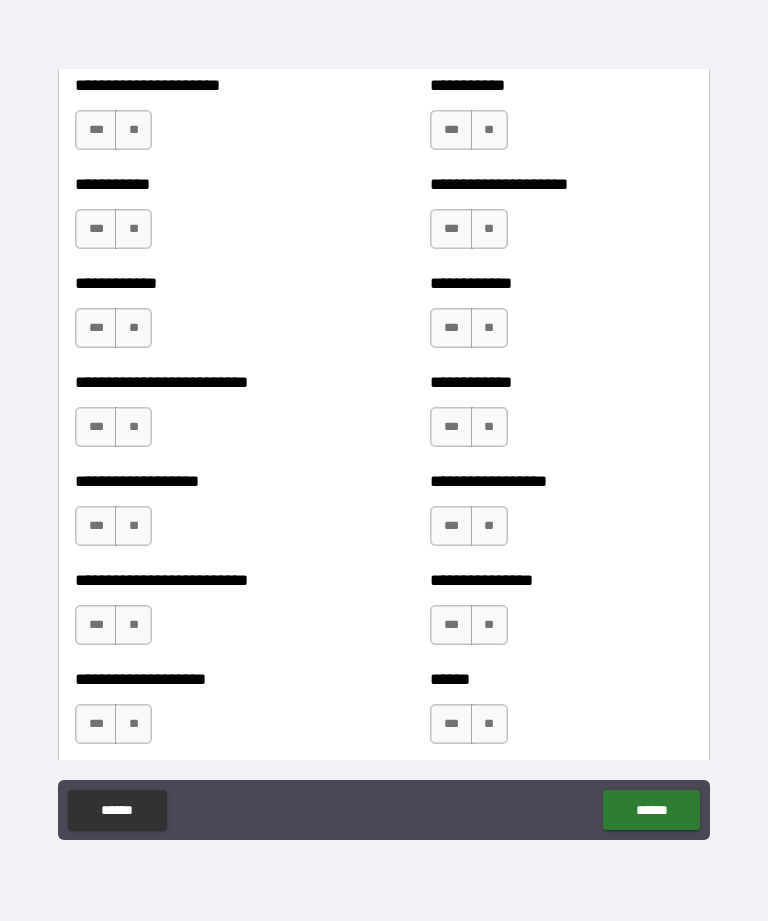 scroll, scrollTop: 5428, scrollLeft: 0, axis: vertical 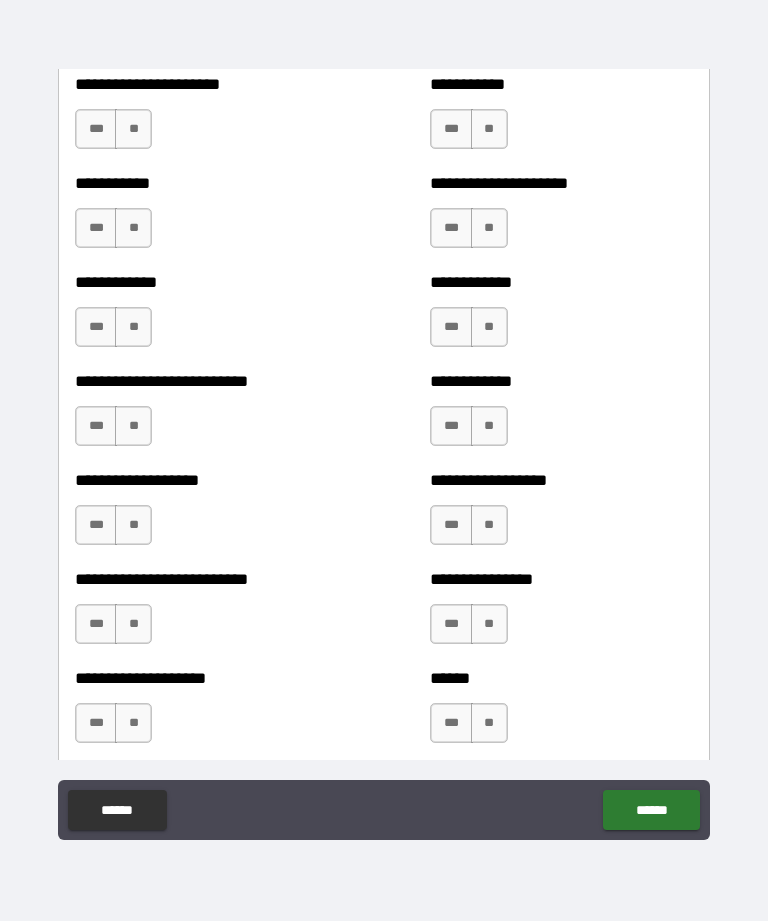 click on "**" at bounding box center [133, 129] 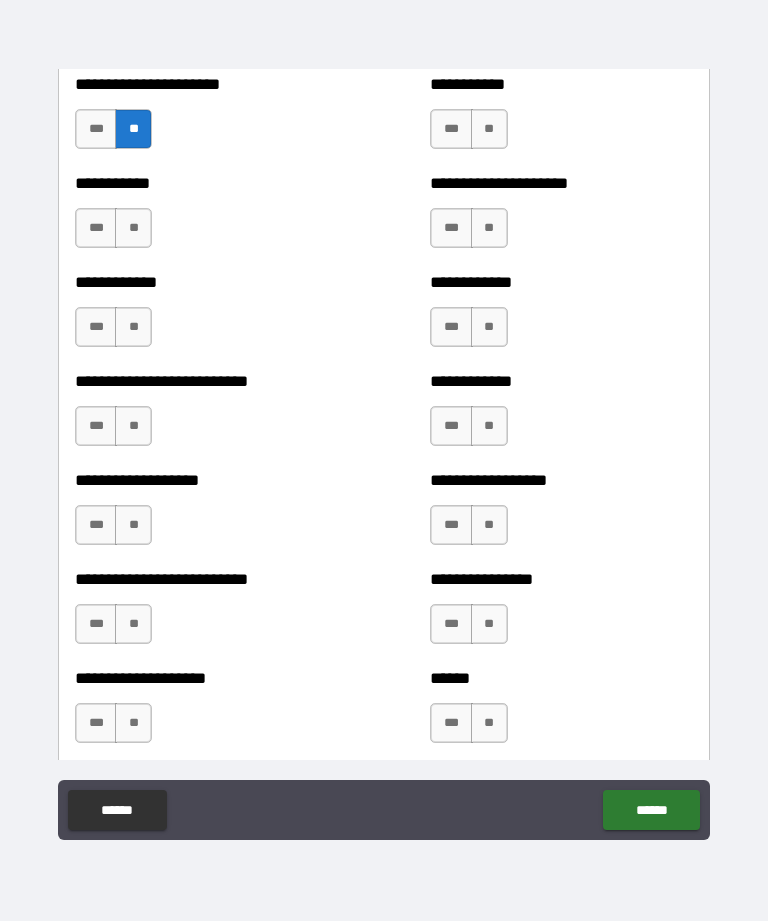 click on "**" at bounding box center (133, 228) 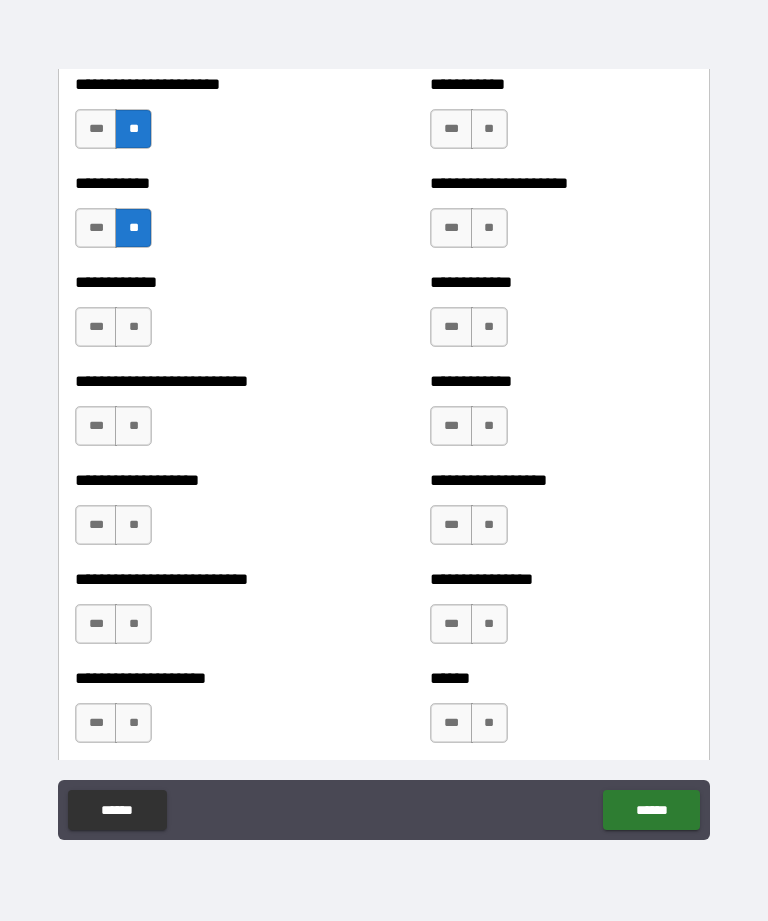 click on "**" at bounding box center (133, 327) 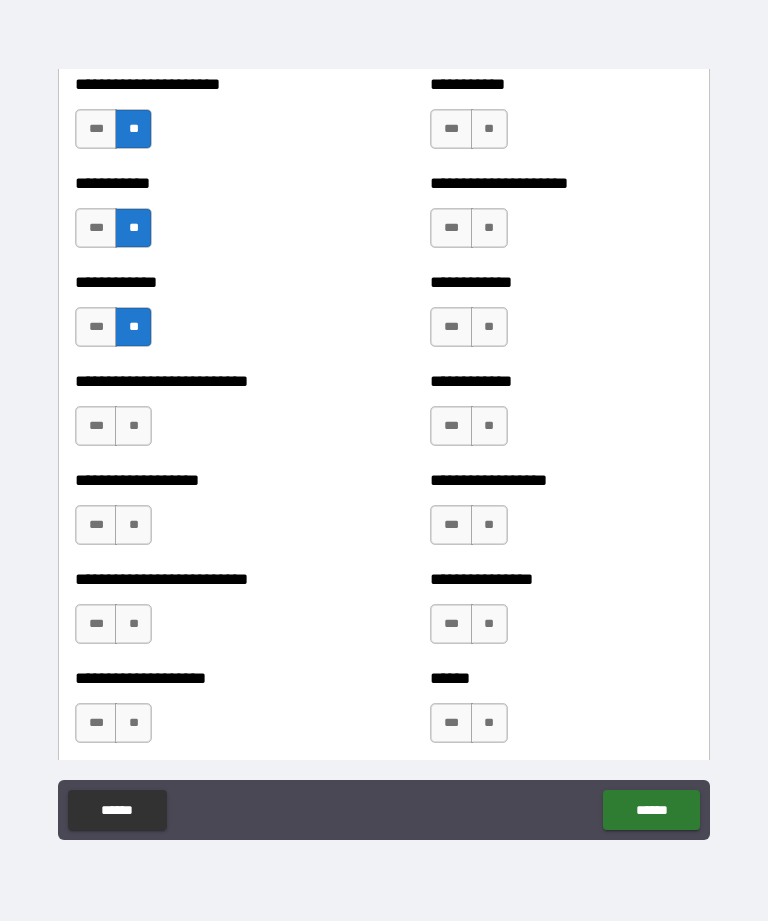 click on "**" at bounding box center (133, 426) 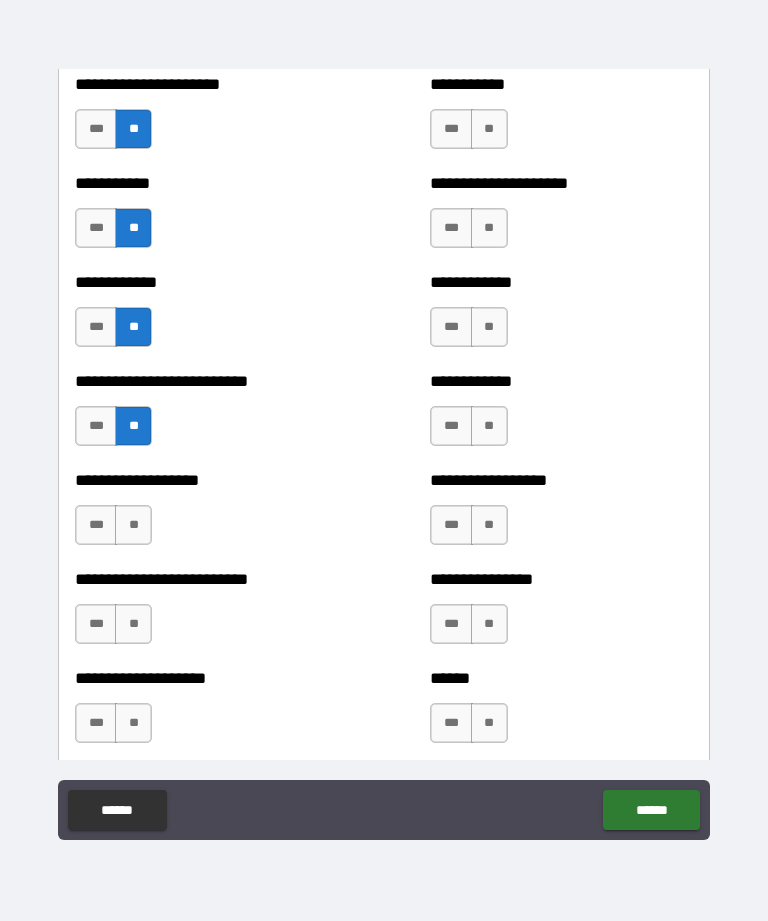 click on "**" at bounding box center [133, 525] 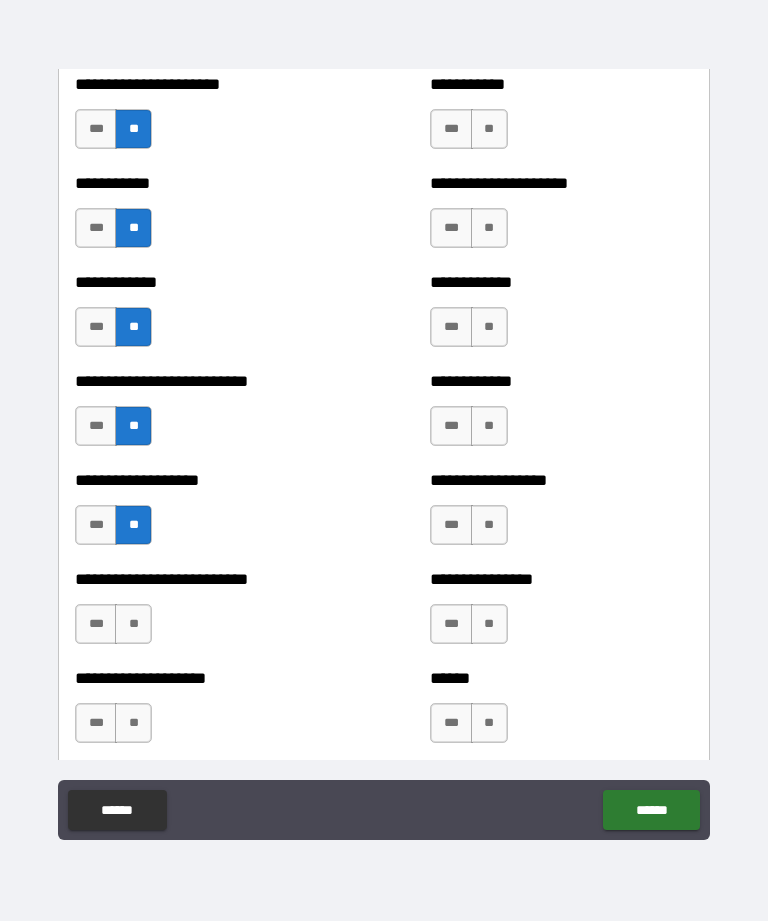 click on "**" at bounding box center [133, 624] 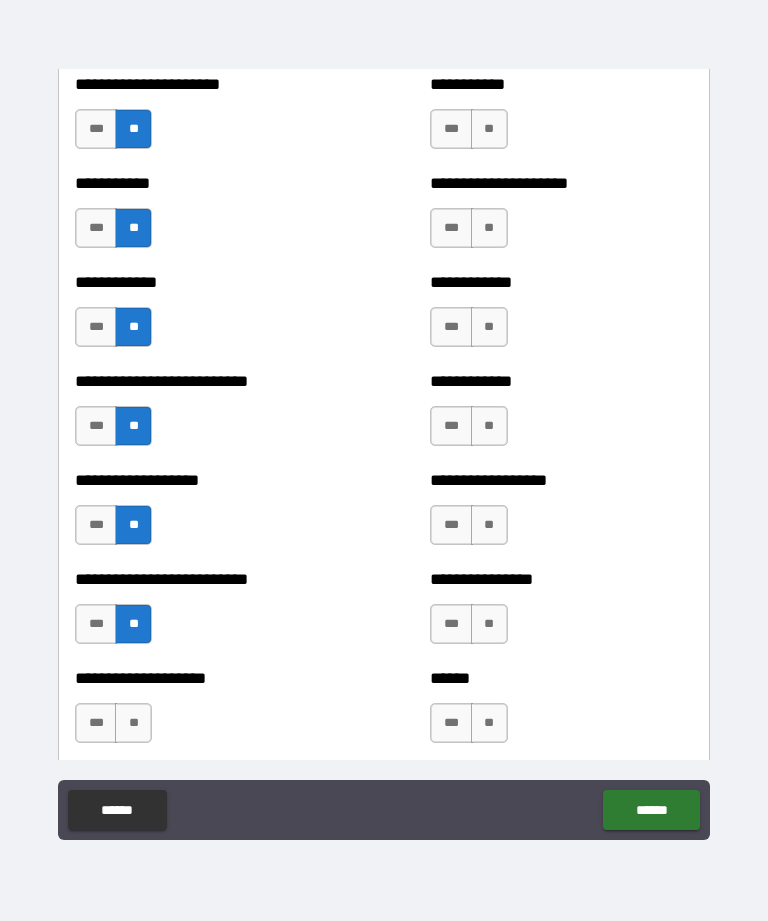 click on "**" at bounding box center [133, 723] 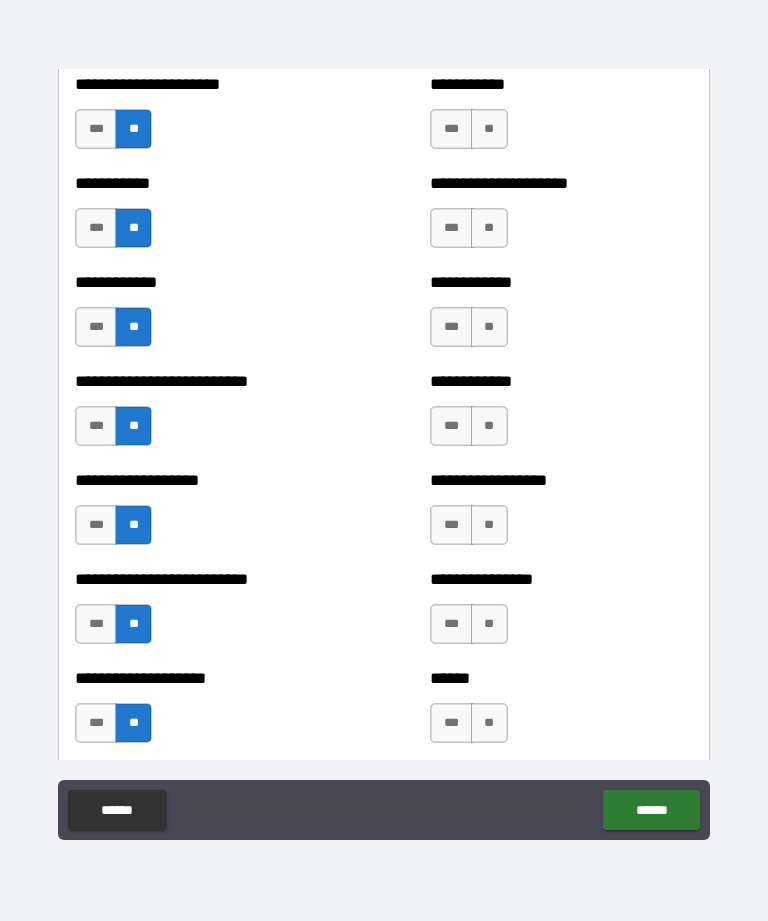 click on "**" at bounding box center [489, 723] 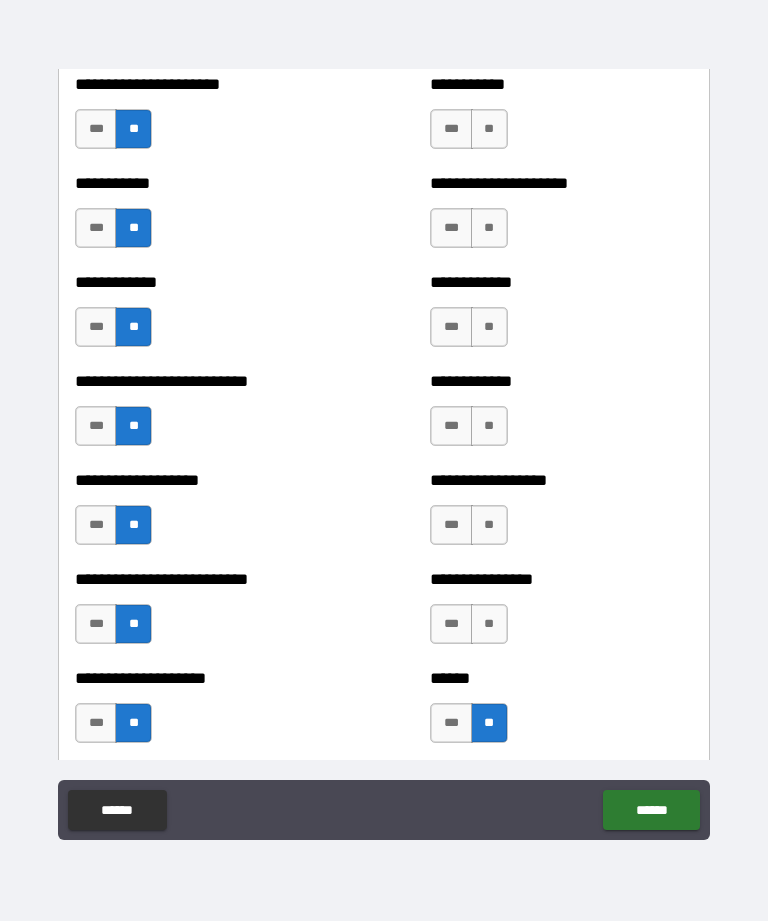 click on "**" at bounding box center [489, 624] 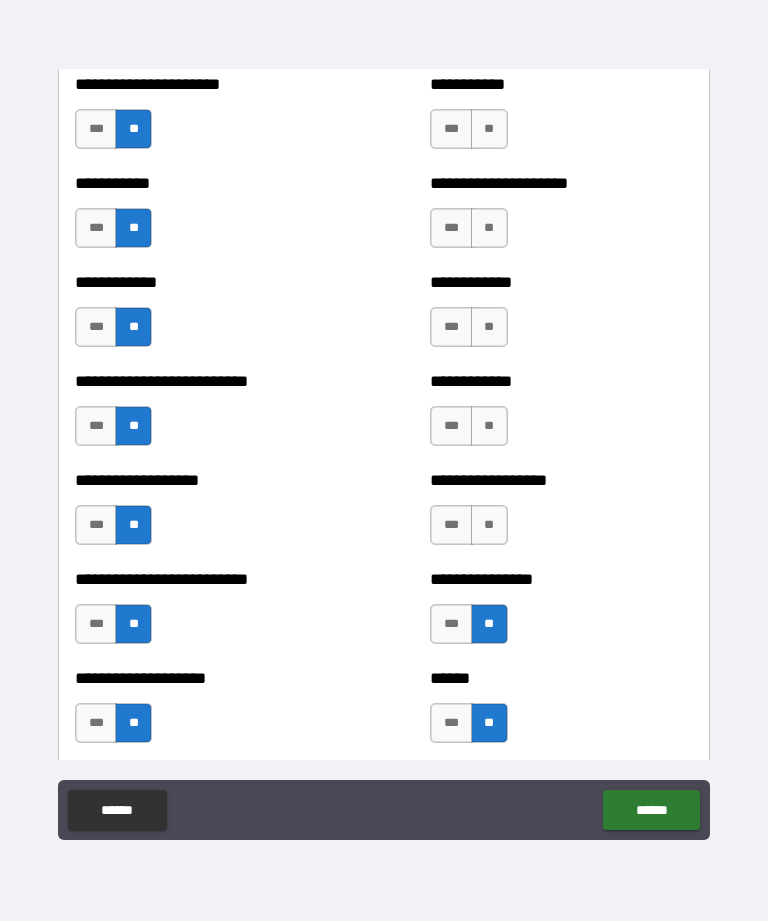 click on "**" at bounding box center [489, 525] 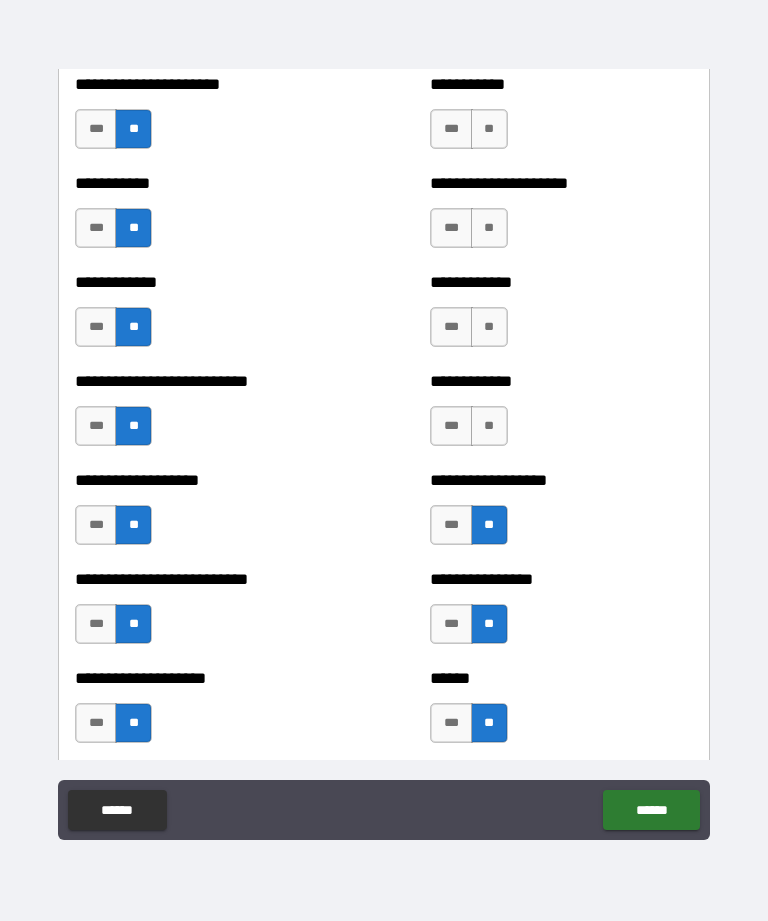 click on "**" at bounding box center [489, 426] 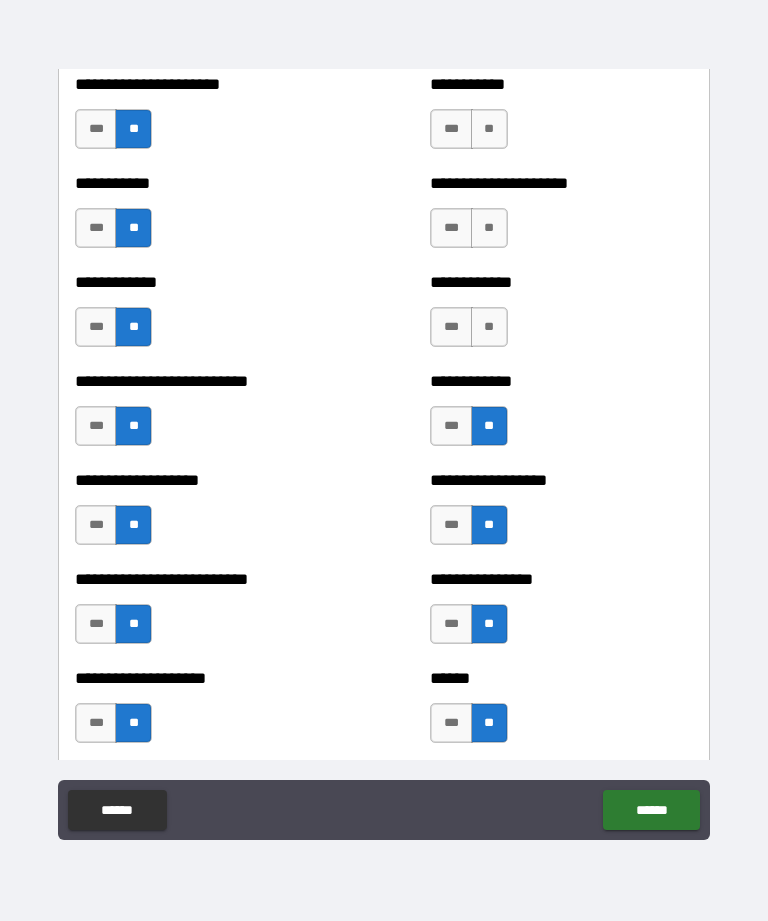 click on "**" at bounding box center [489, 327] 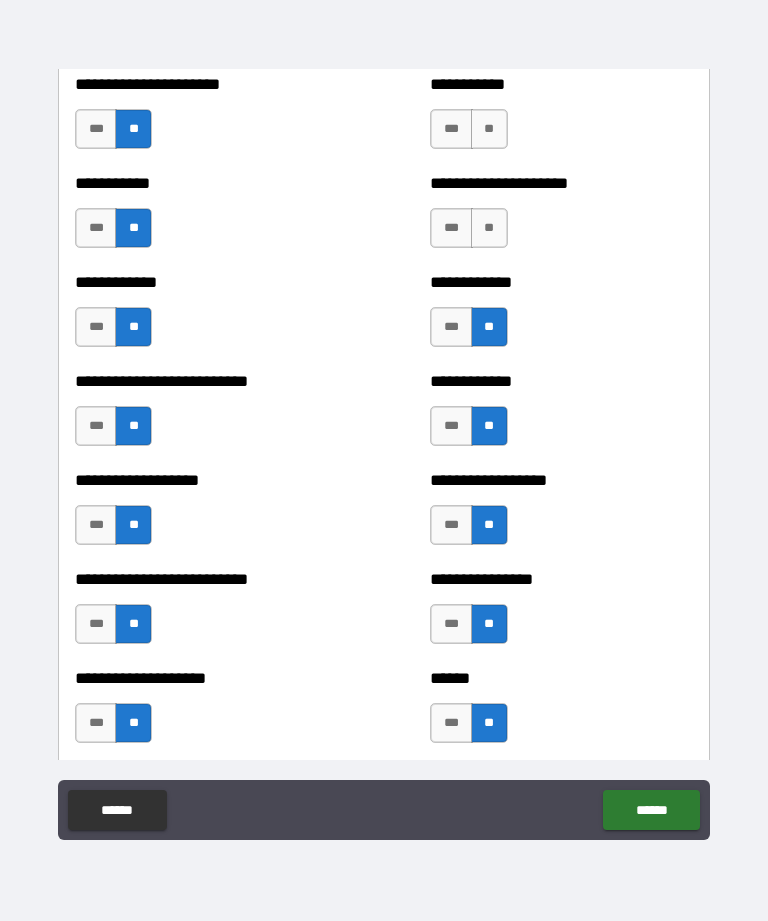 click on "**" at bounding box center (489, 228) 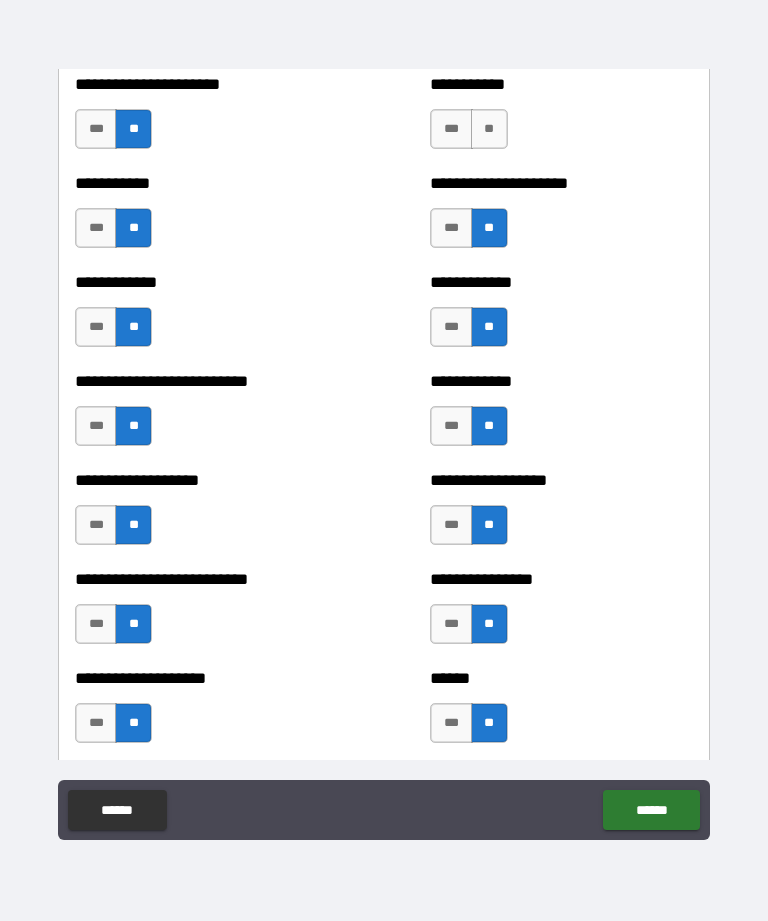 click on "**" at bounding box center [489, 129] 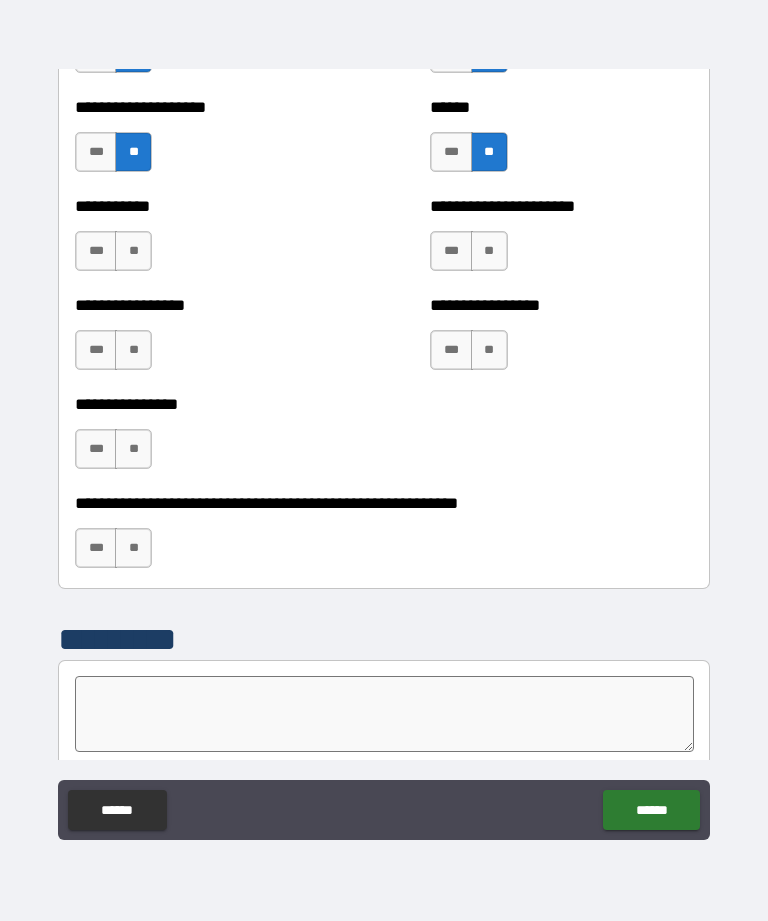 scroll, scrollTop: 6000, scrollLeft: 0, axis: vertical 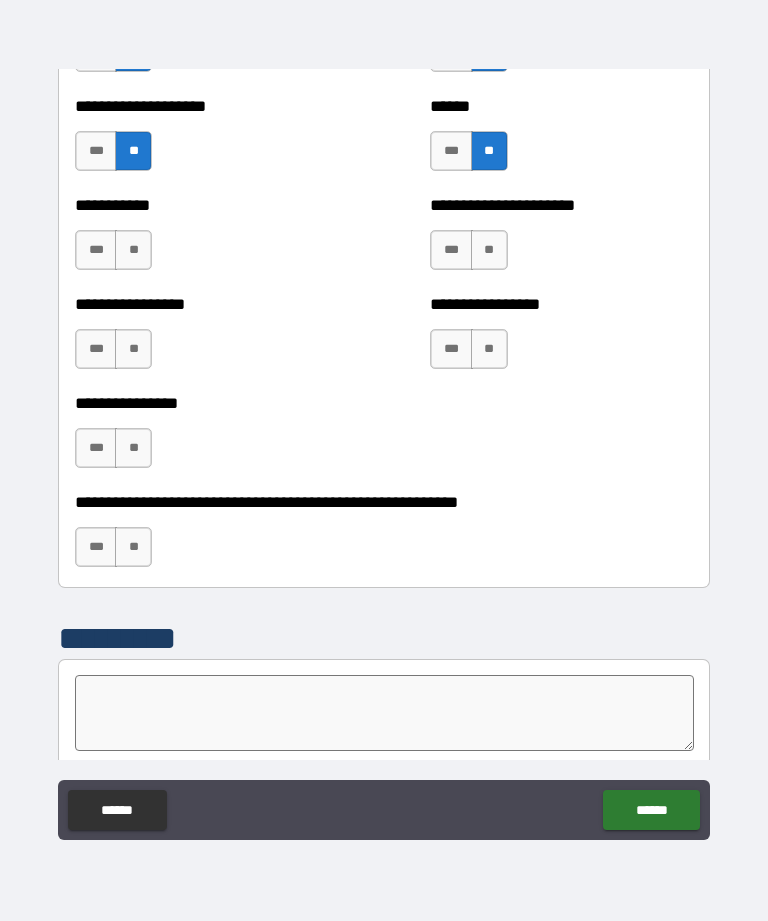 click on "**" at bounding box center (489, 250) 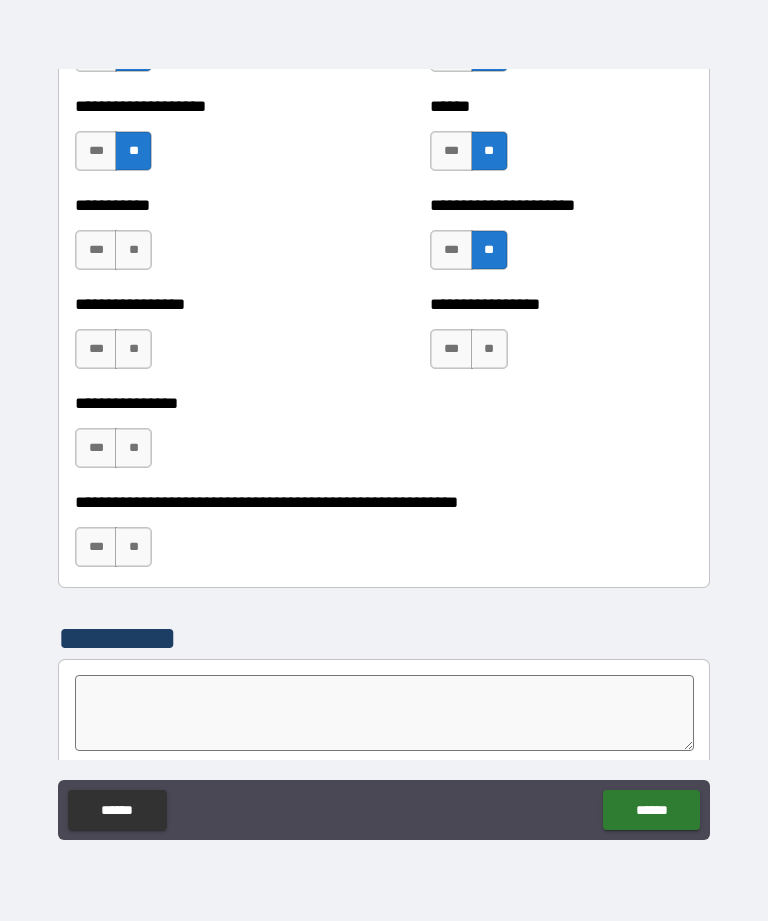 click on "**" at bounding box center [489, 349] 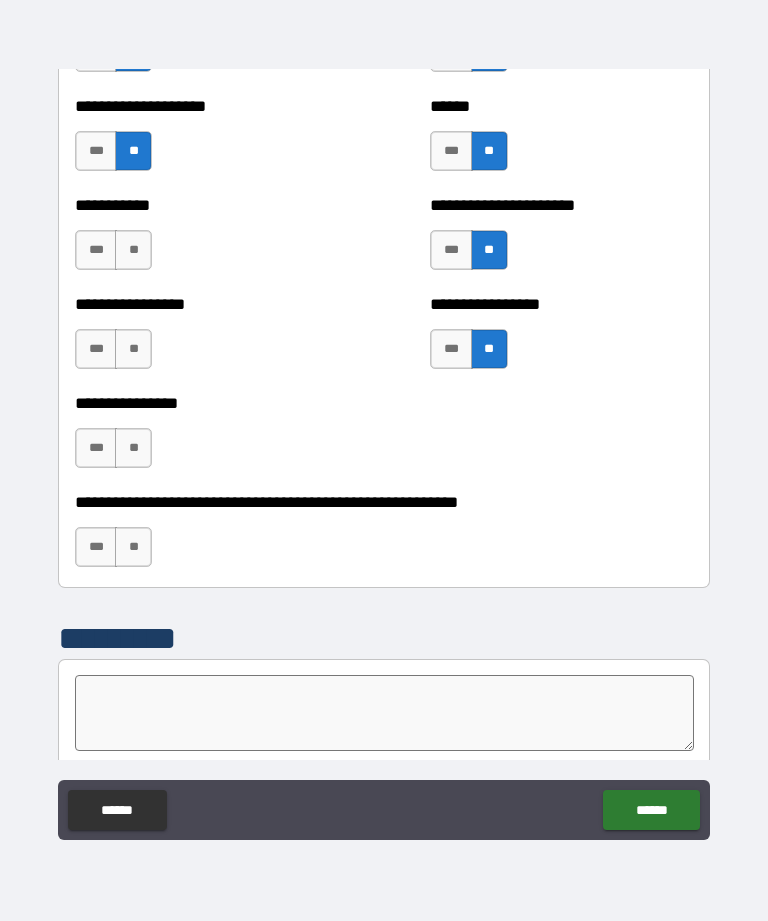 click on "**" at bounding box center [133, 250] 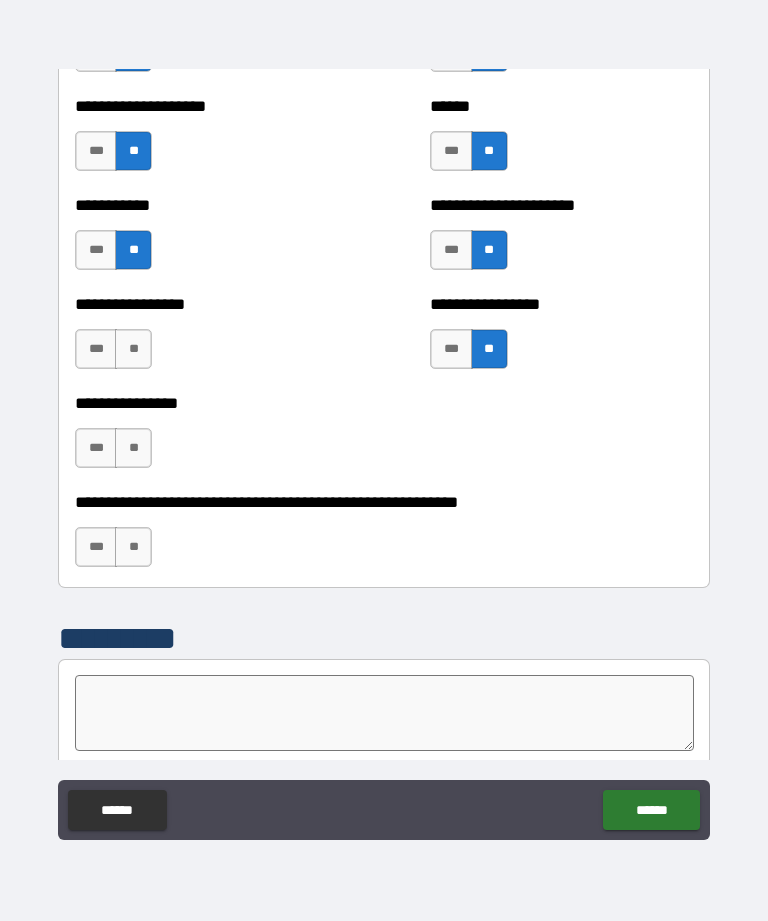 click on "**" at bounding box center [133, 349] 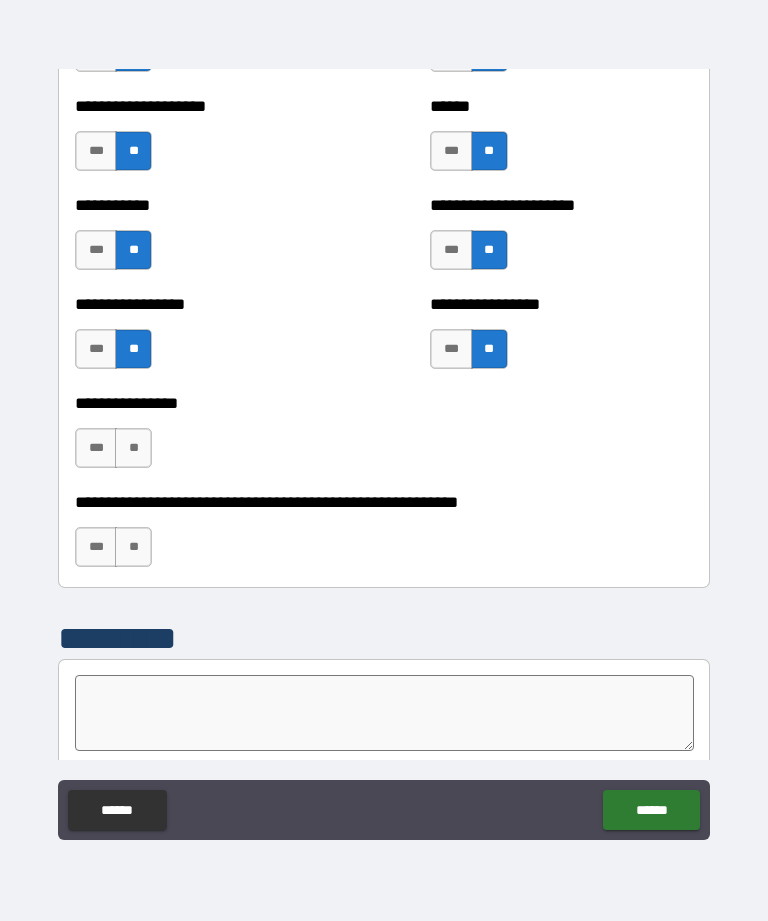 click on "**" at bounding box center [133, 448] 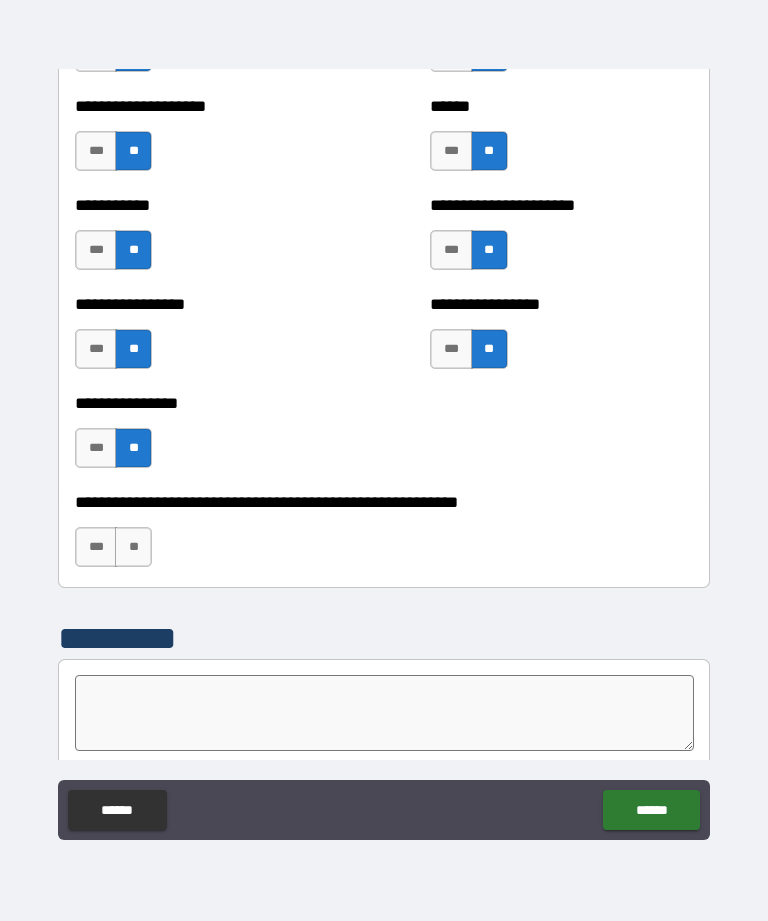 click on "**" at bounding box center [133, 547] 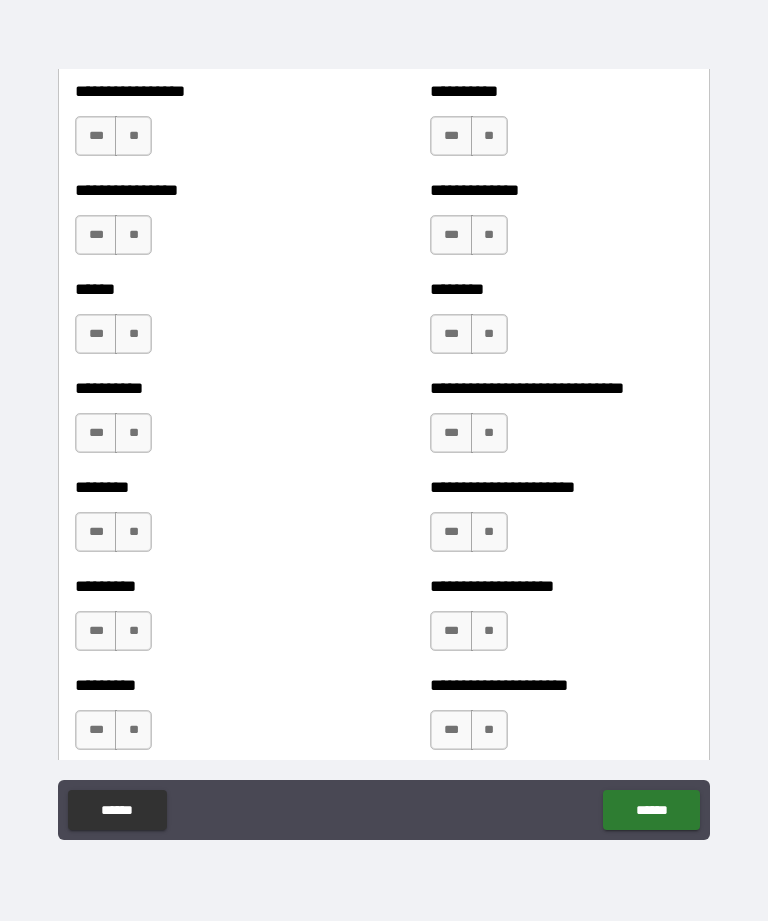 scroll, scrollTop: 6830, scrollLeft: 0, axis: vertical 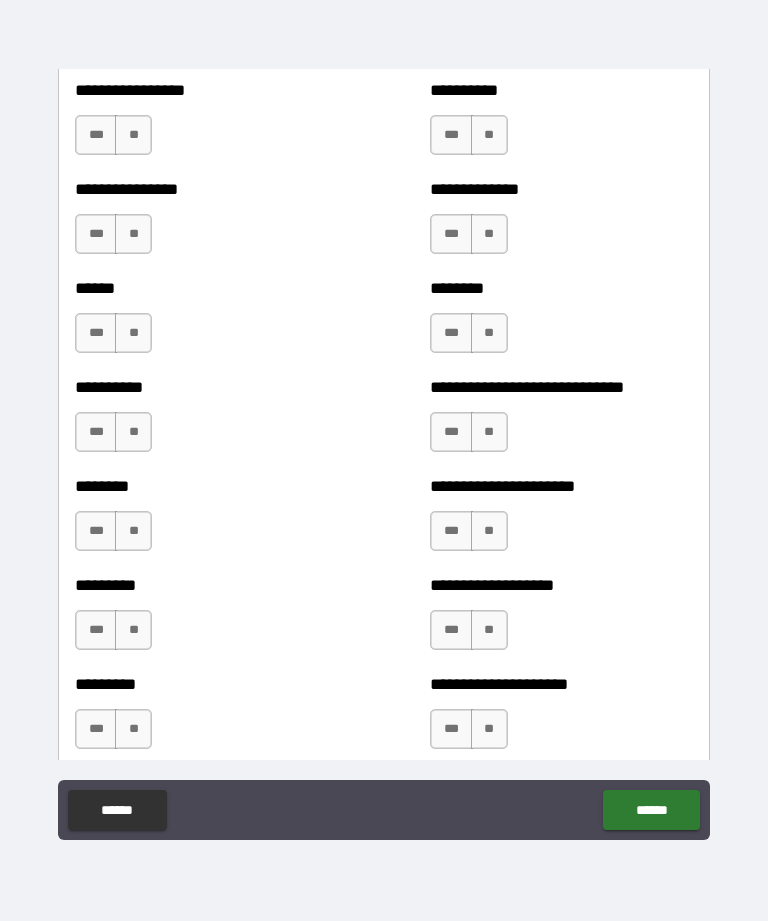 click on "**" at bounding box center (133, 135) 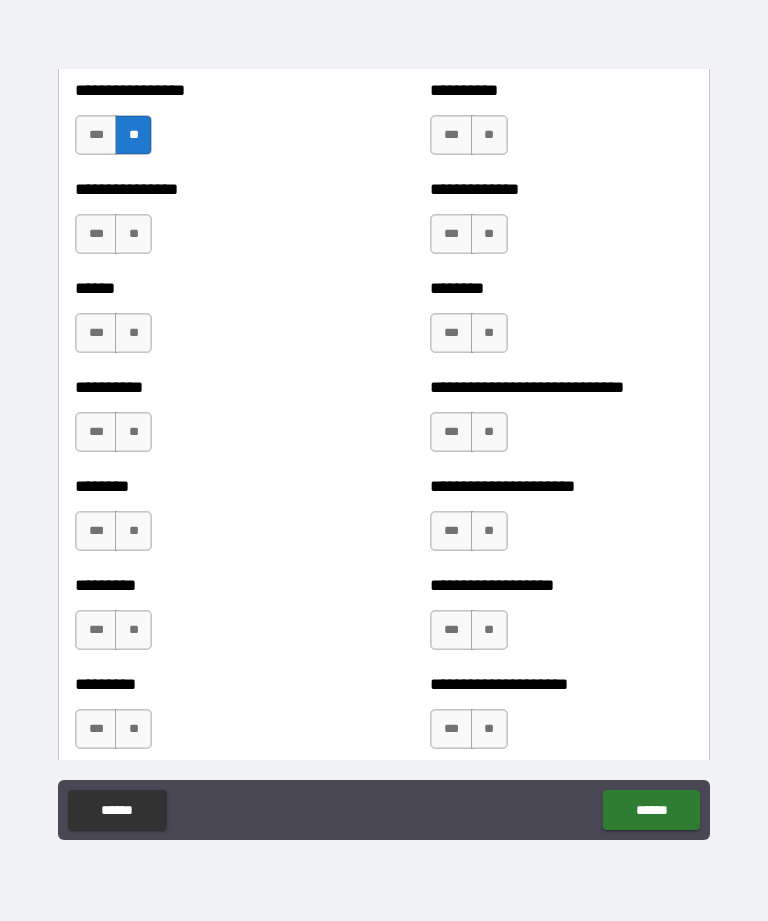 click on "**" at bounding box center [133, 234] 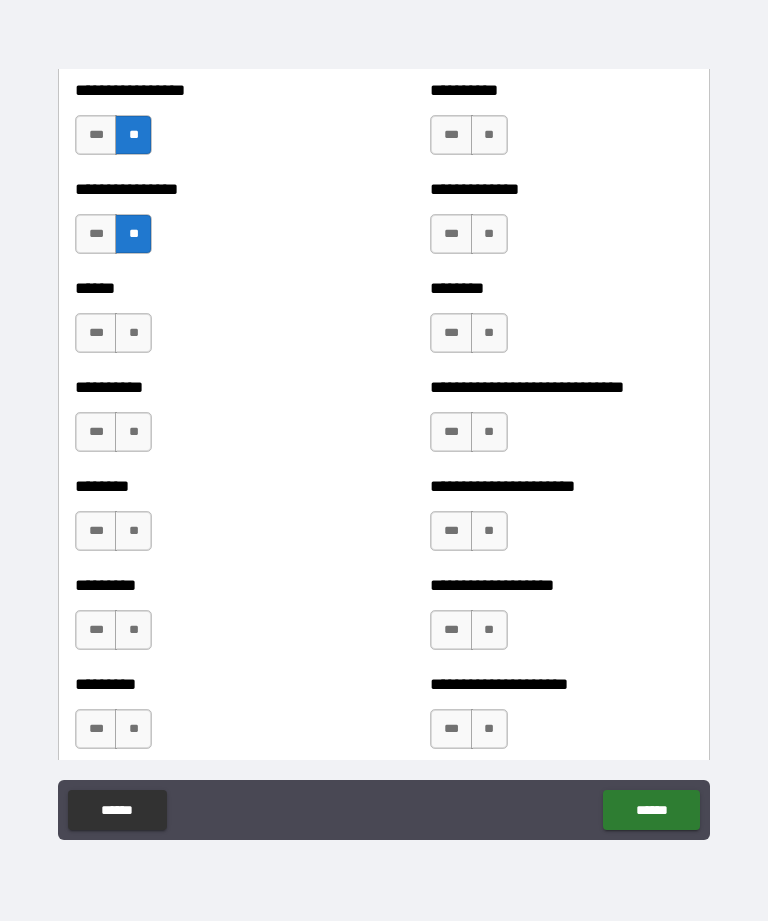 click on "**" at bounding box center (133, 333) 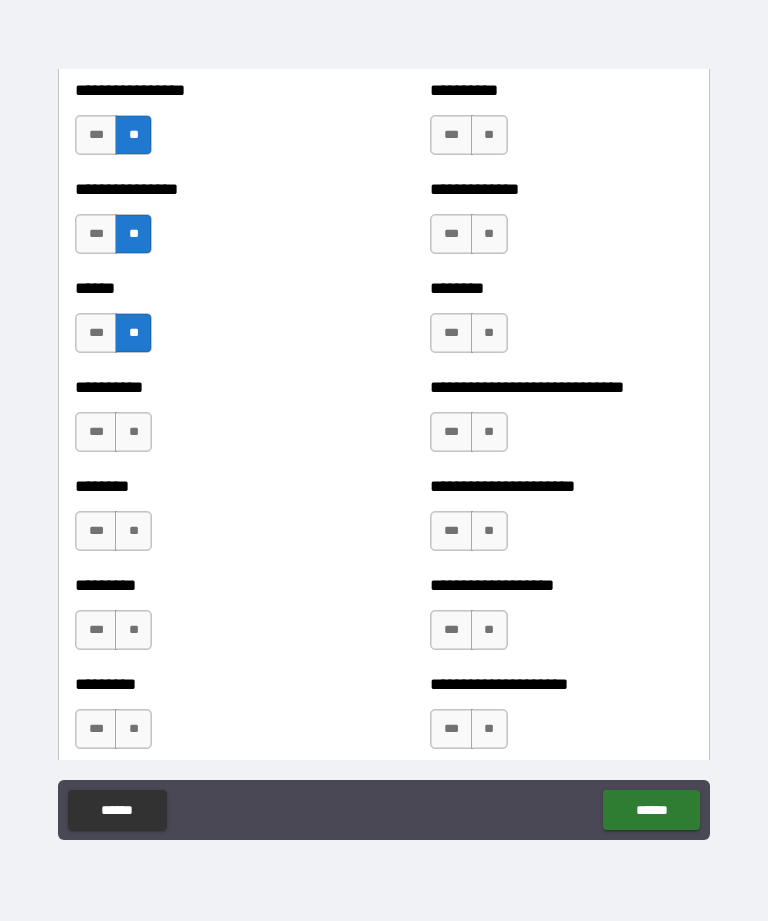 click on "**" at bounding box center [133, 432] 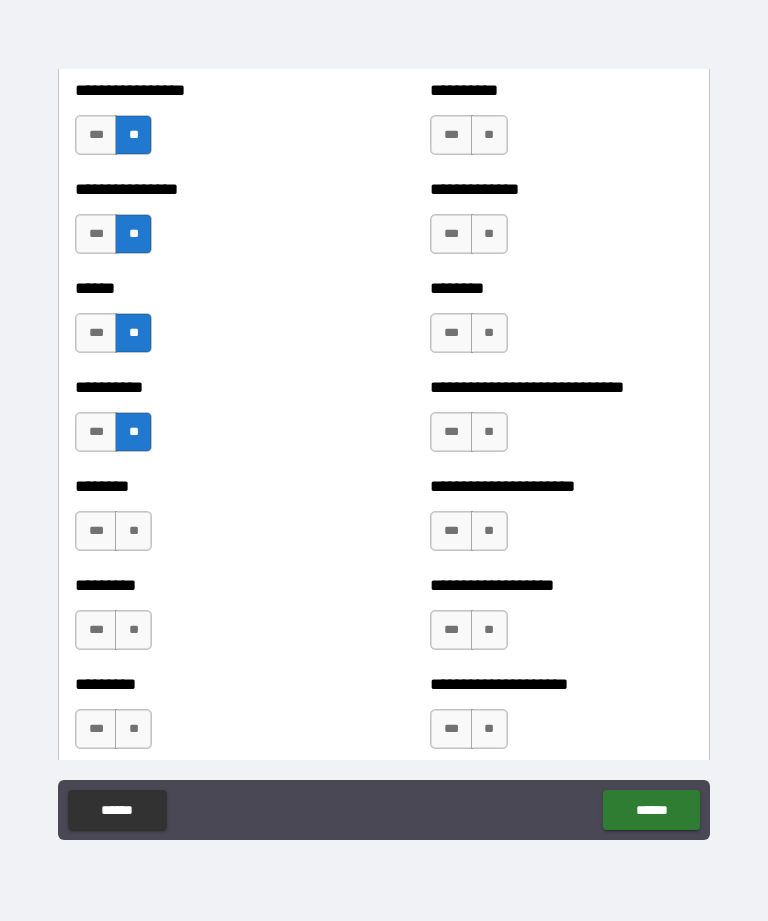 click on "**" at bounding box center (133, 531) 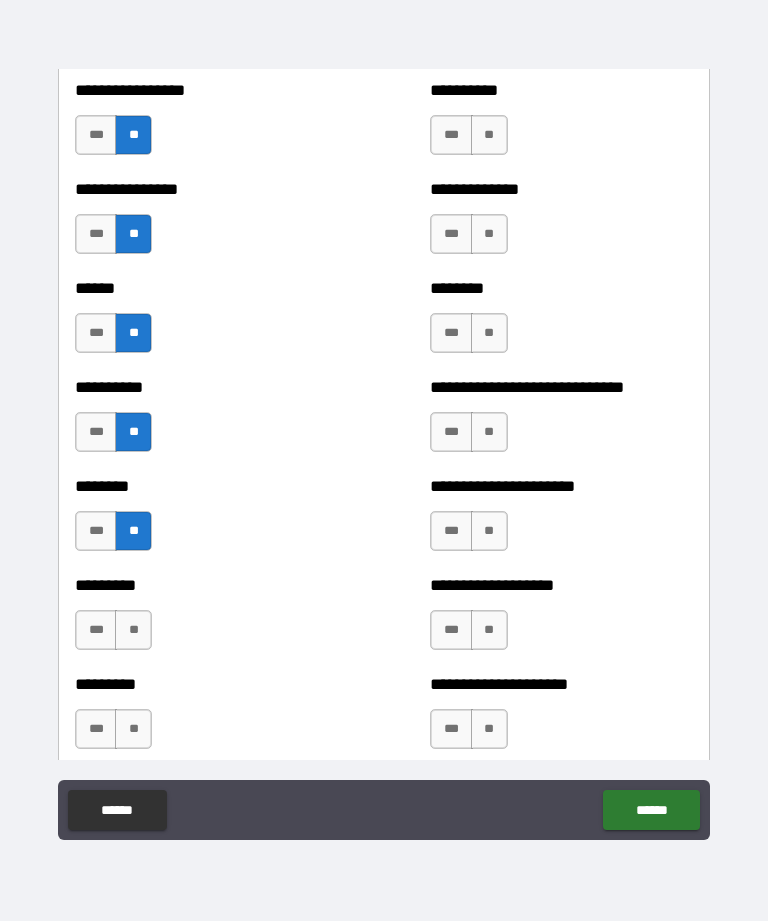 click on "**" at bounding box center [133, 630] 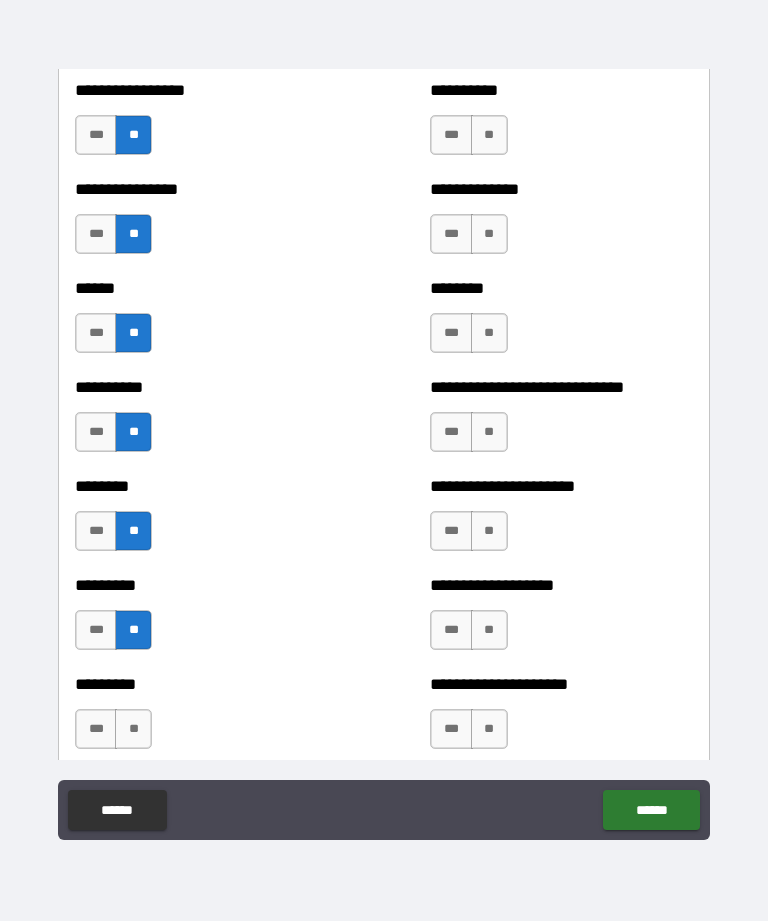 click on "**" at bounding box center [133, 729] 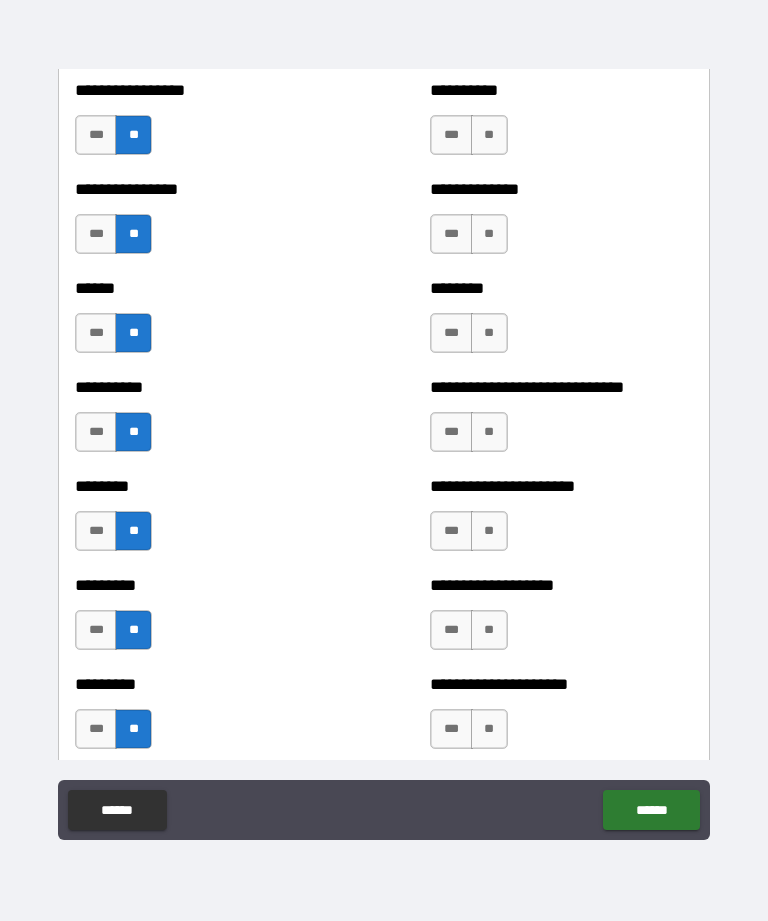 click on "**" at bounding box center [489, 729] 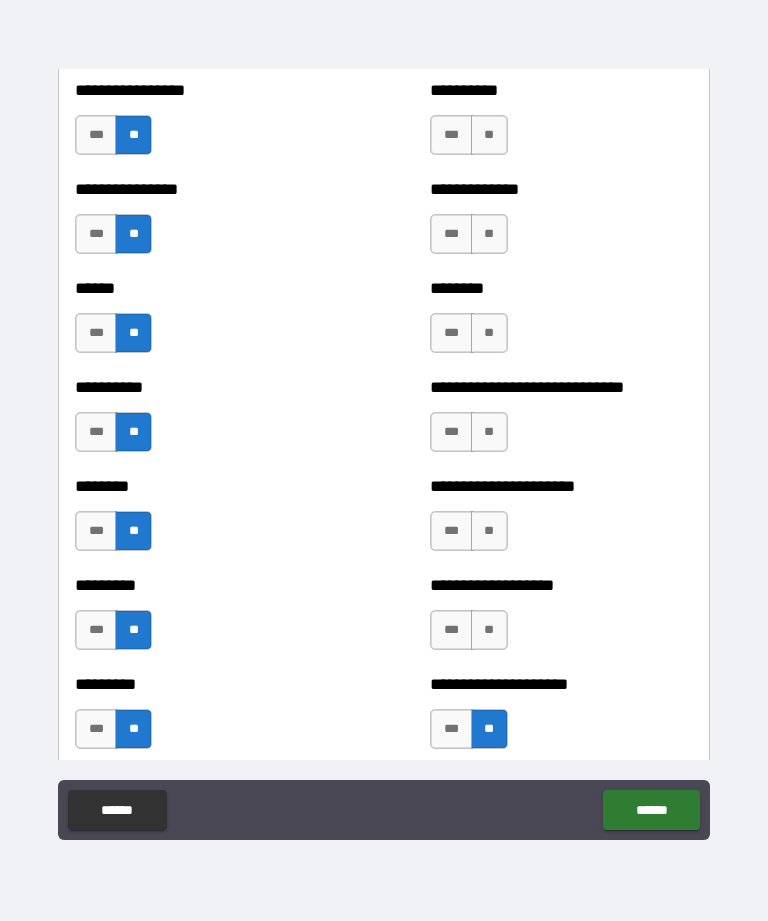 click on "**" at bounding box center (489, 630) 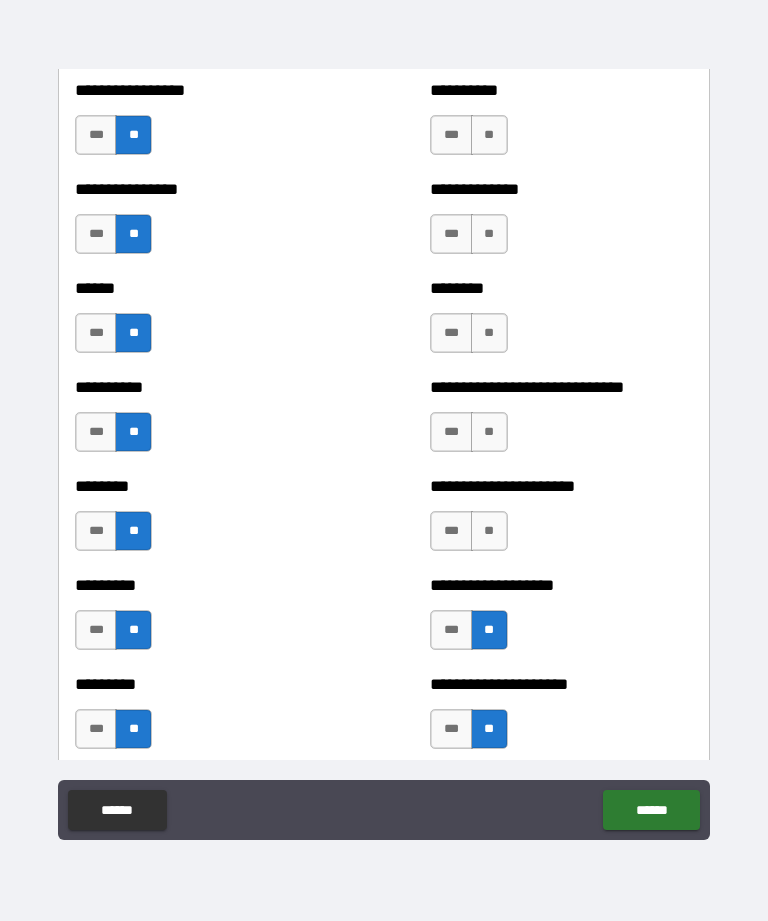 click on "**" at bounding box center (489, 531) 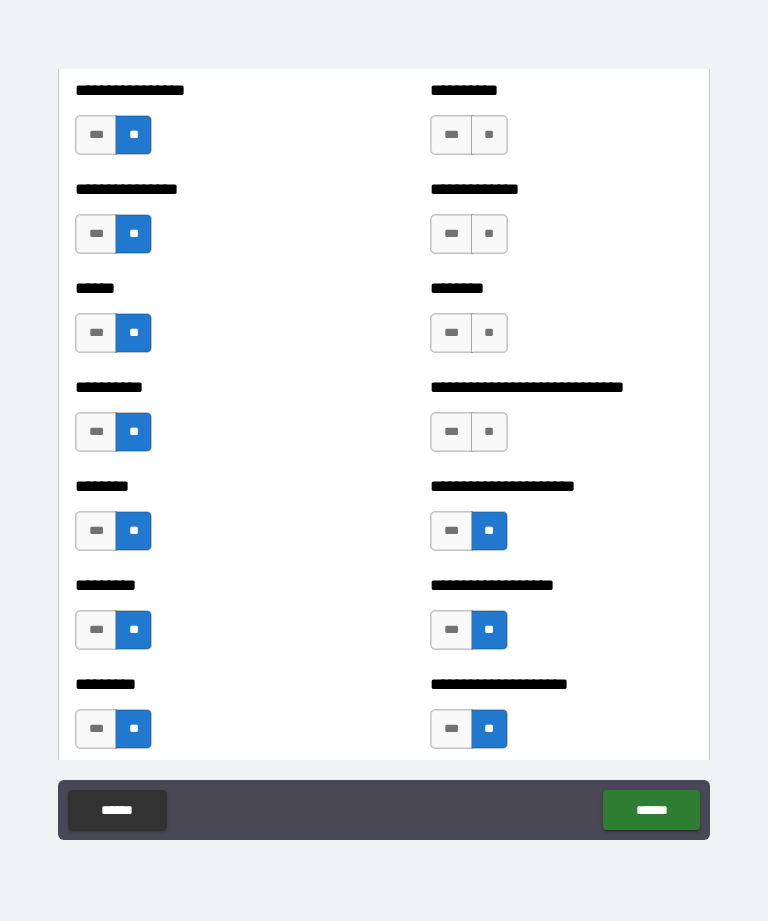 click on "***" at bounding box center [451, 531] 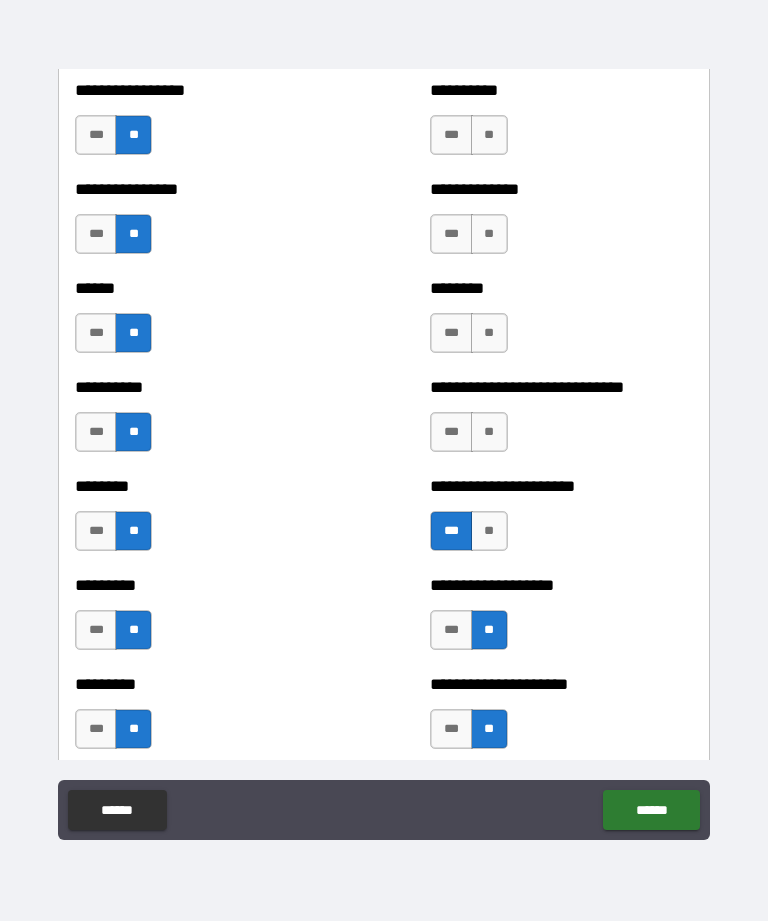 click on "**" at bounding box center (489, 432) 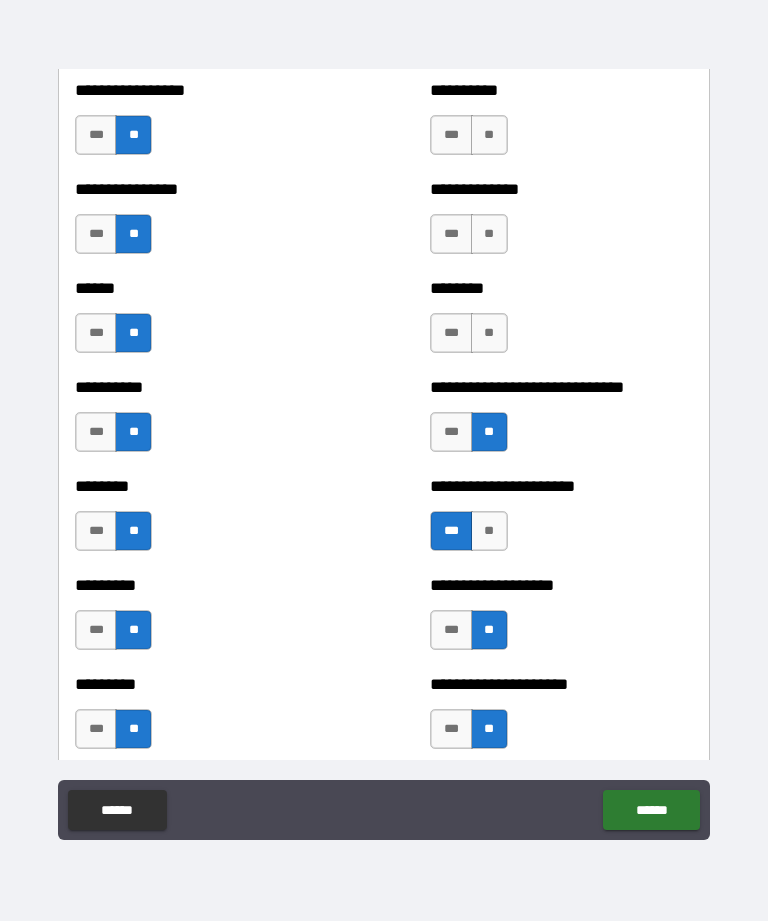 click on "**" at bounding box center [489, 333] 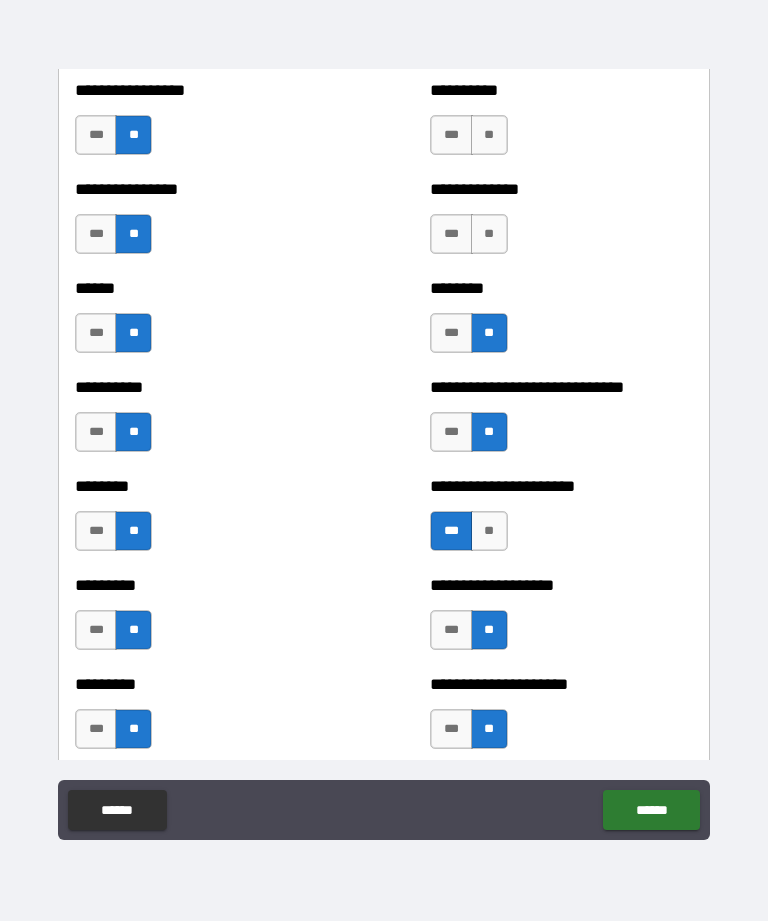 click on "**" at bounding box center [489, 234] 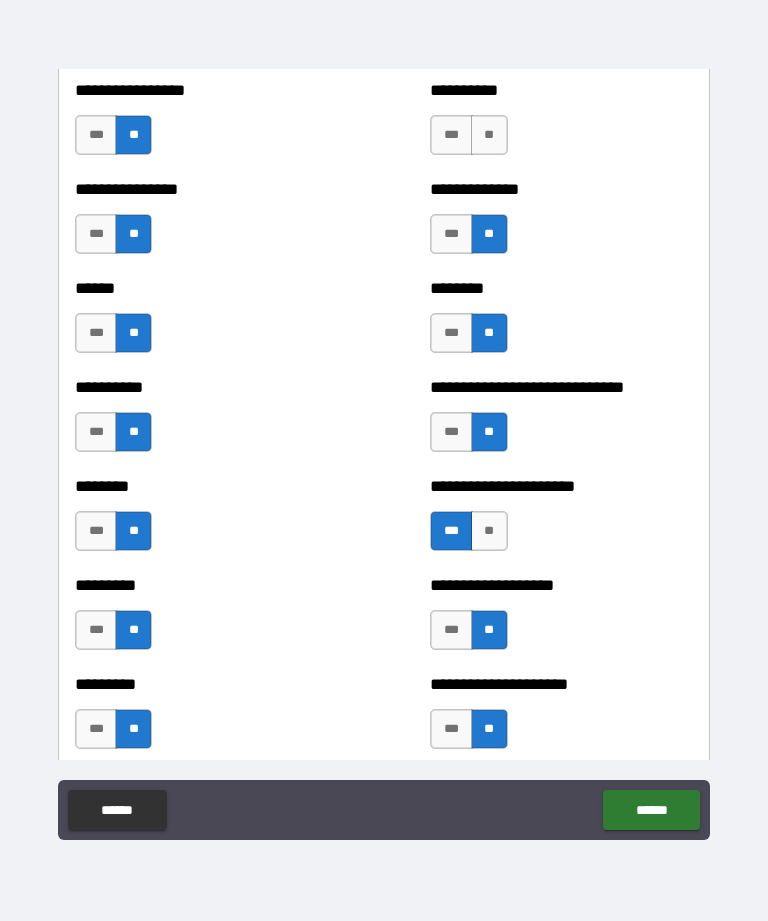 click on "**" at bounding box center [489, 135] 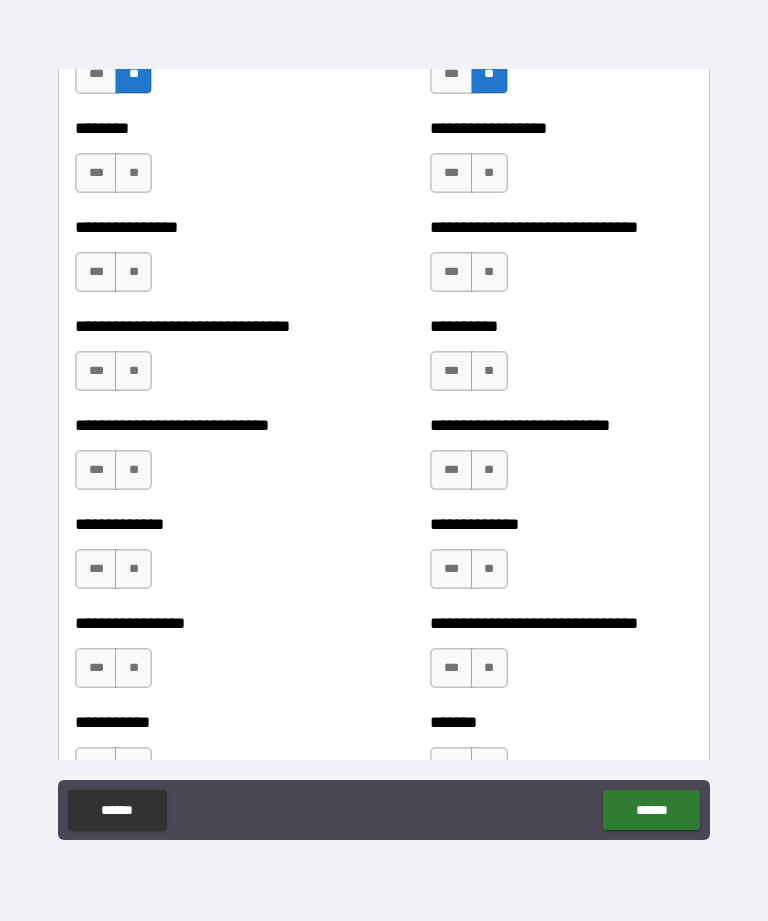 scroll, scrollTop: 7481, scrollLeft: 0, axis: vertical 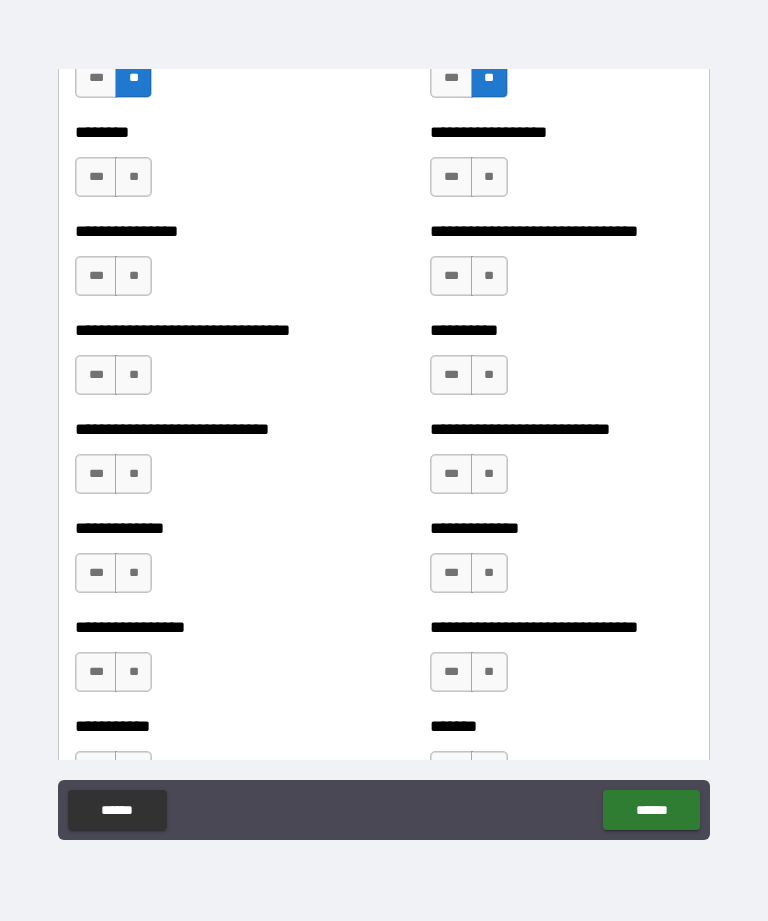 click on "**" at bounding box center [133, 177] 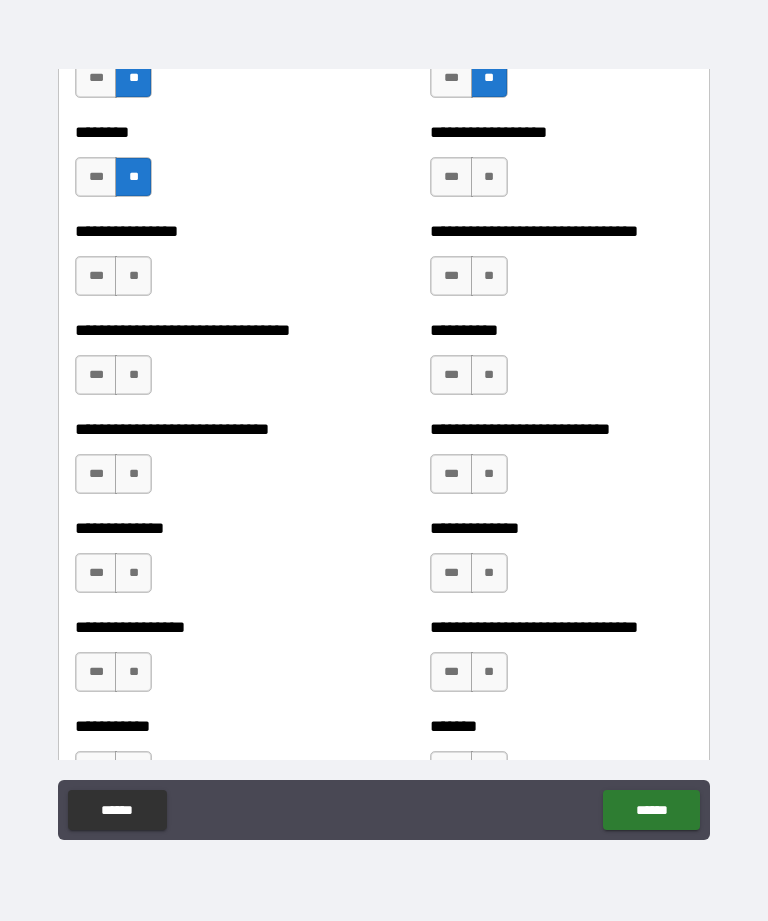 click on "**" at bounding box center (133, 276) 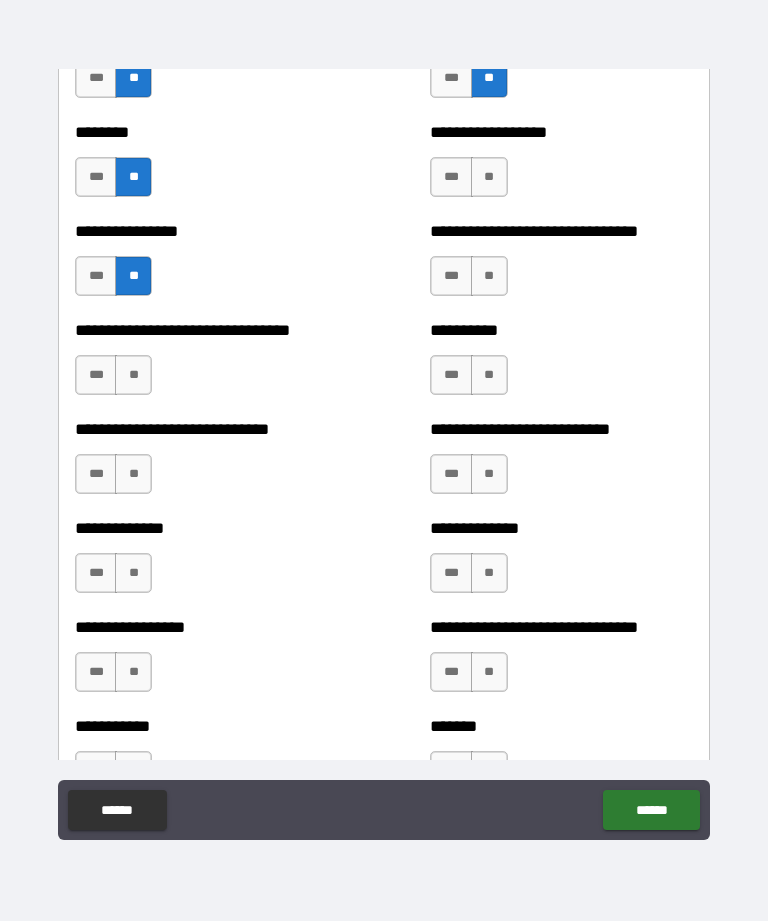 click on "**" at bounding box center [133, 375] 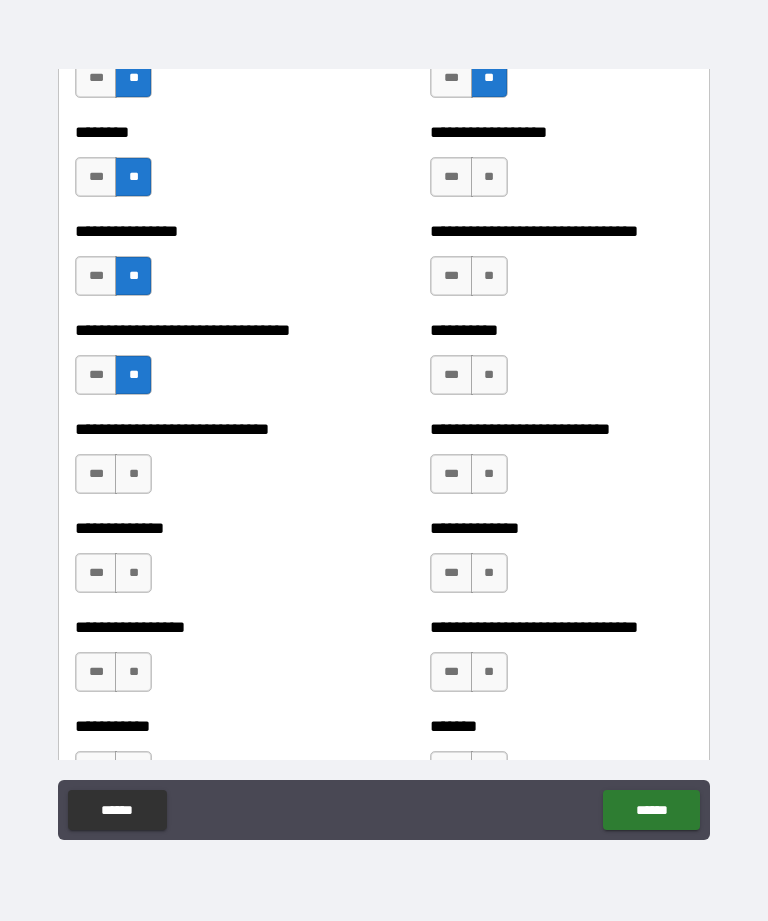 click on "**" at bounding box center [133, 474] 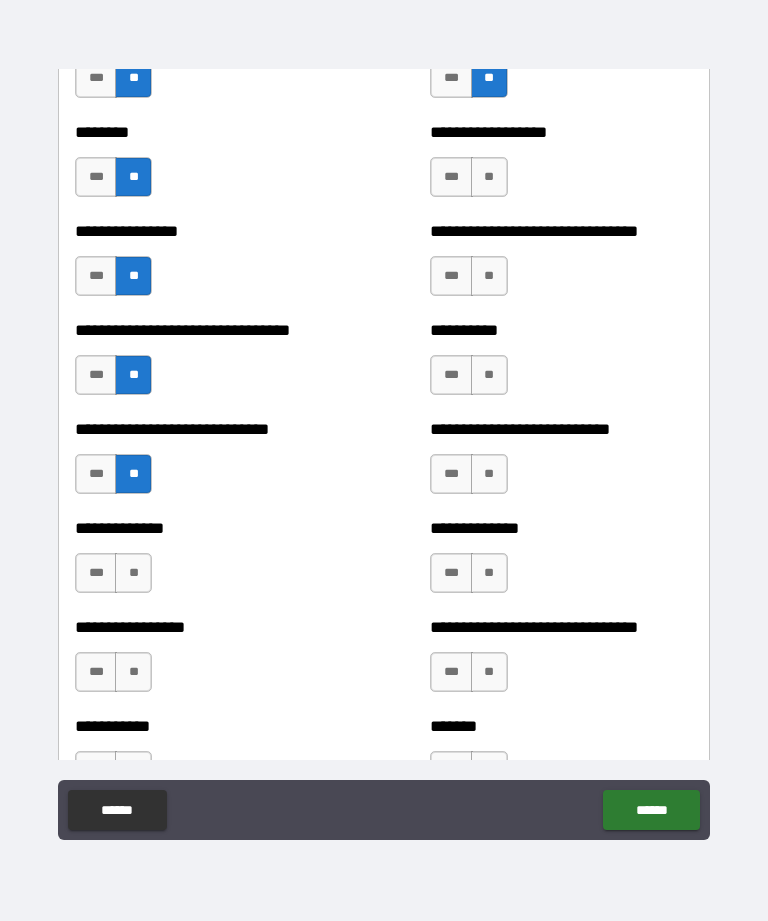 click on "**" at bounding box center [133, 573] 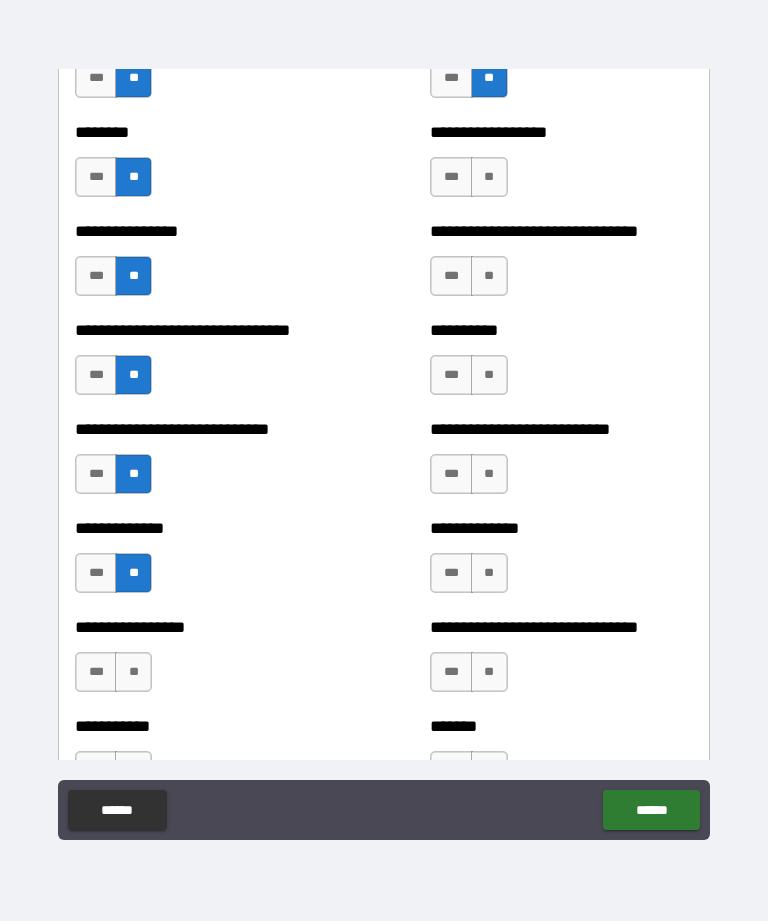 click on "**" at bounding box center (133, 672) 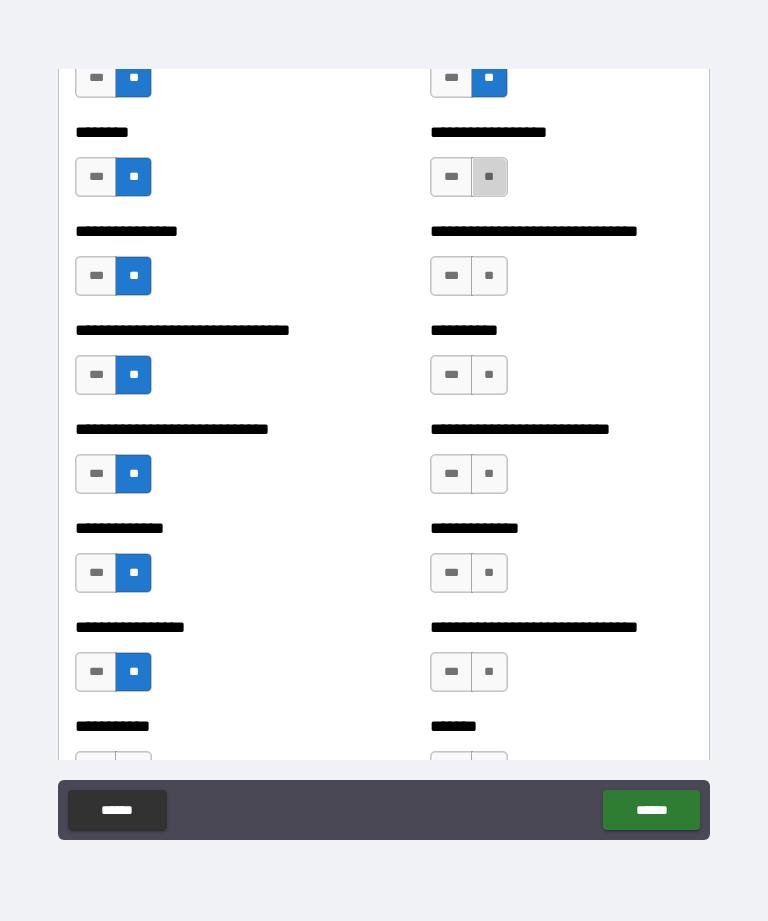 click on "**" at bounding box center (489, 177) 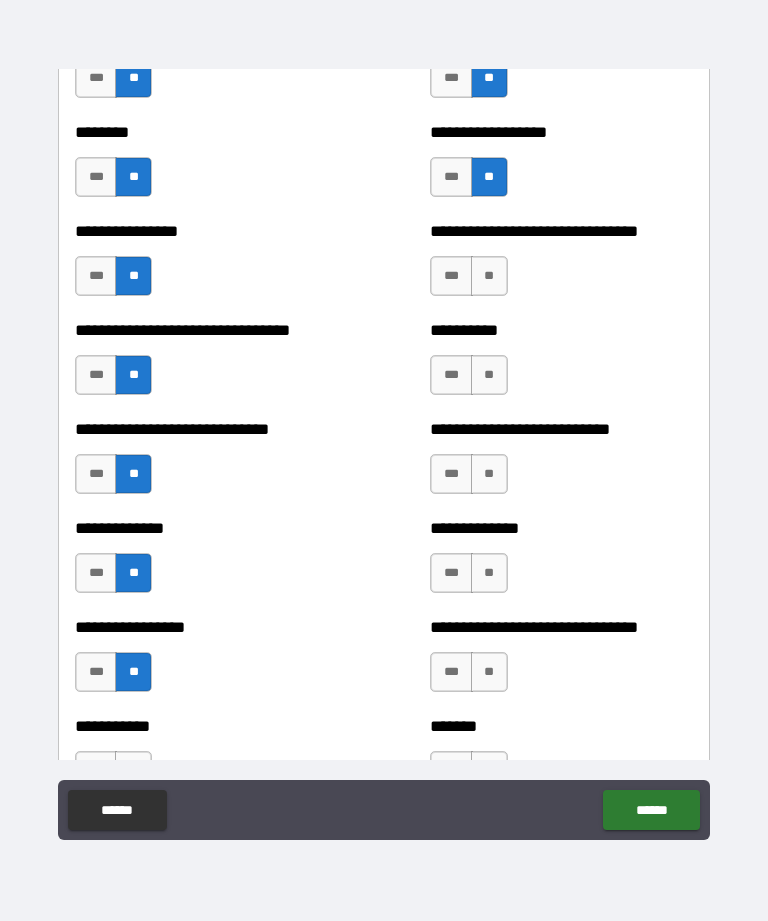 click on "**" at bounding box center (489, 276) 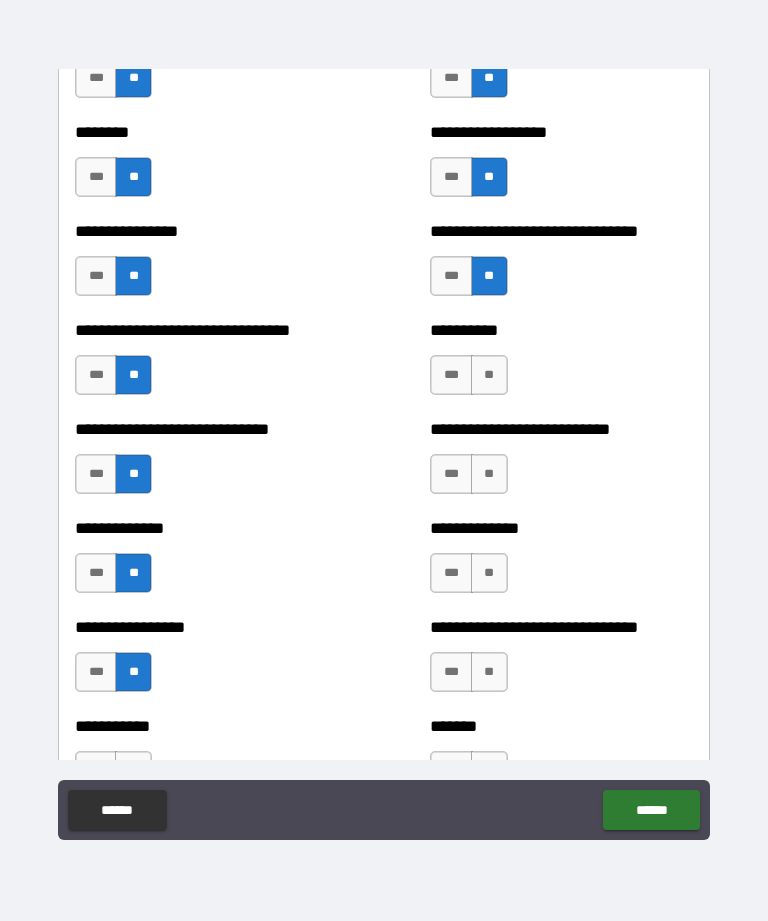 click on "**" at bounding box center [489, 375] 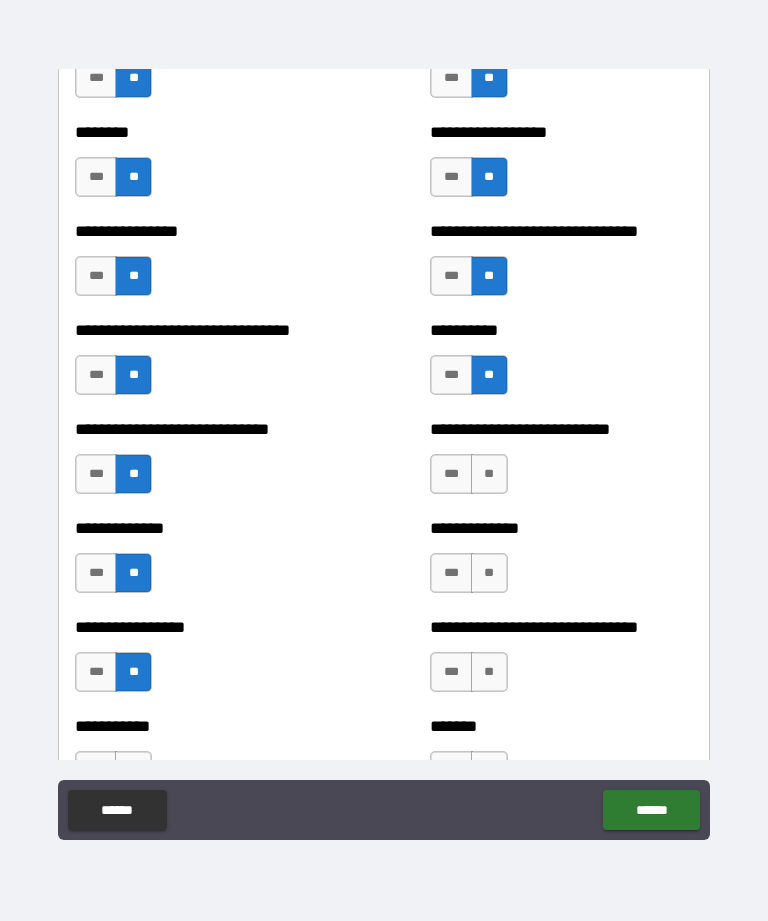 click on "**" at bounding box center [489, 474] 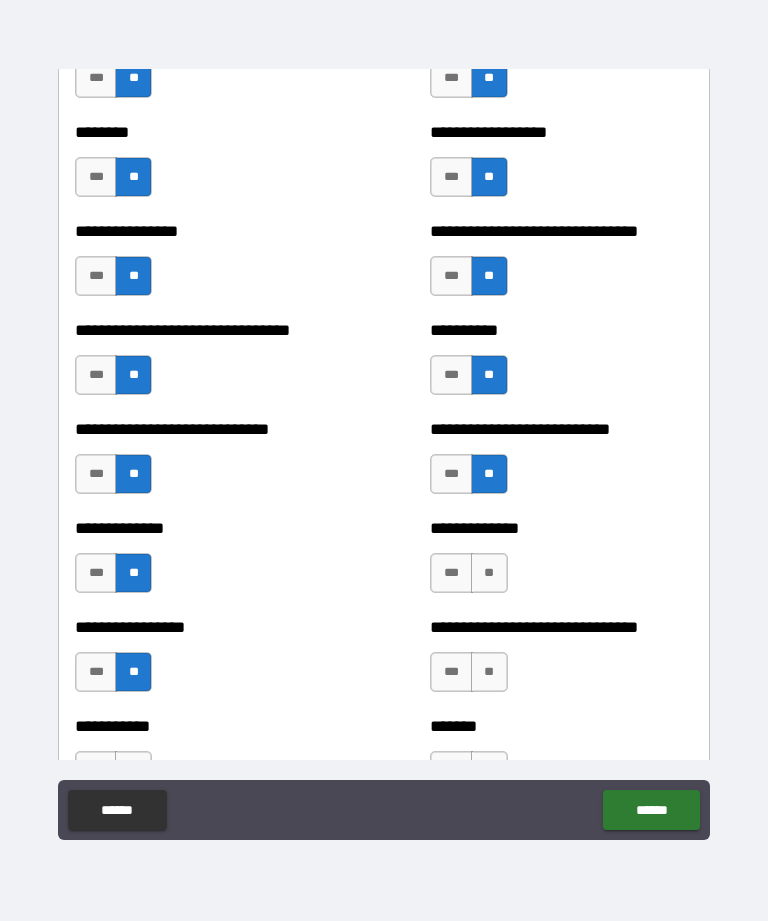 click on "**" at bounding box center (489, 573) 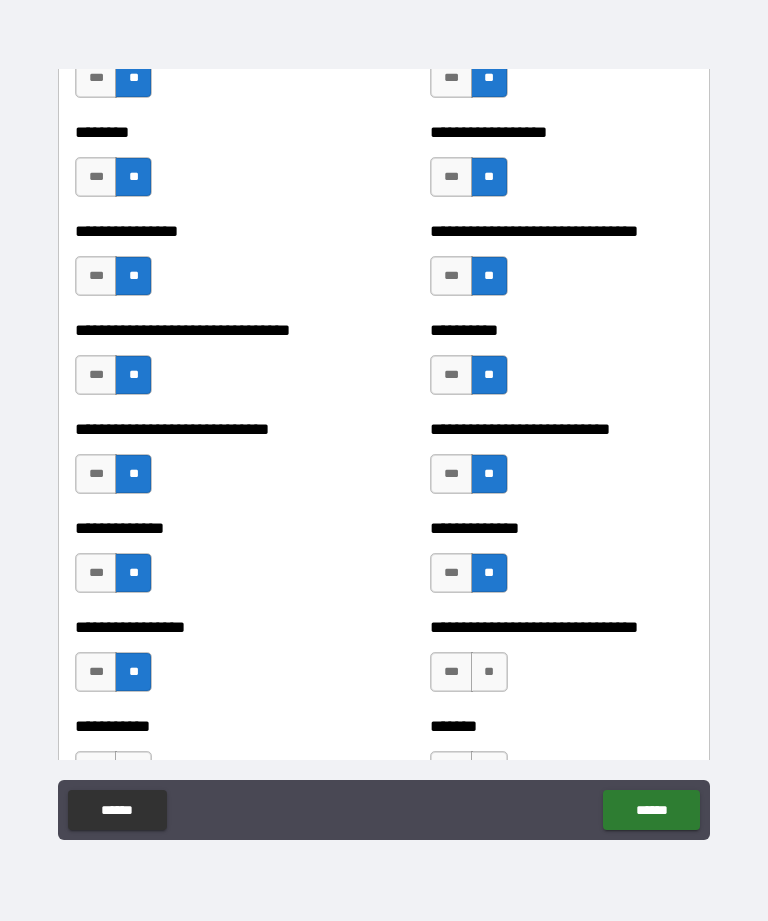 click on "**" at bounding box center [489, 672] 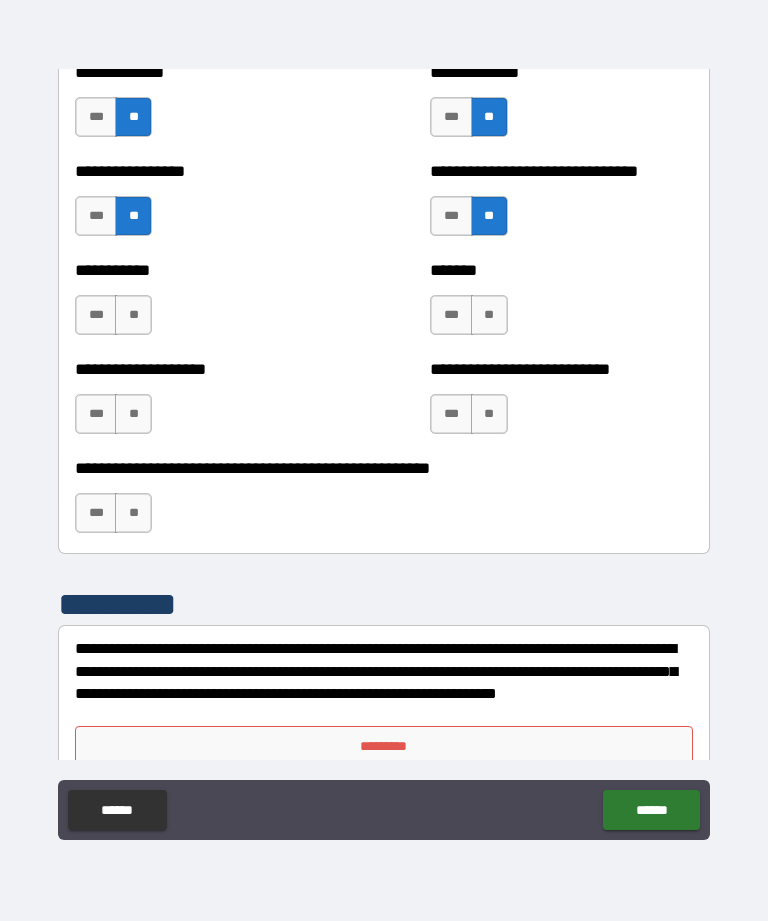 scroll, scrollTop: 7938, scrollLeft: 0, axis: vertical 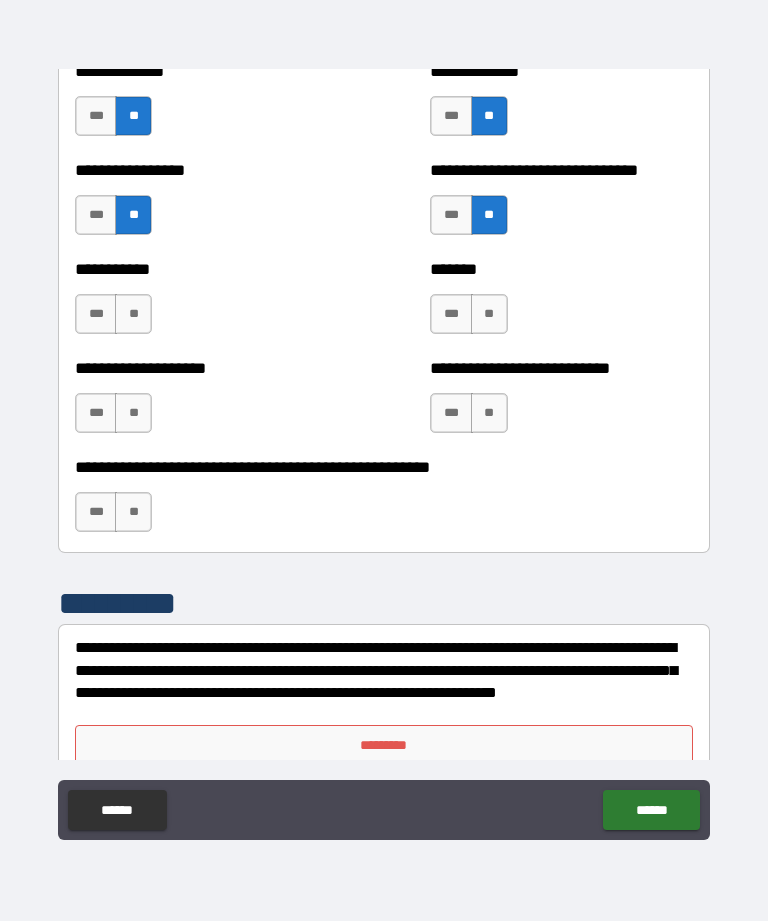 click on "**" at bounding box center [489, 314] 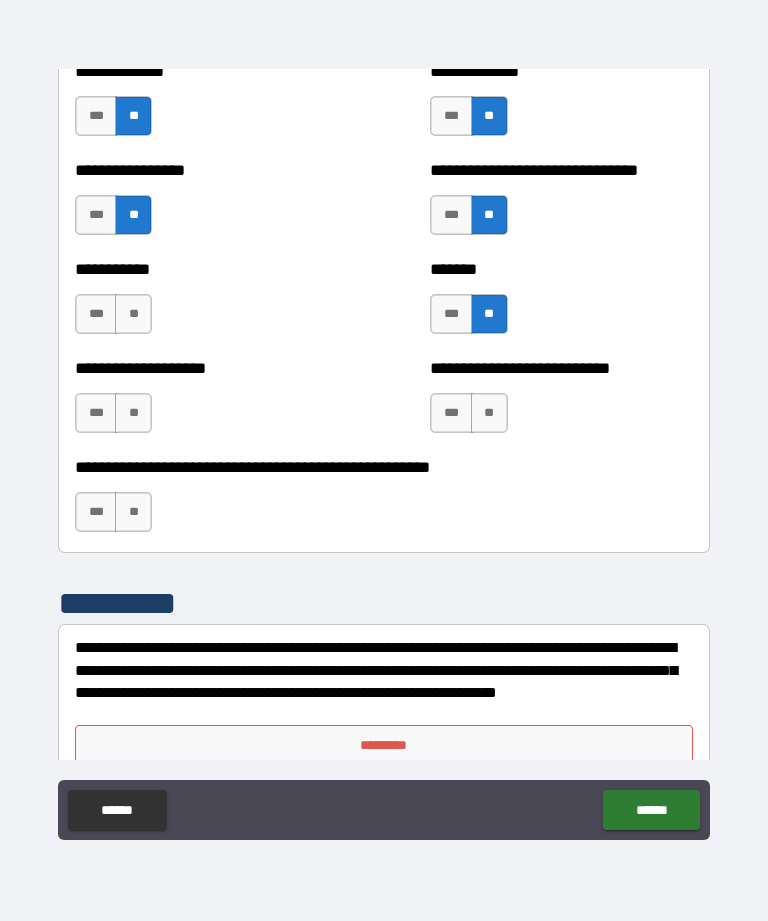 click on "**" at bounding box center [489, 413] 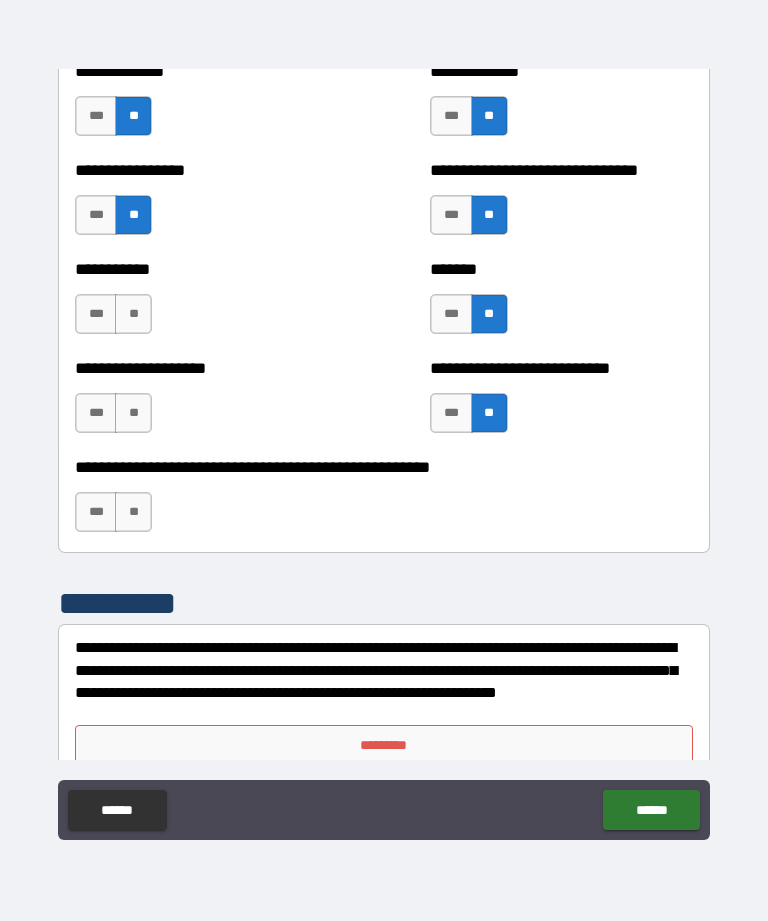 click on "**" at bounding box center [133, 314] 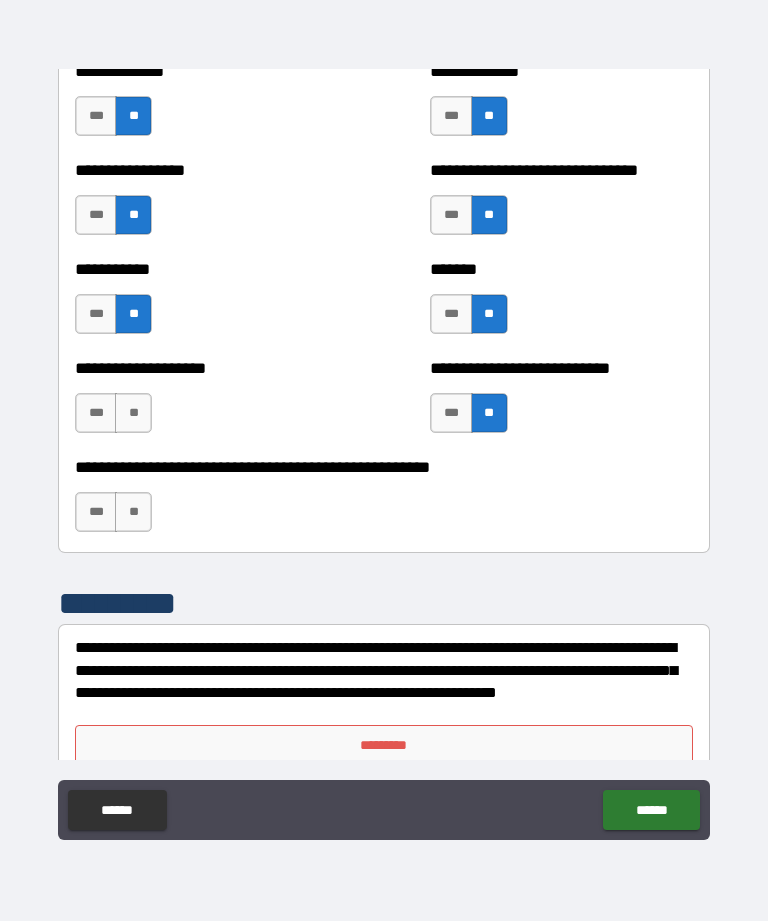 click on "**" at bounding box center [133, 413] 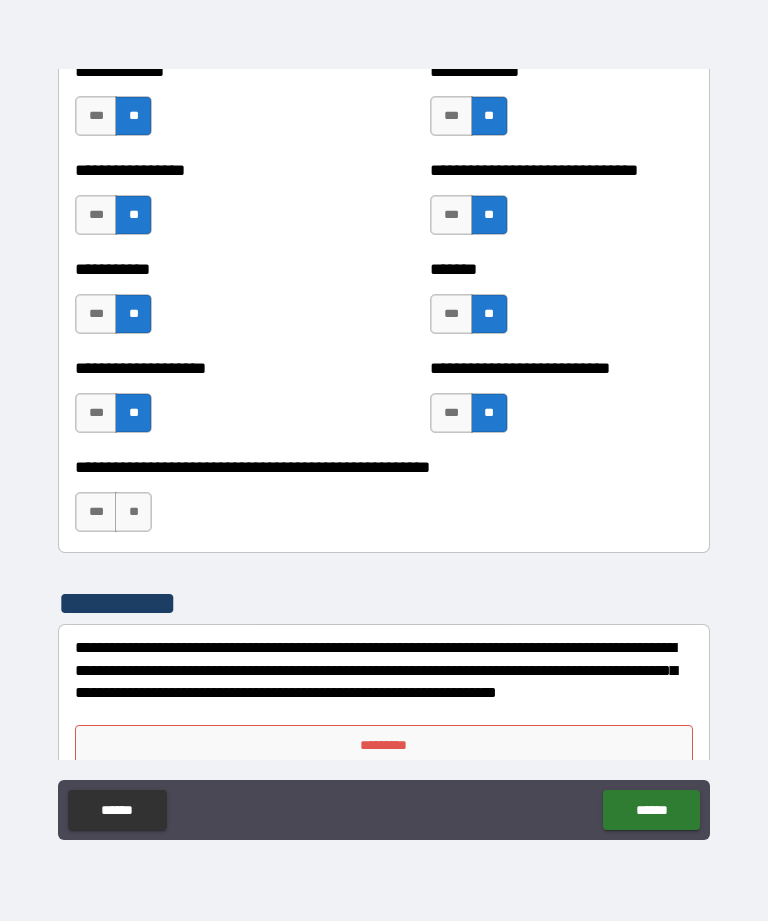 click on "**" at bounding box center [133, 512] 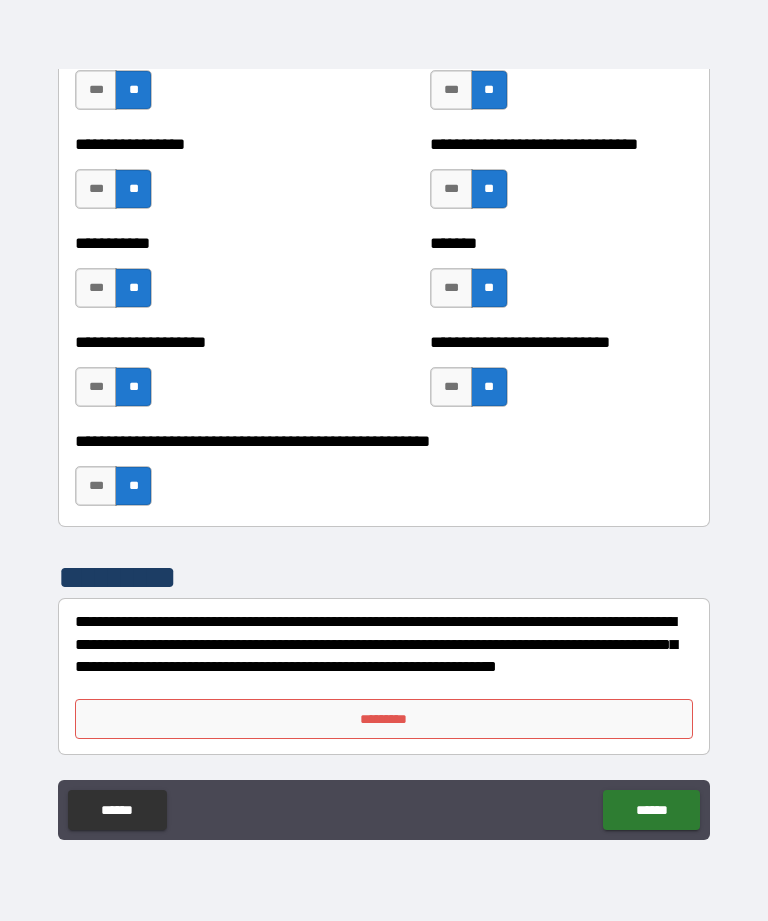 scroll, scrollTop: 7964, scrollLeft: 0, axis: vertical 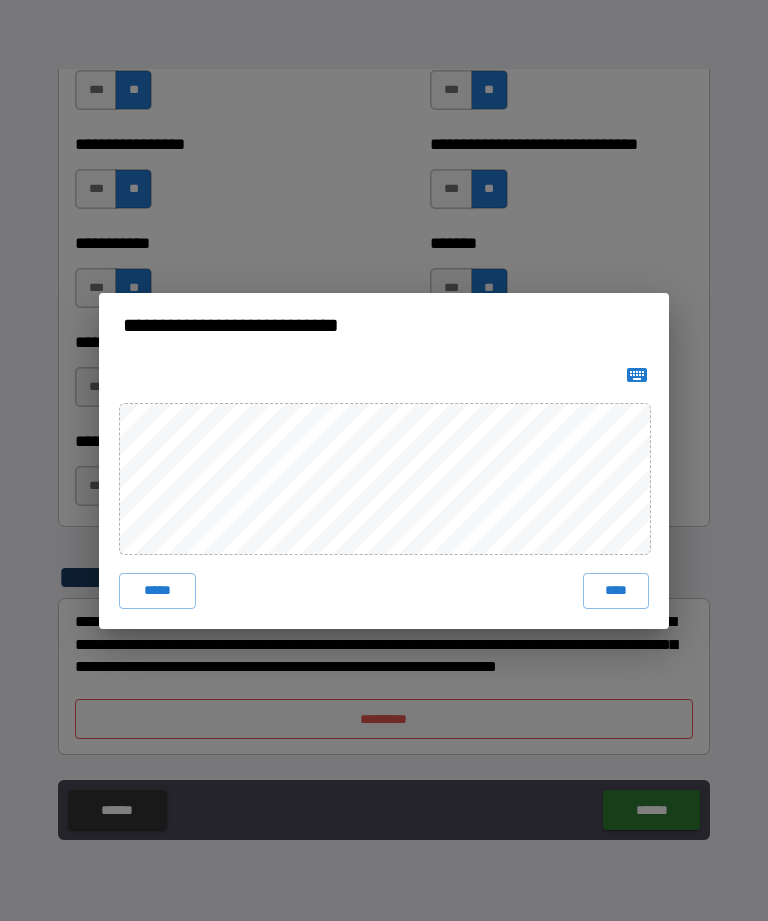 click on "****" at bounding box center (616, 591) 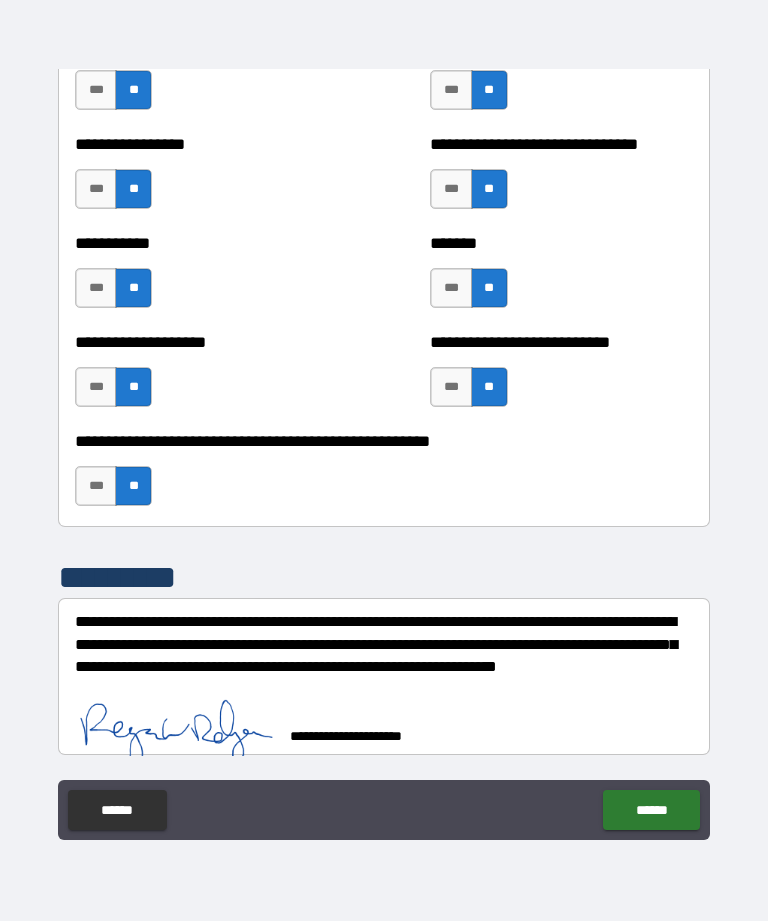 scroll, scrollTop: 7954, scrollLeft: 0, axis: vertical 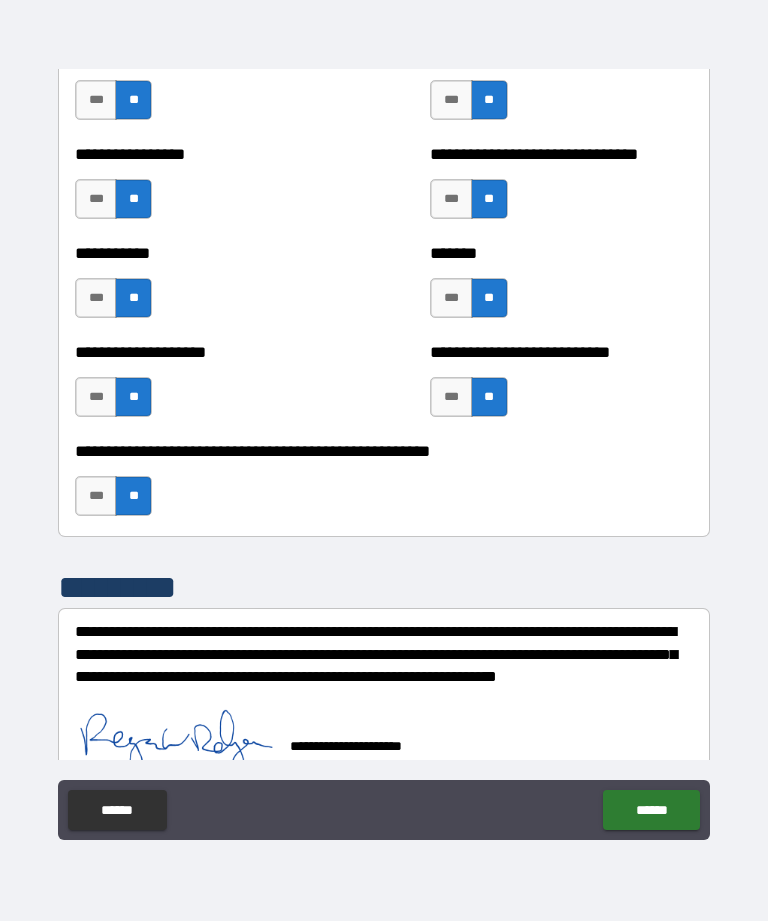 click on "******" at bounding box center (651, 810) 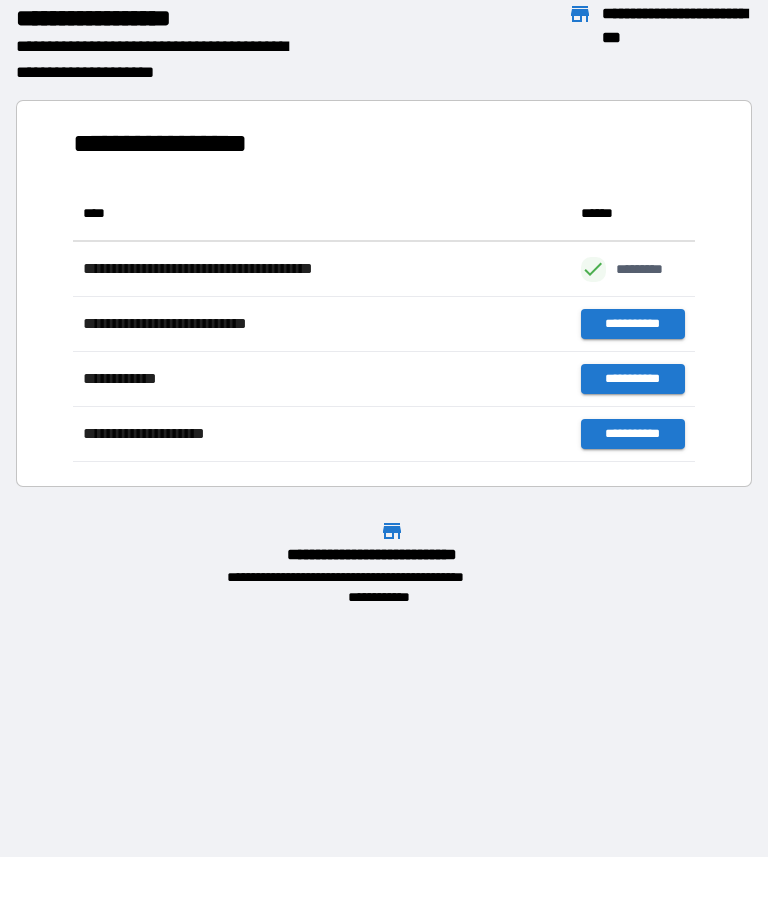 scroll, scrollTop: 1, scrollLeft: 1, axis: both 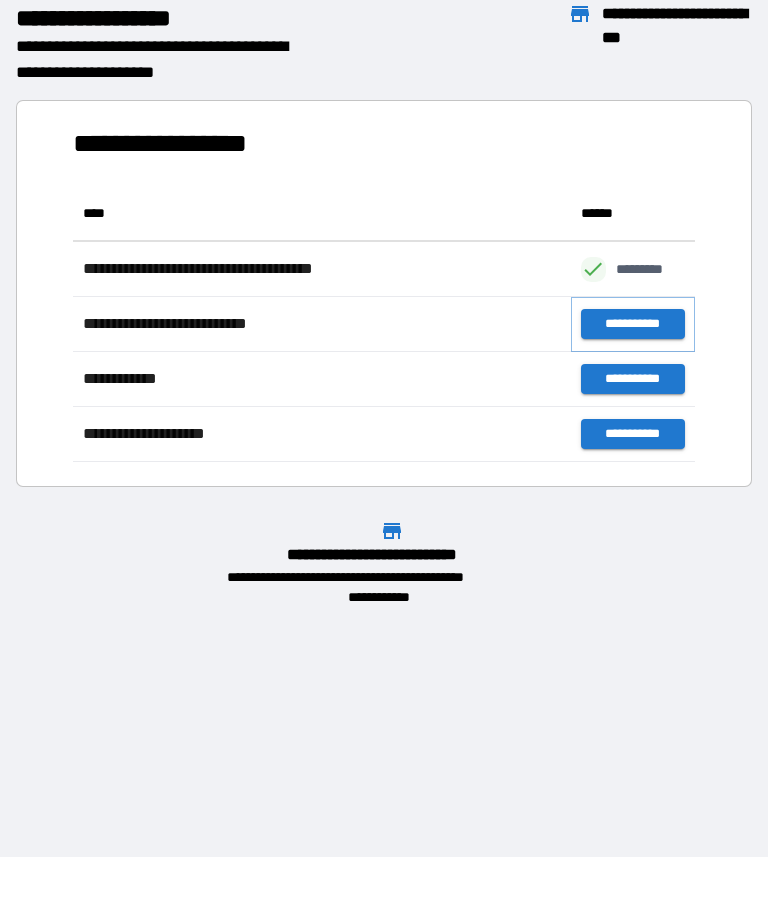 click on "**********" at bounding box center [633, 324] 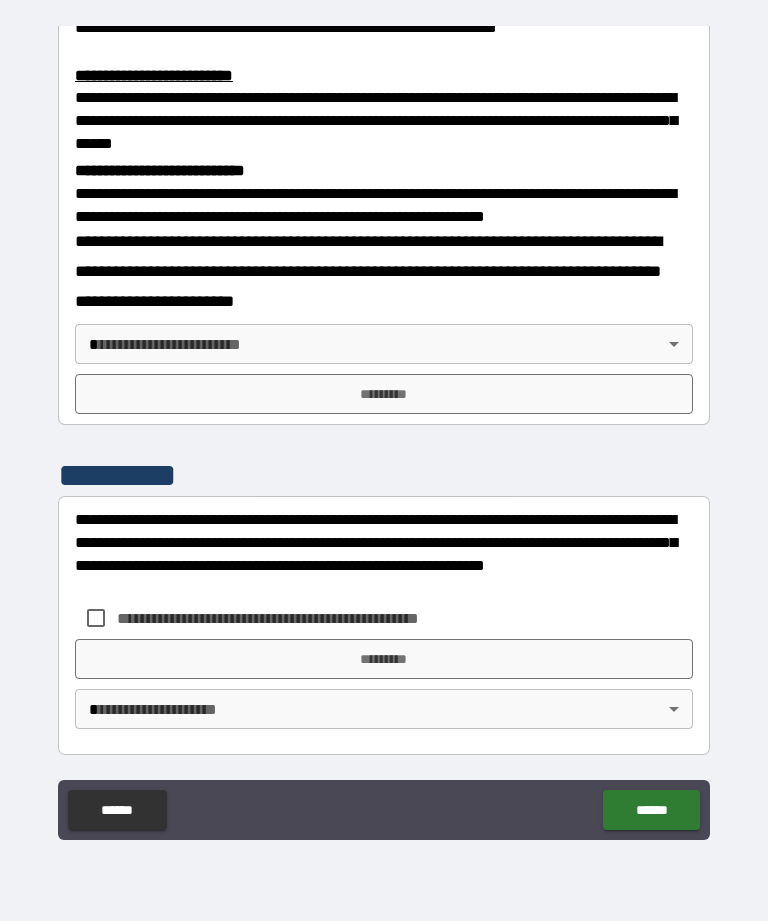 scroll, scrollTop: 668, scrollLeft: 0, axis: vertical 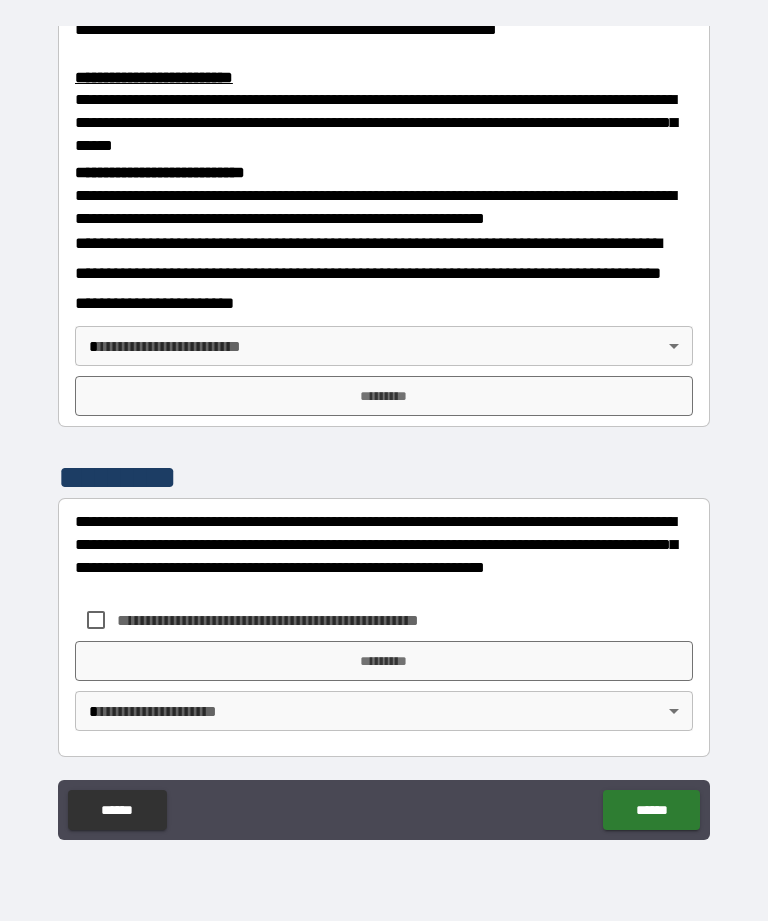 click on "*********" at bounding box center (384, 396) 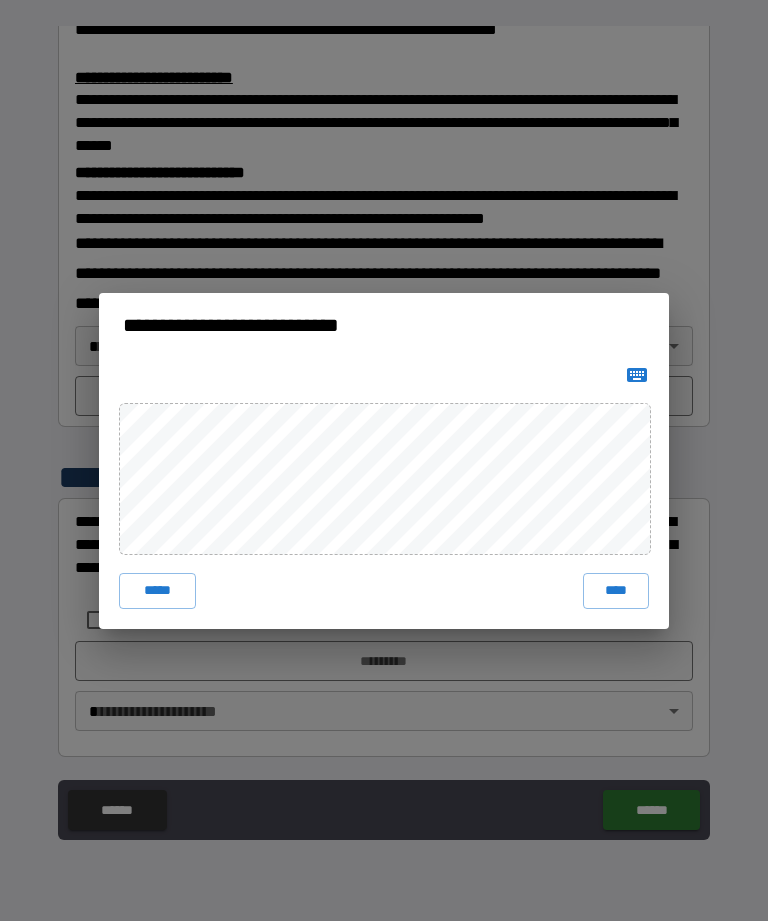click on "****" at bounding box center (616, 591) 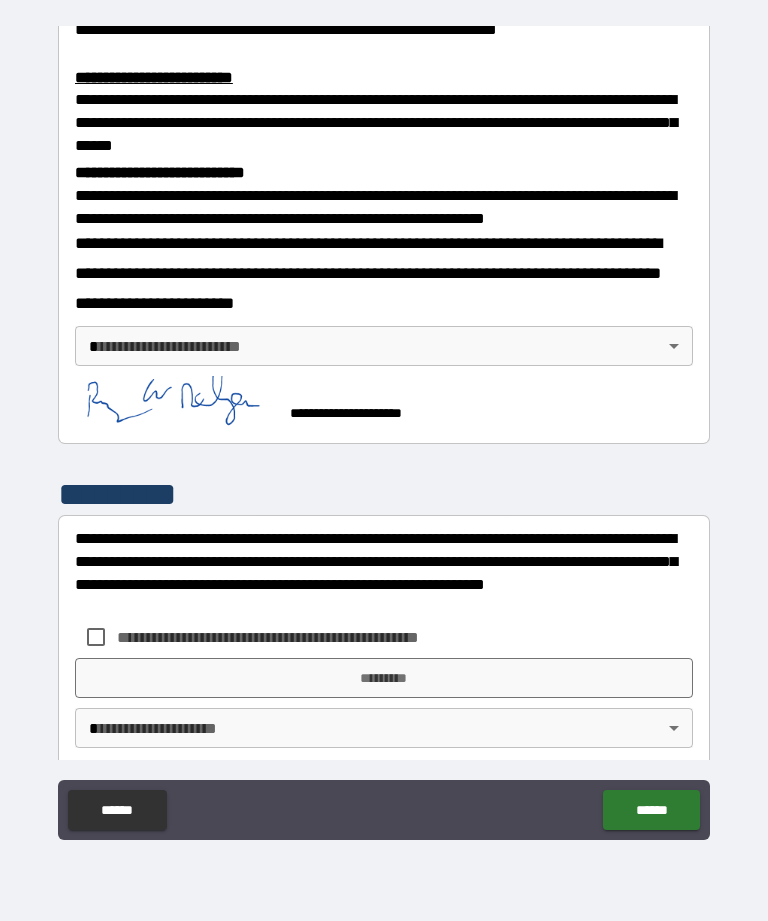 scroll, scrollTop: 658, scrollLeft: 0, axis: vertical 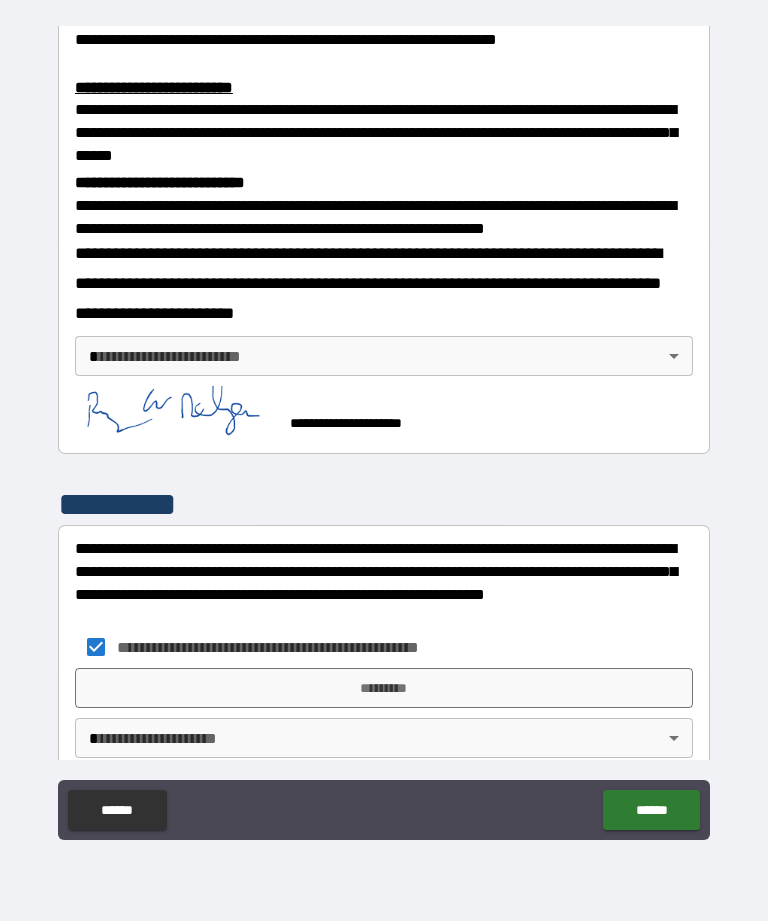 click on "*********" at bounding box center [384, 688] 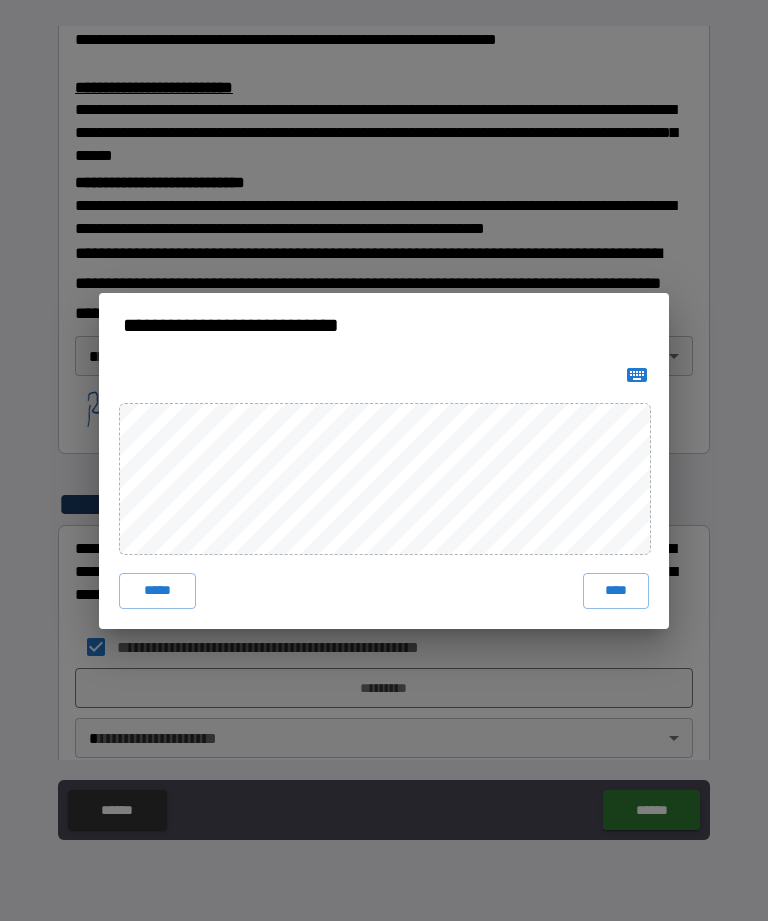 click on "****" at bounding box center (616, 591) 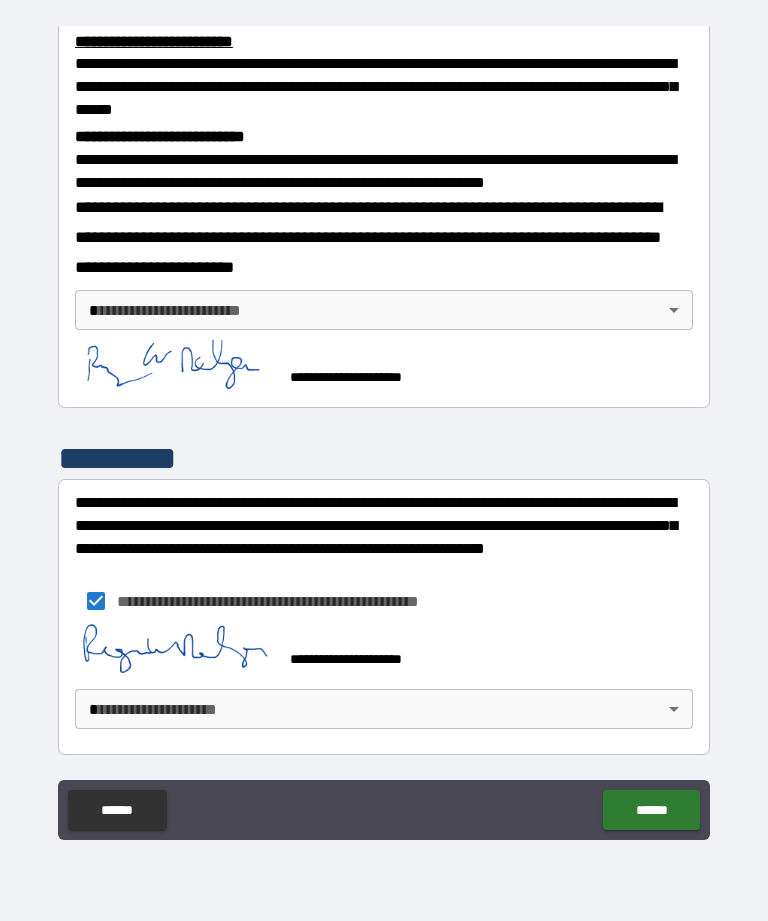 scroll, scrollTop: 702, scrollLeft: 0, axis: vertical 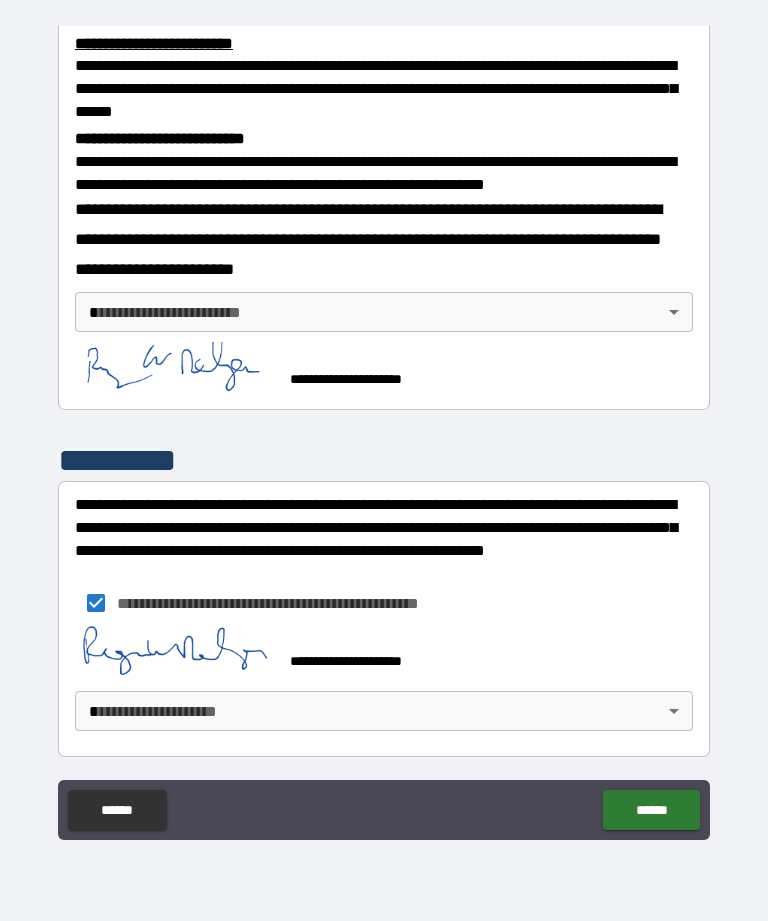 click on "**********" at bounding box center (384, 428) 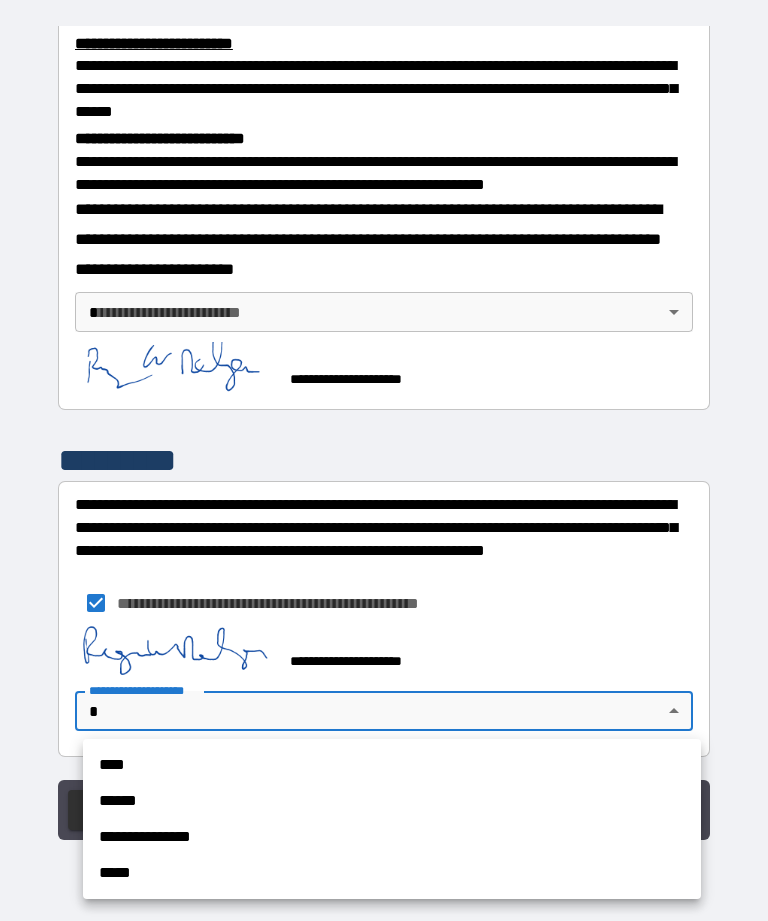 click on "****" at bounding box center (392, 765) 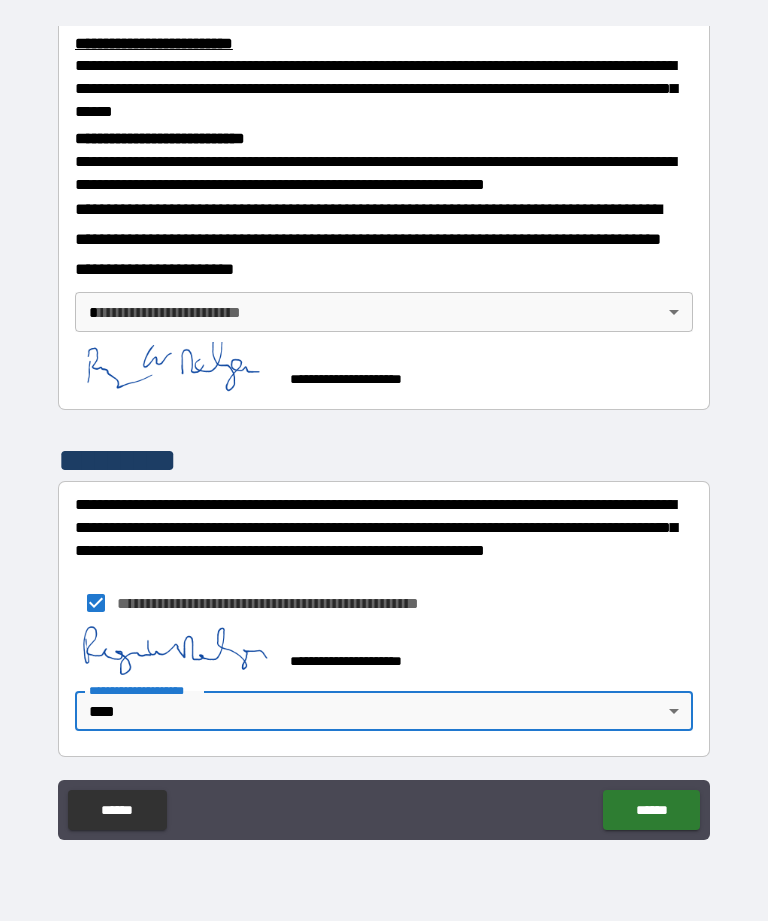 click on "******" at bounding box center (651, 810) 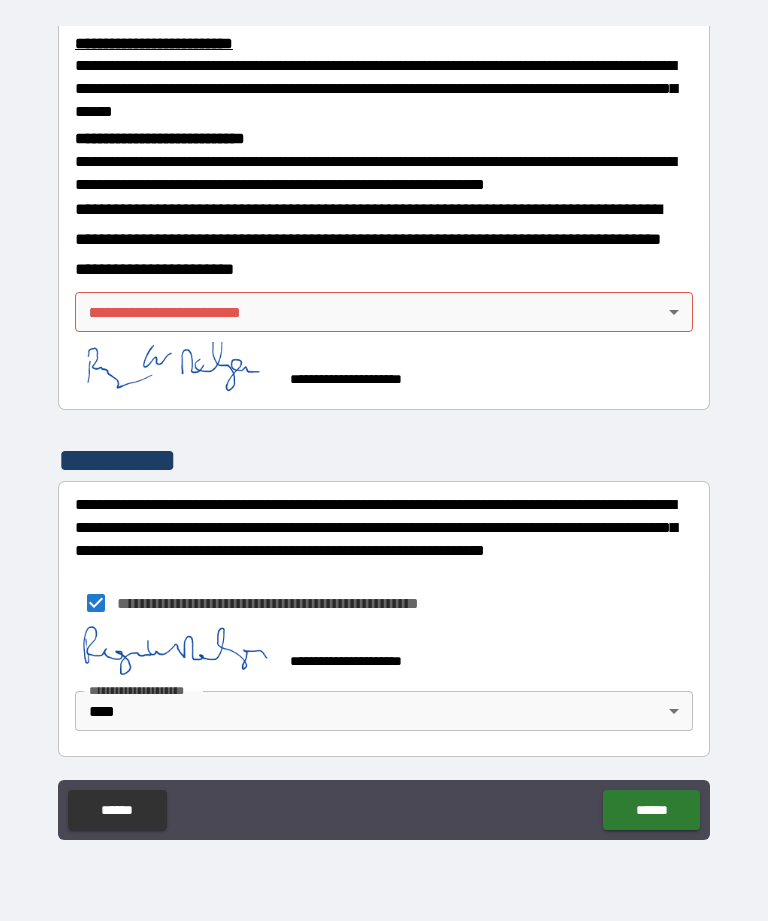 click on "**********" at bounding box center (384, 428) 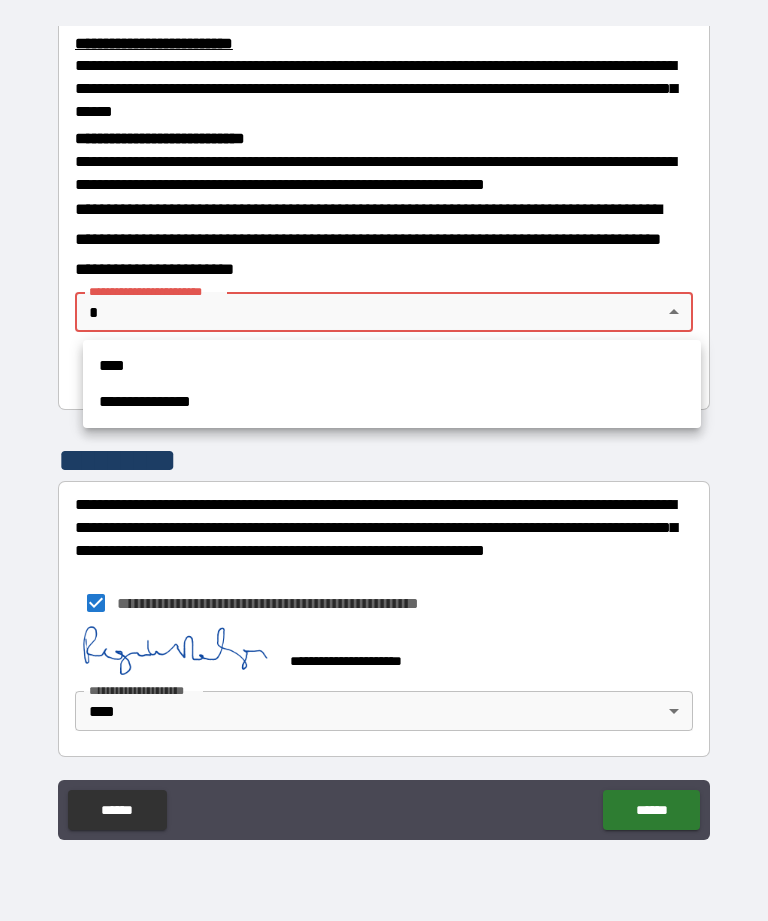 click on "****" at bounding box center (392, 366) 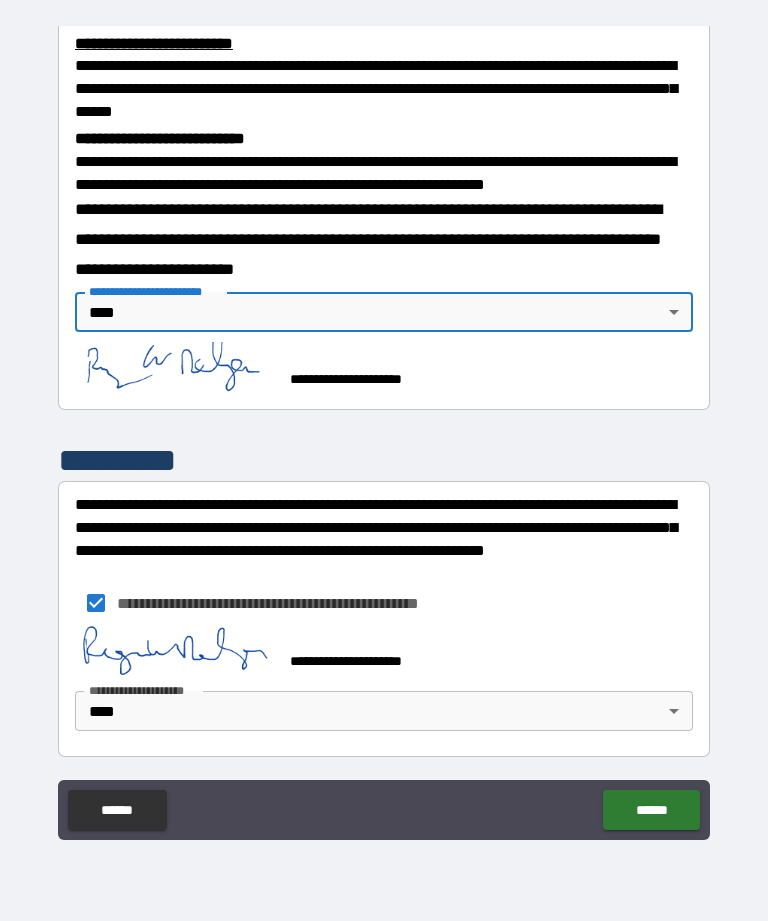 click on "******" at bounding box center (651, 810) 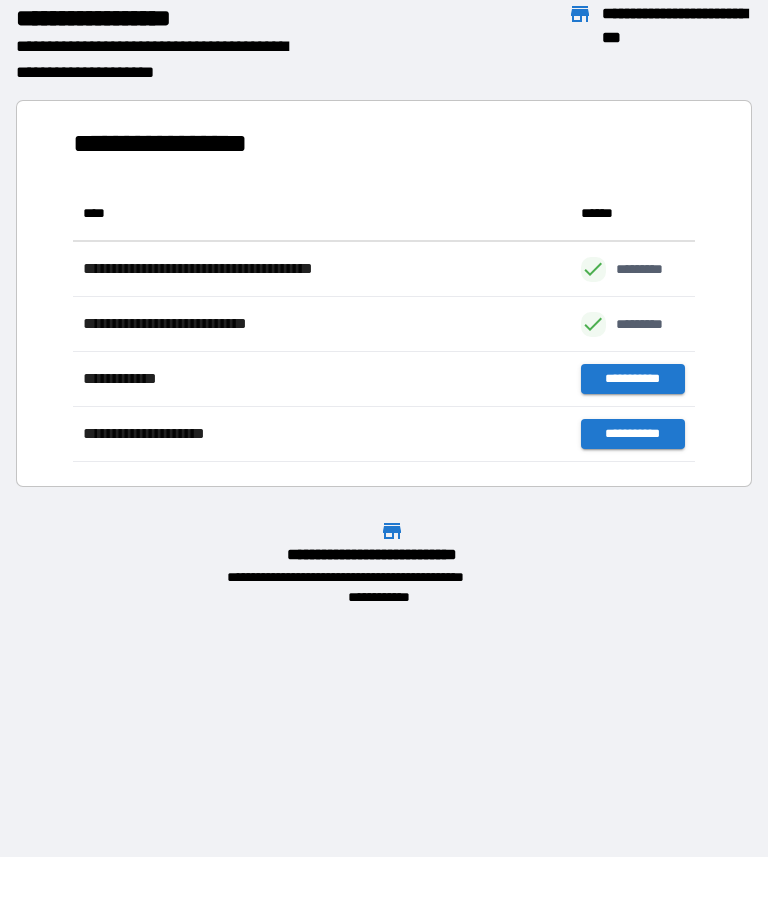 scroll, scrollTop: 1, scrollLeft: 1, axis: both 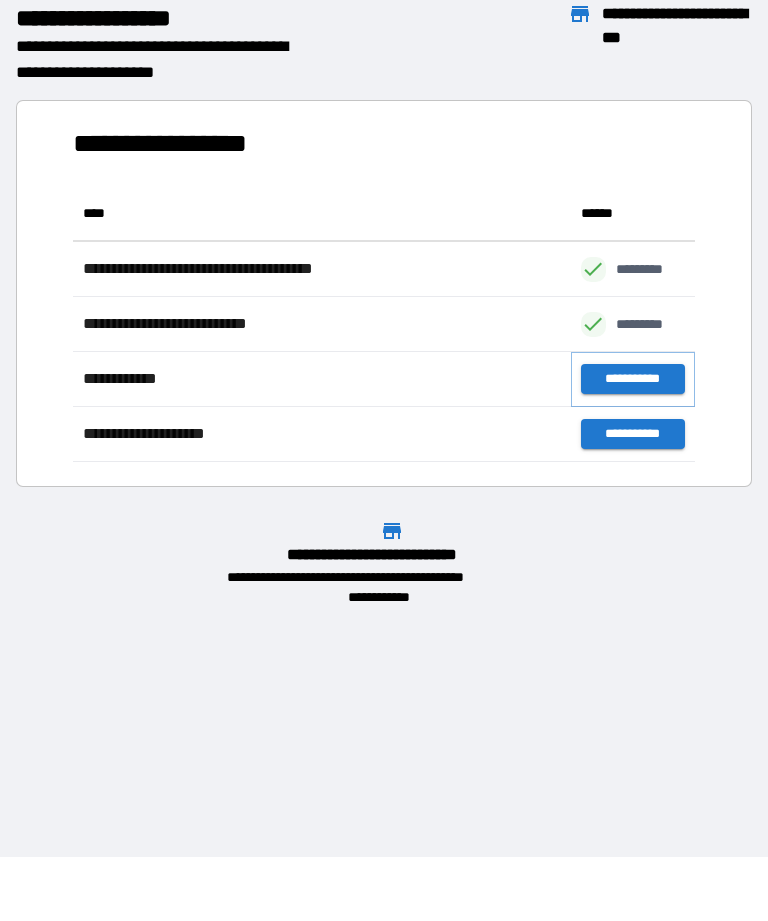 click on "**********" at bounding box center [633, 379] 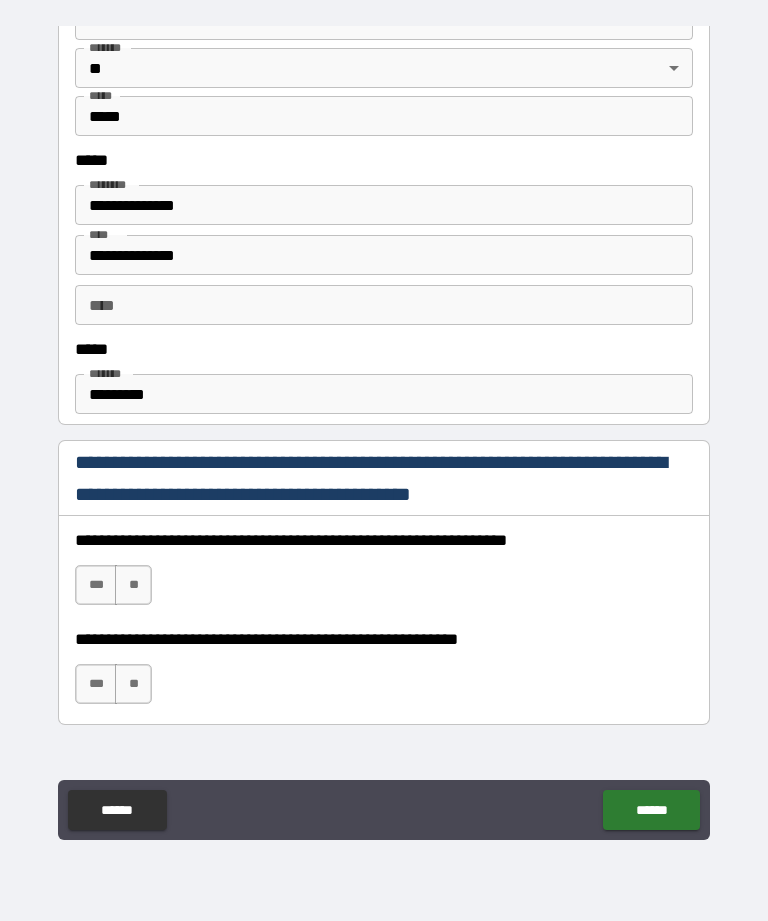 scroll, scrollTop: 944, scrollLeft: 0, axis: vertical 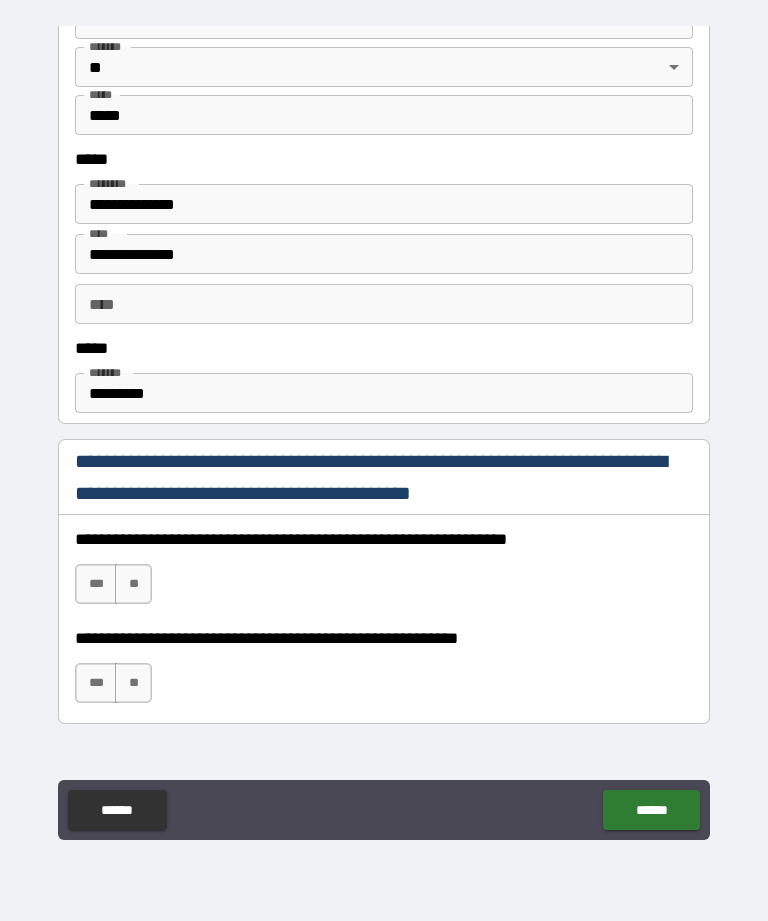 click on "*********" at bounding box center [384, 393] 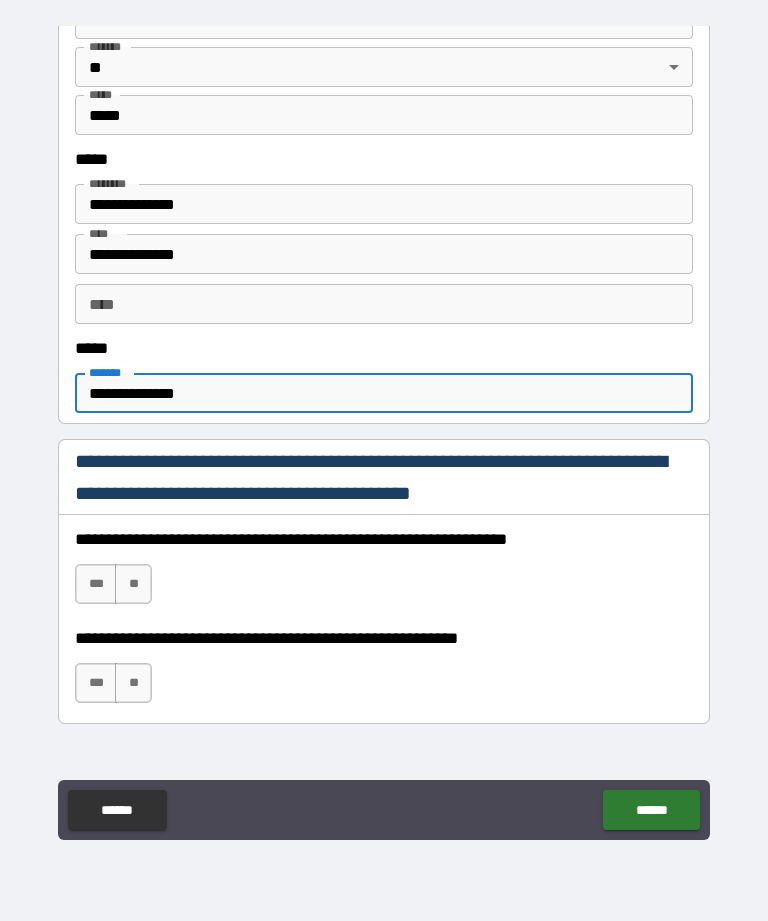 click on "**********" at bounding box center [384, 393] 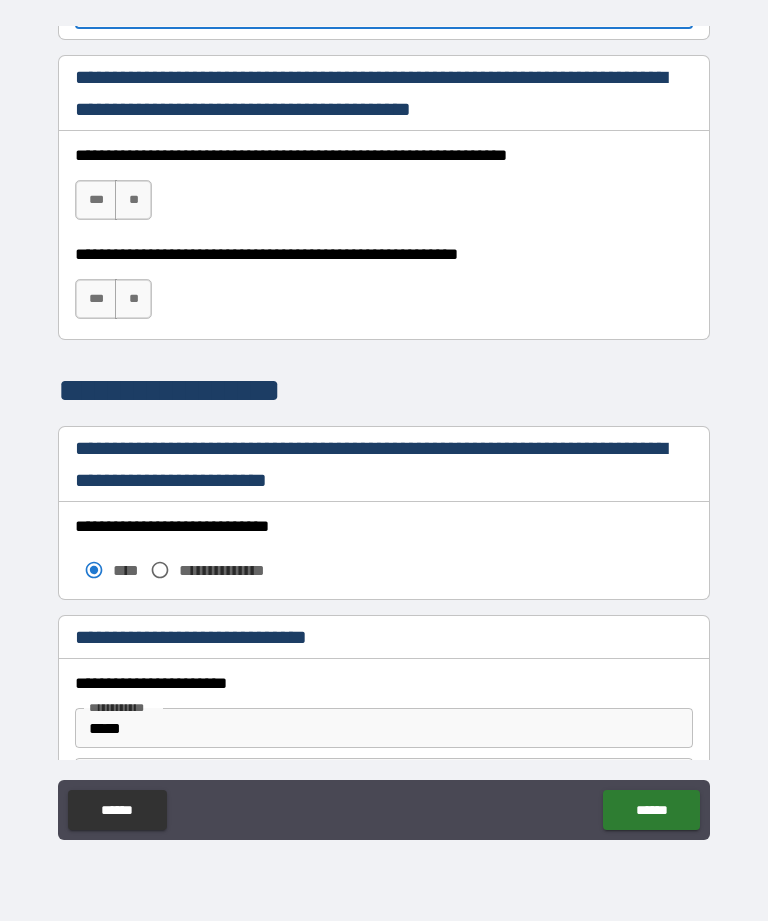 scroll, scrollTop: 1331, scrollLeft: 0, axis: vertical 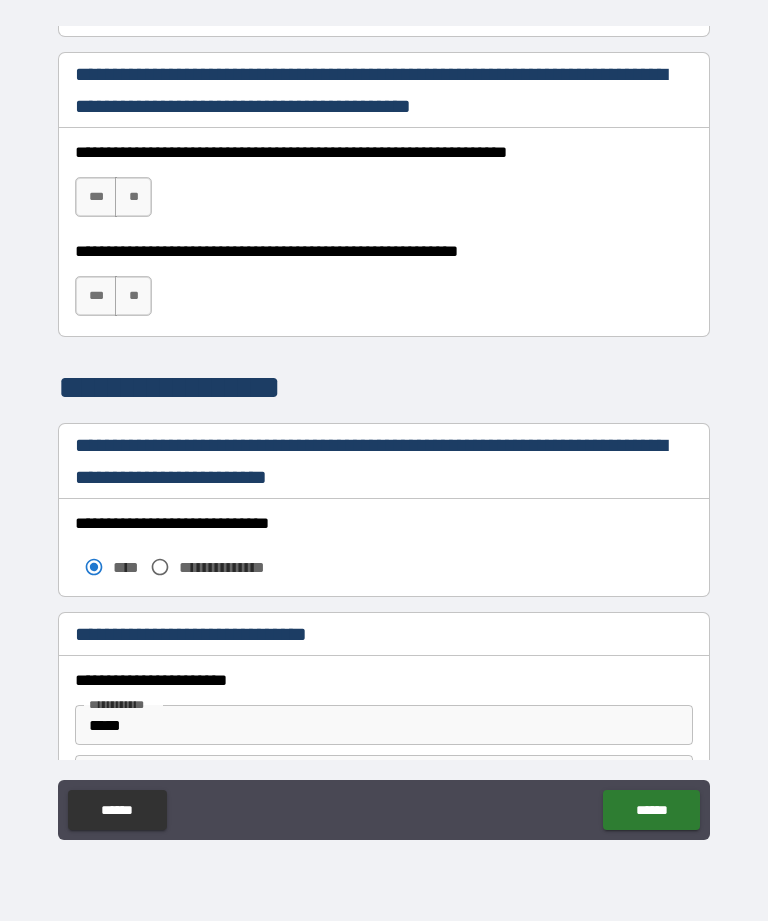 type on "**********" 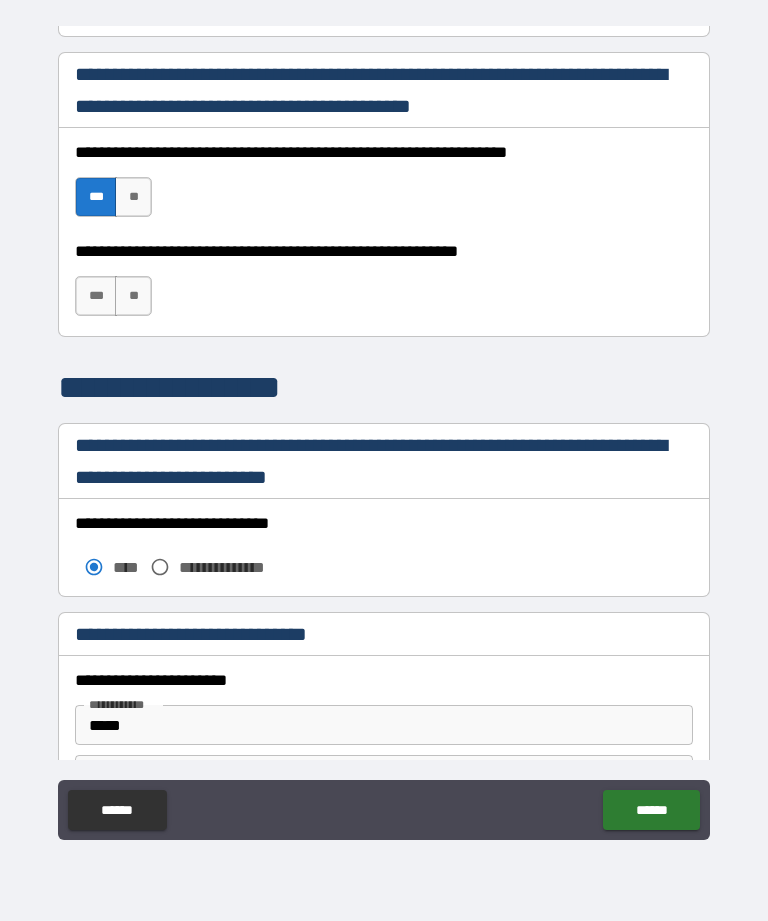 click on "***" at bounding box center (96, 296) 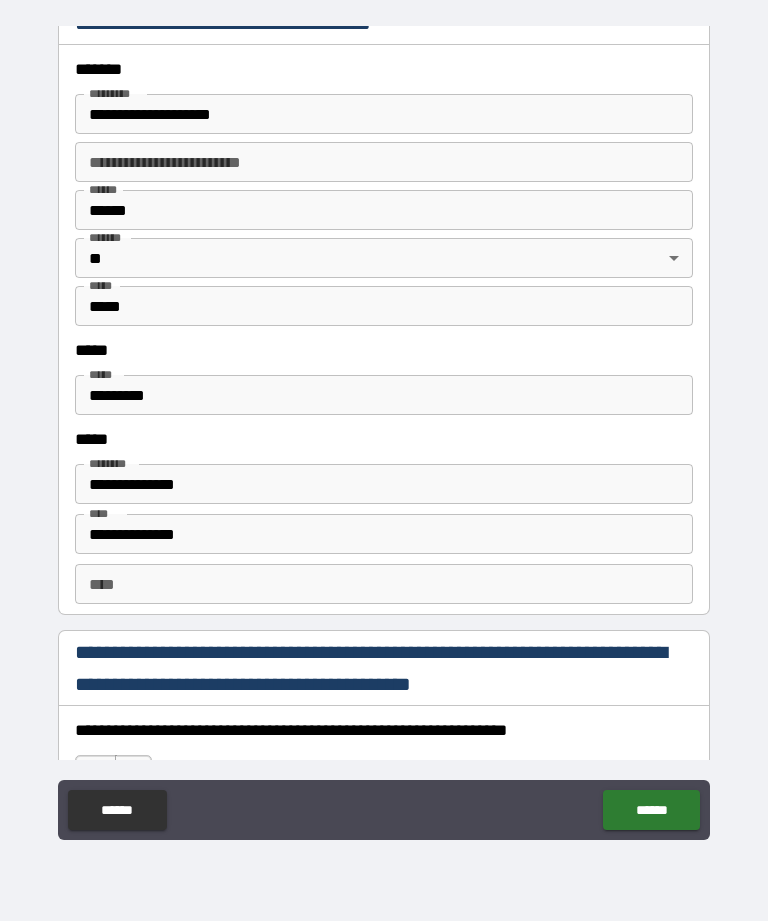 scroll, scrollTop: 2392, scrollLeft: 0, axis: vertical 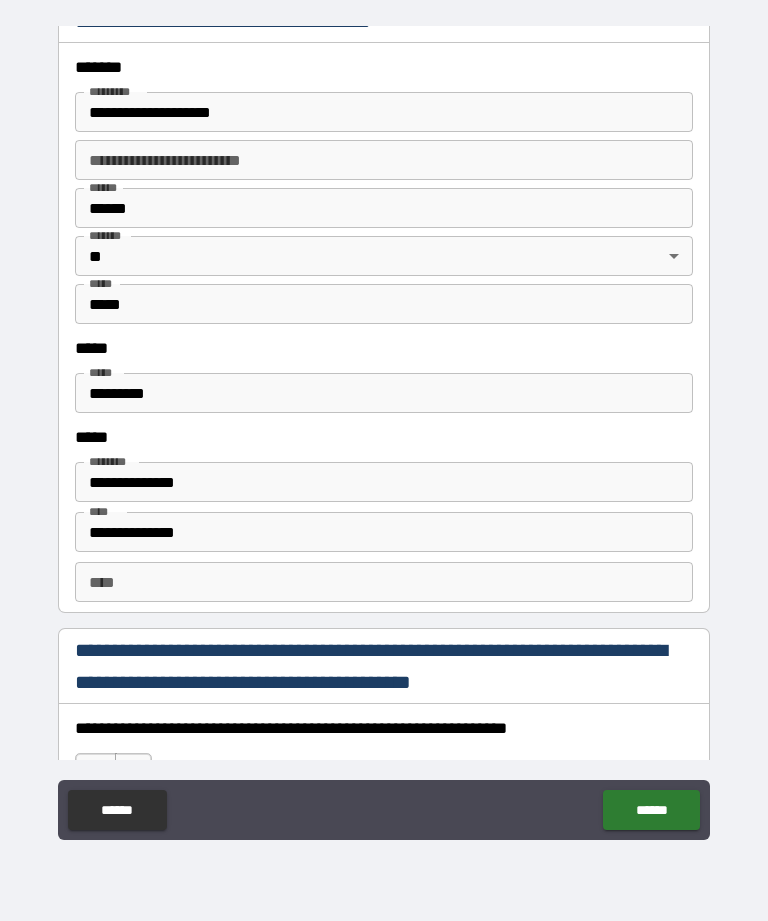 click on "*********" at bounding box center [384, 393] 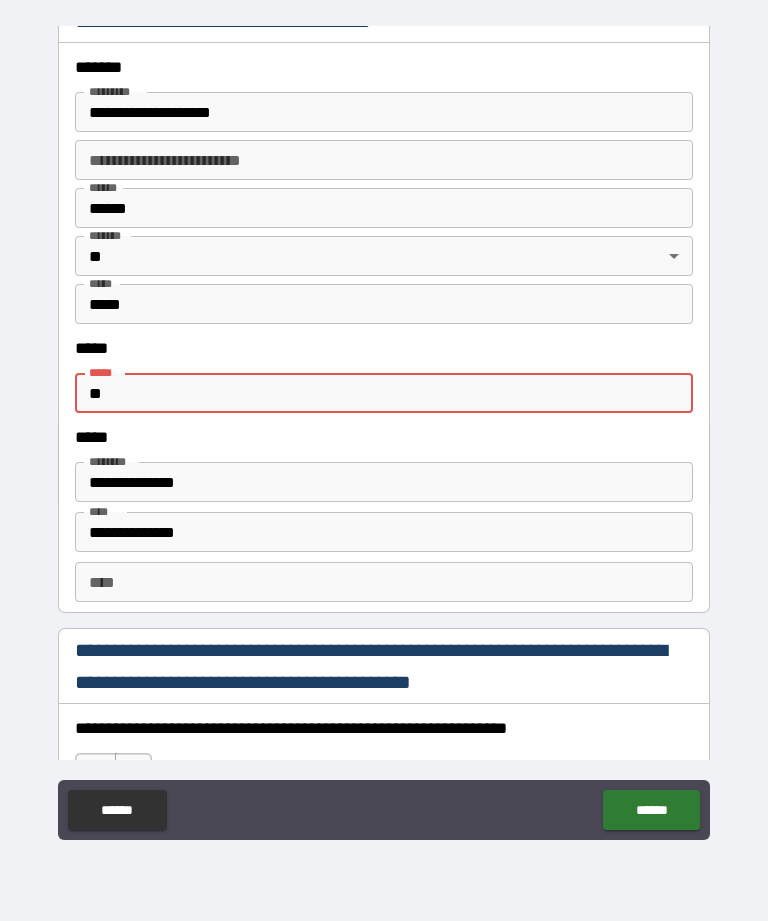 type on "*" 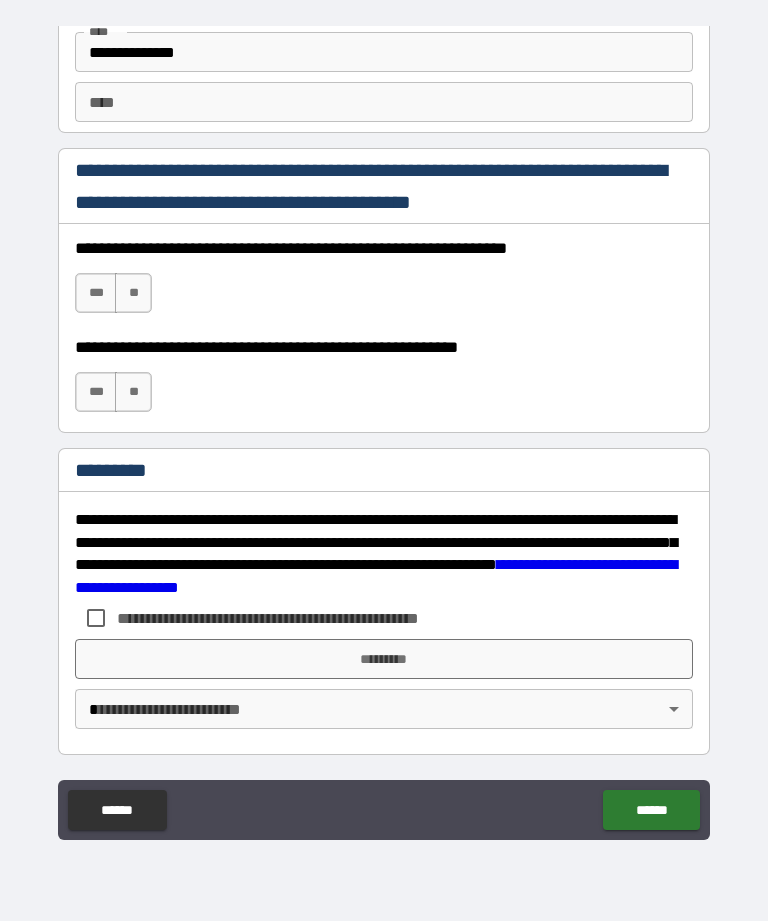 scroll, scrollTop: 2872, scrollLeft: 0, axis: vertical 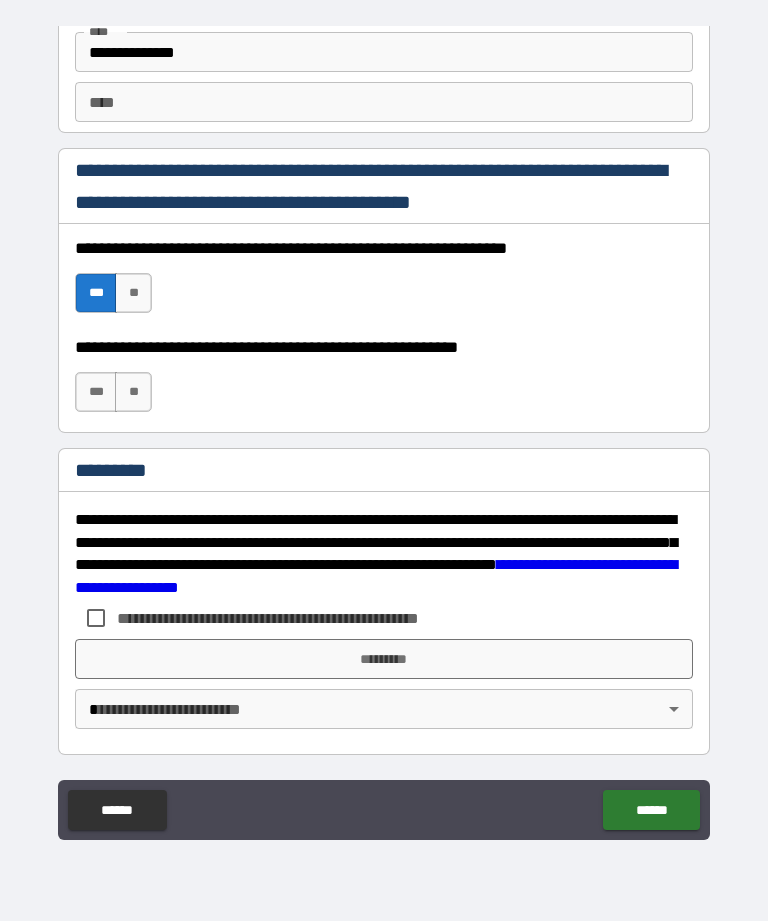click on "***" at bounding box center (96, 392) 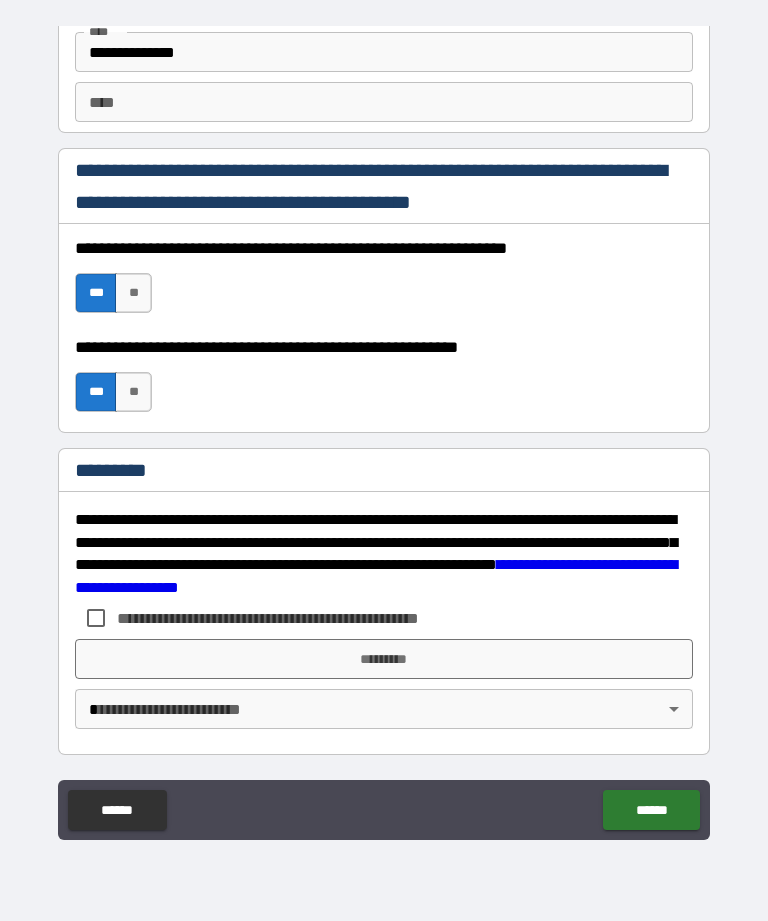 click on "*********" at bounding box center (384, 659) 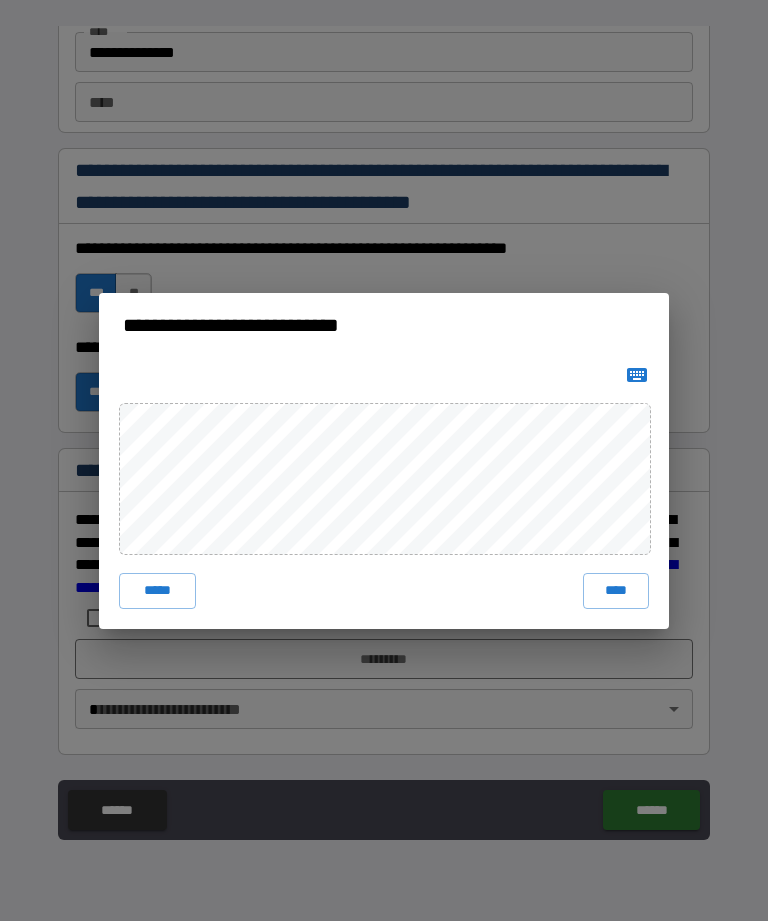 click on "****" at bounding box center (616, 591) 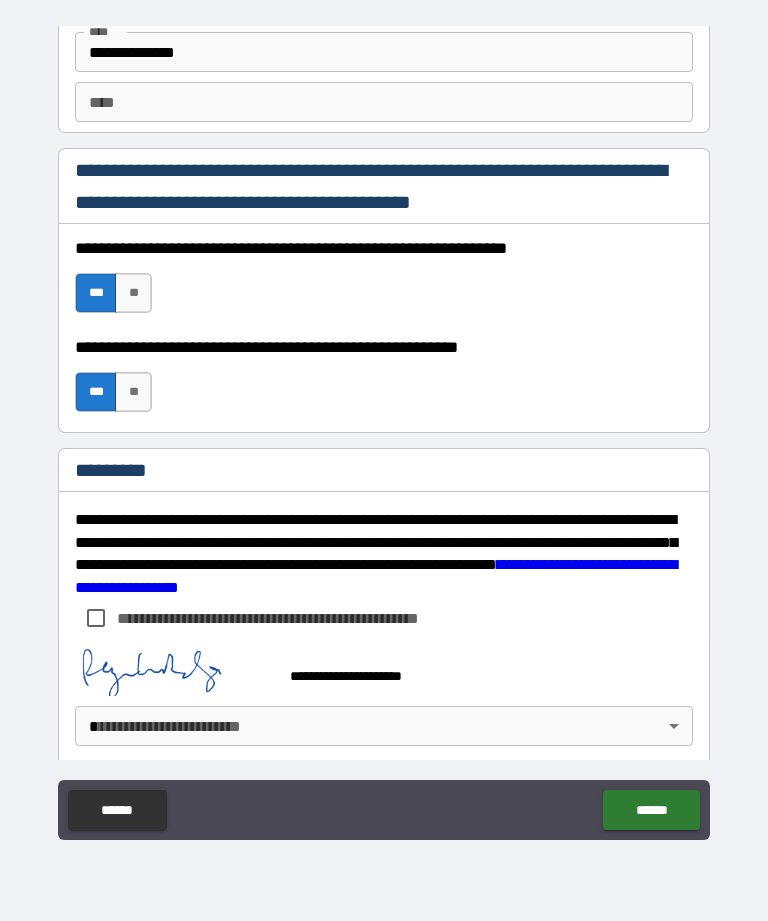 click on "**********" at bounding box center [384, 428] 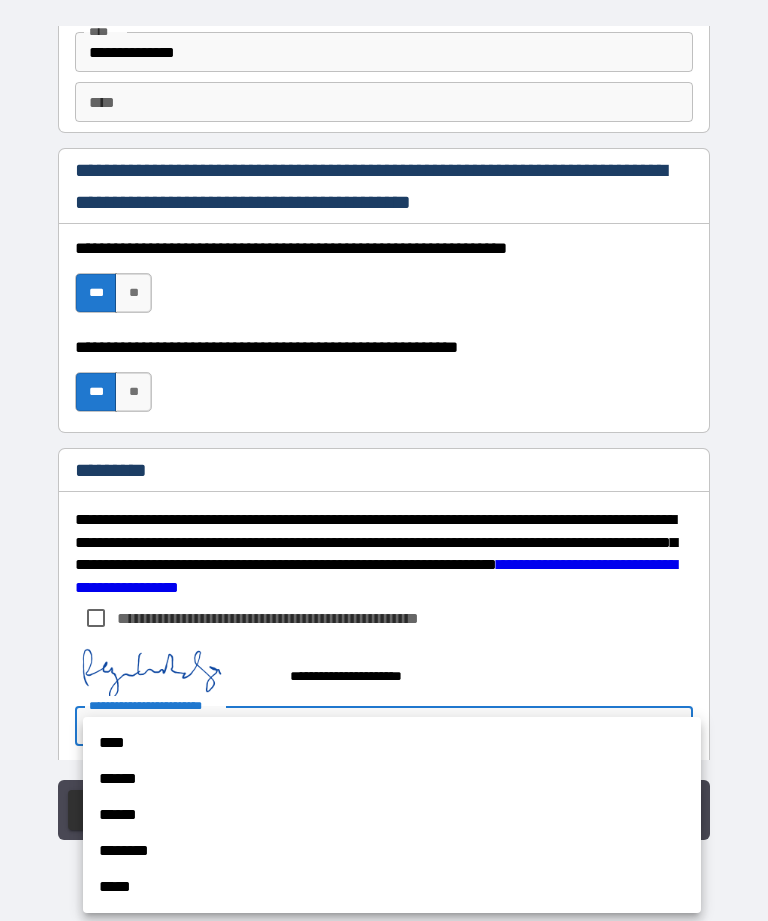 click on "****" at bounding box center [392, 743] 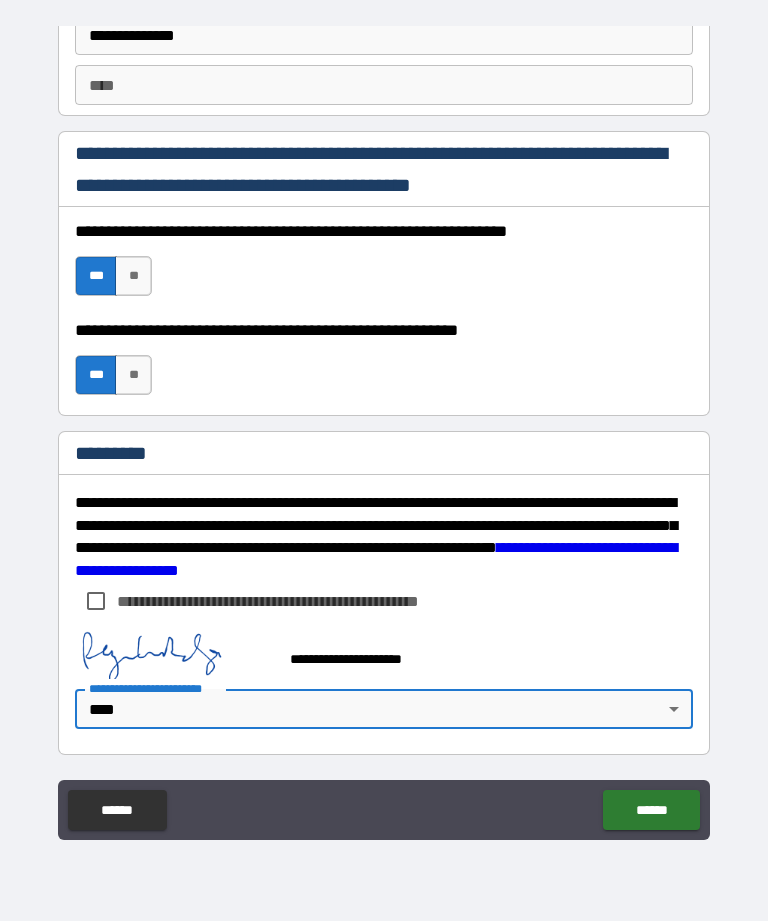 scroll, scrollTop: 2889, scrollLeft: 0, axis: vertical 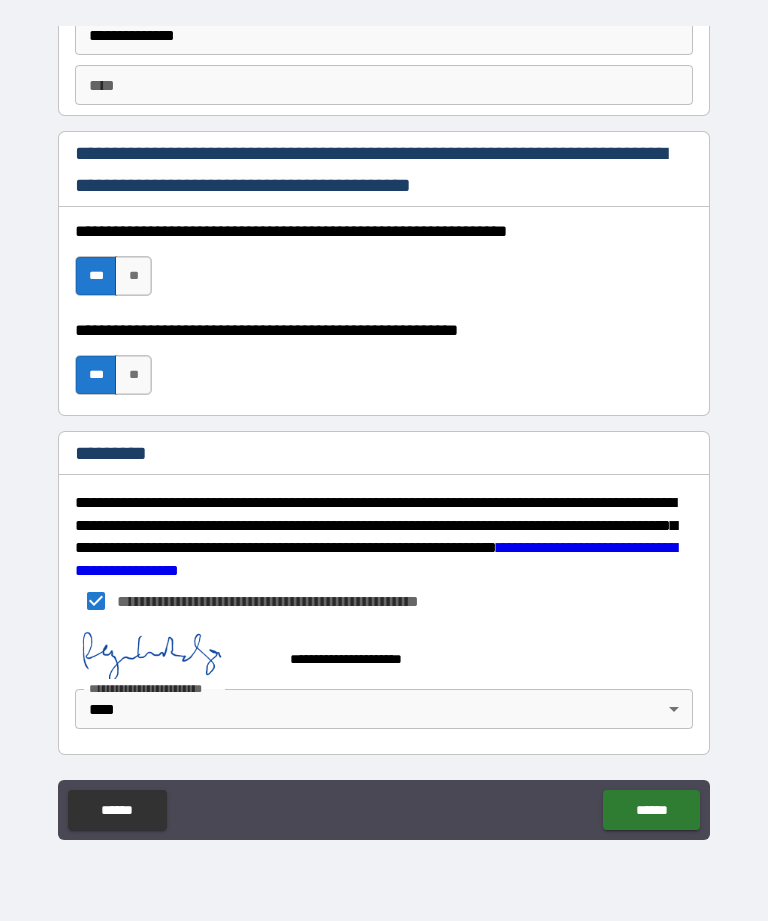 click on "******" at bounding box center [651, 810] 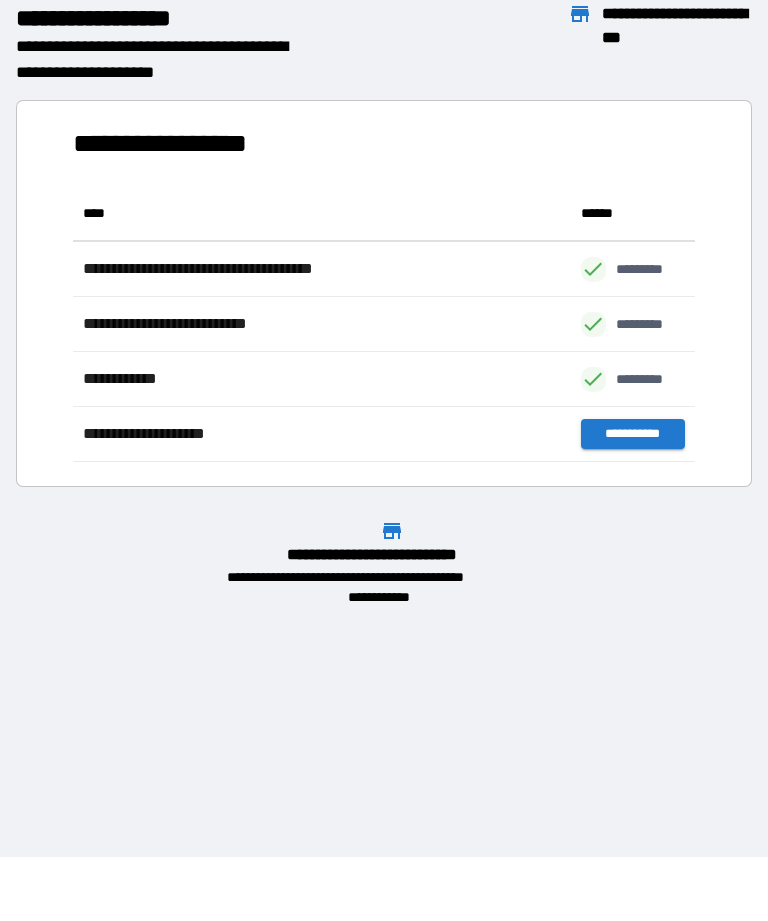 scroll, scrollTop: 1, scrollLeft: 1, axis: both 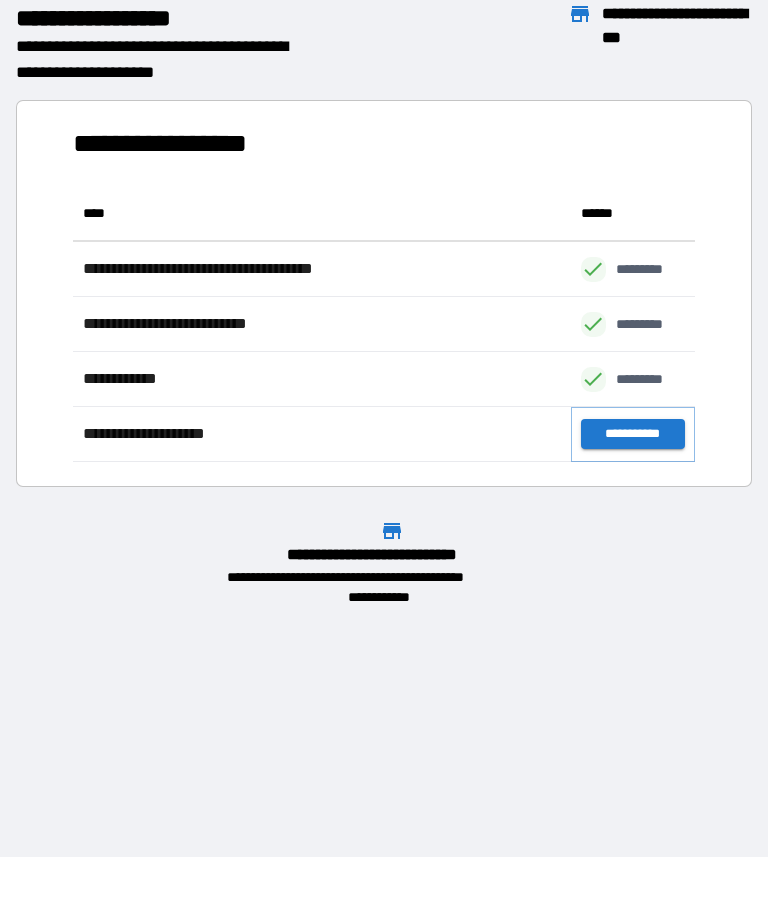 click on "**********" at bounding box center [633, 434] 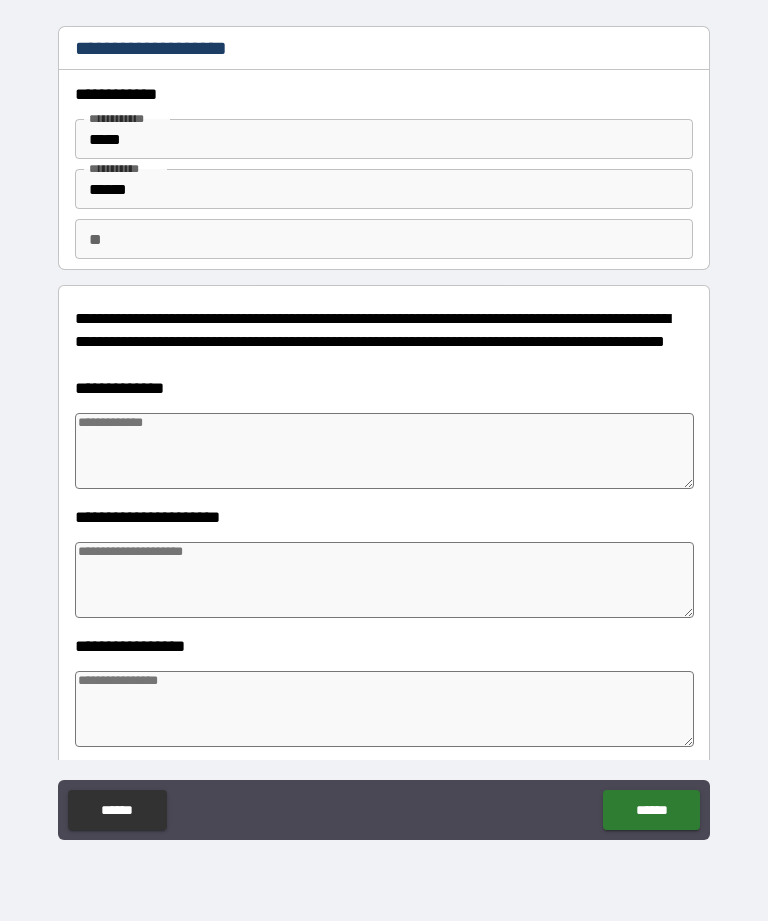 type on "*" 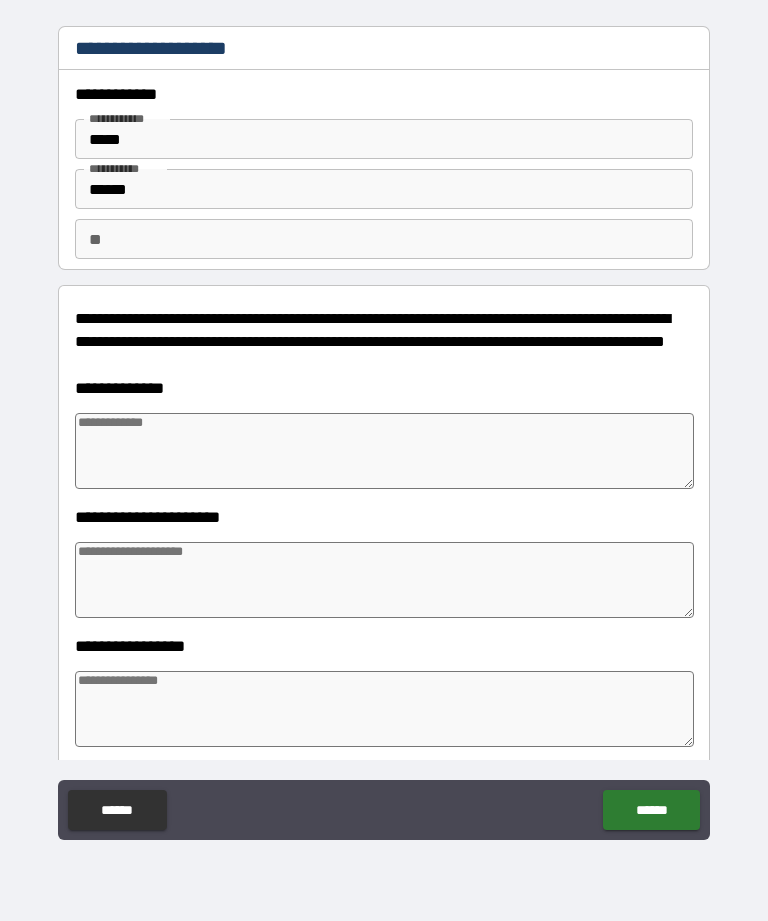 type on "*" 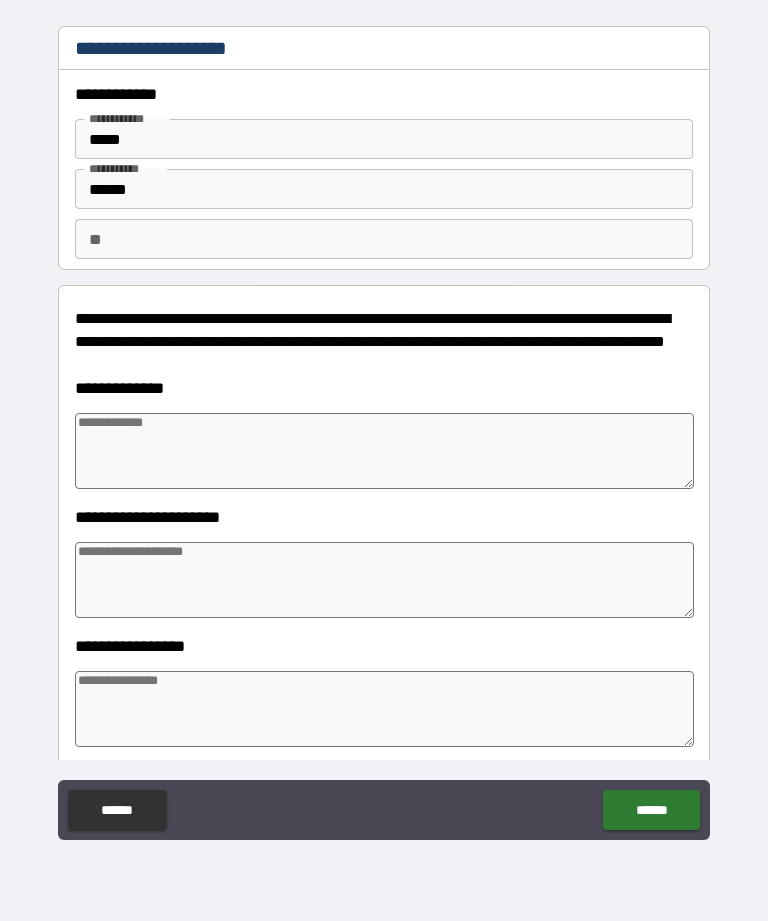 scroll, scrollTop: 0, scrollLeft: 0, axis: both 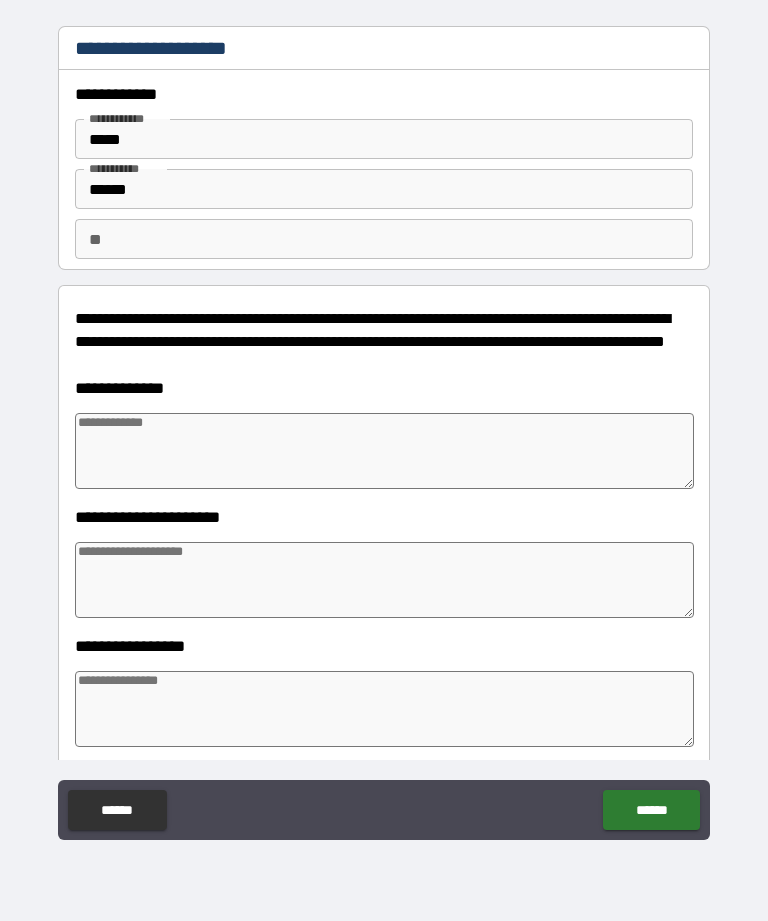 click at bounding box center [384, 451] 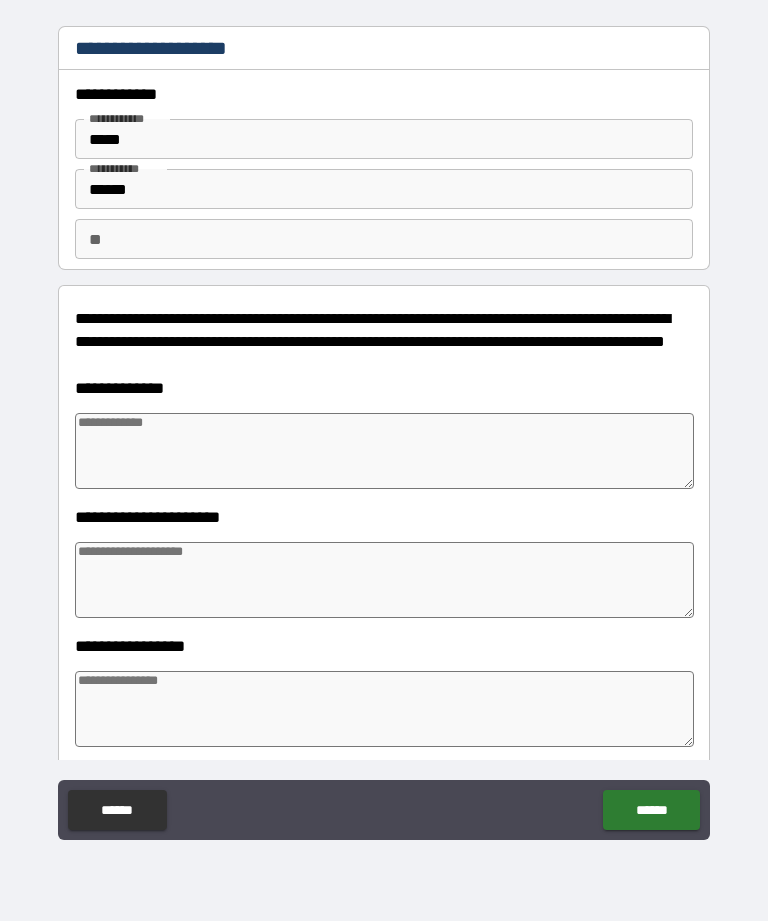 type on "*" 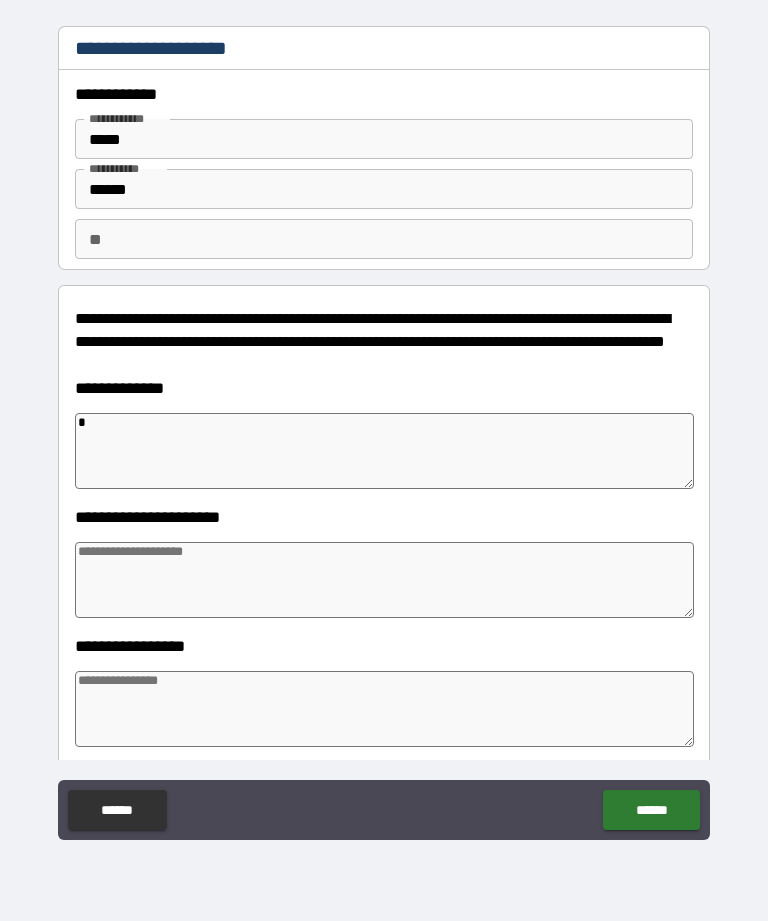 type on "*" 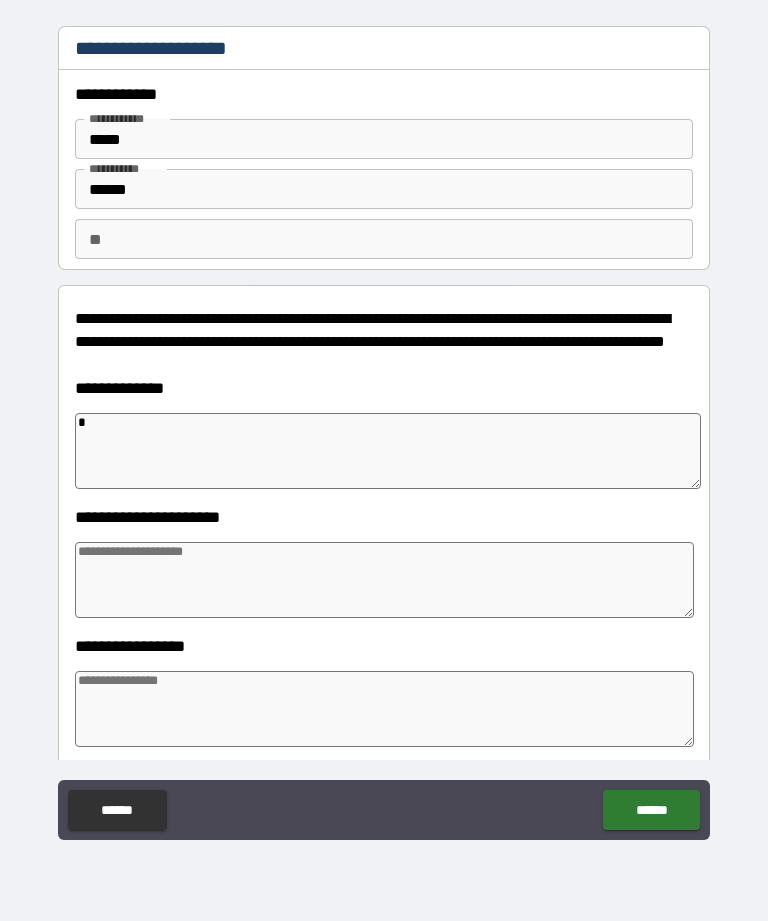 type on "*" 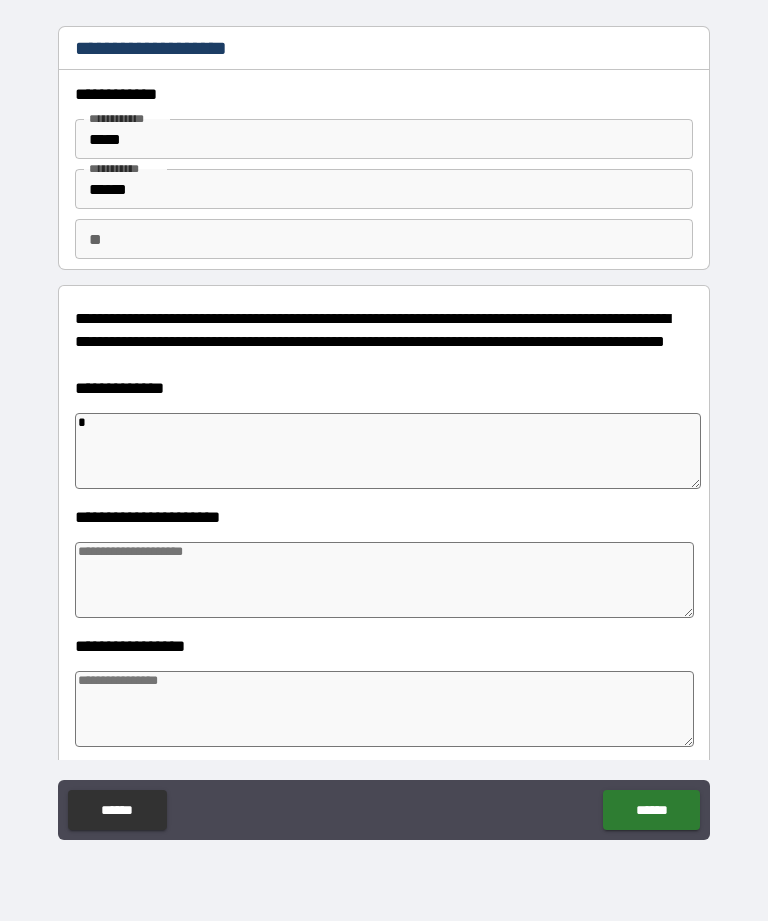 type on "*" 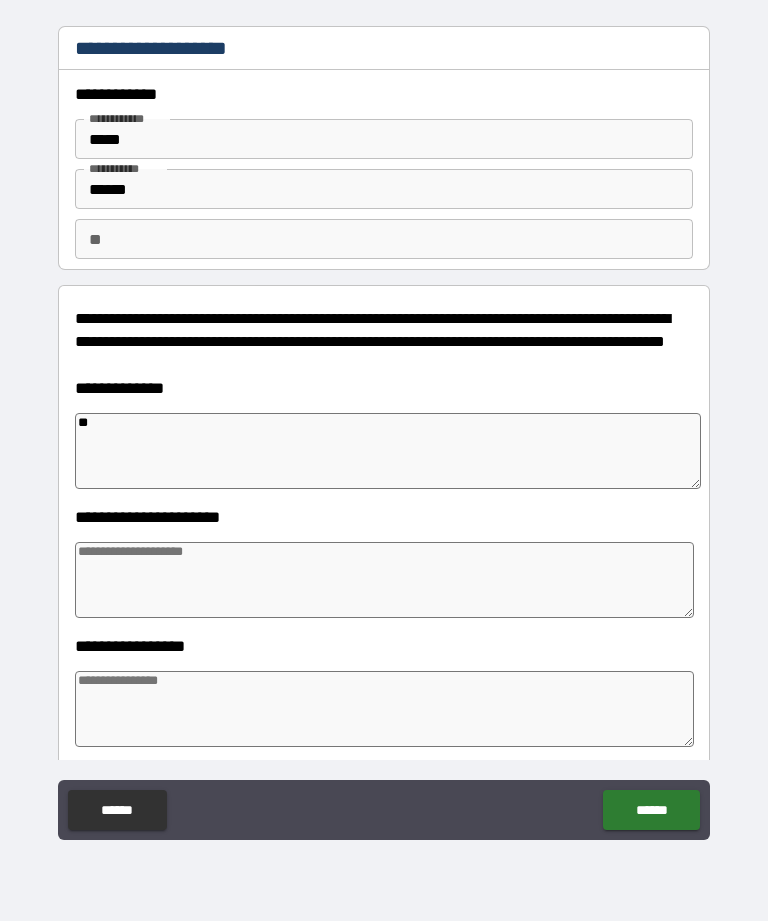type on "*" 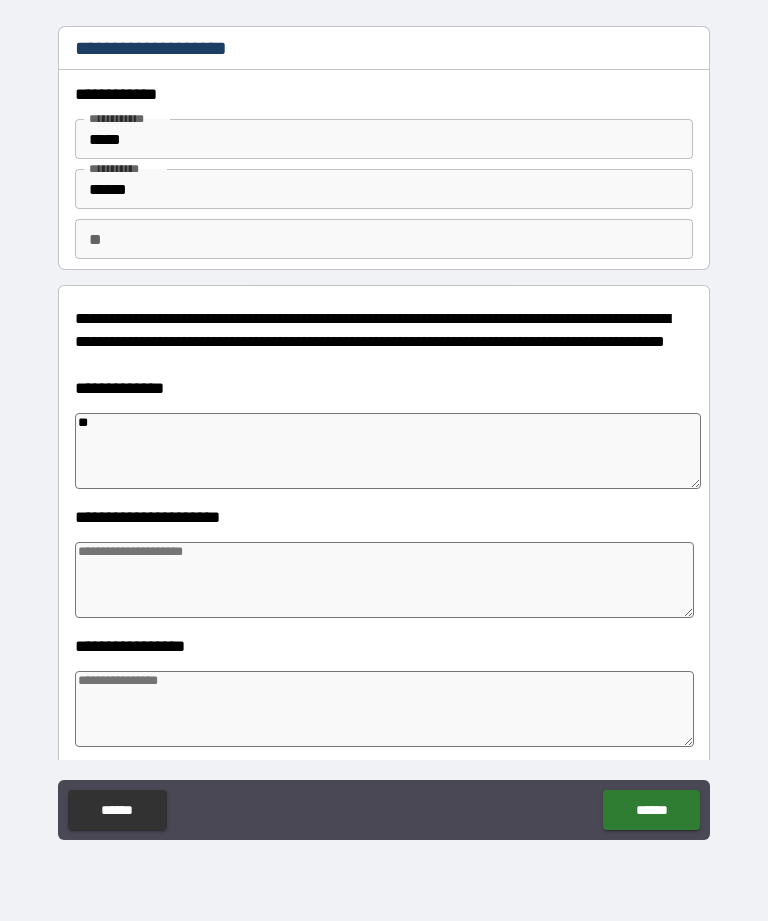 type on "***" 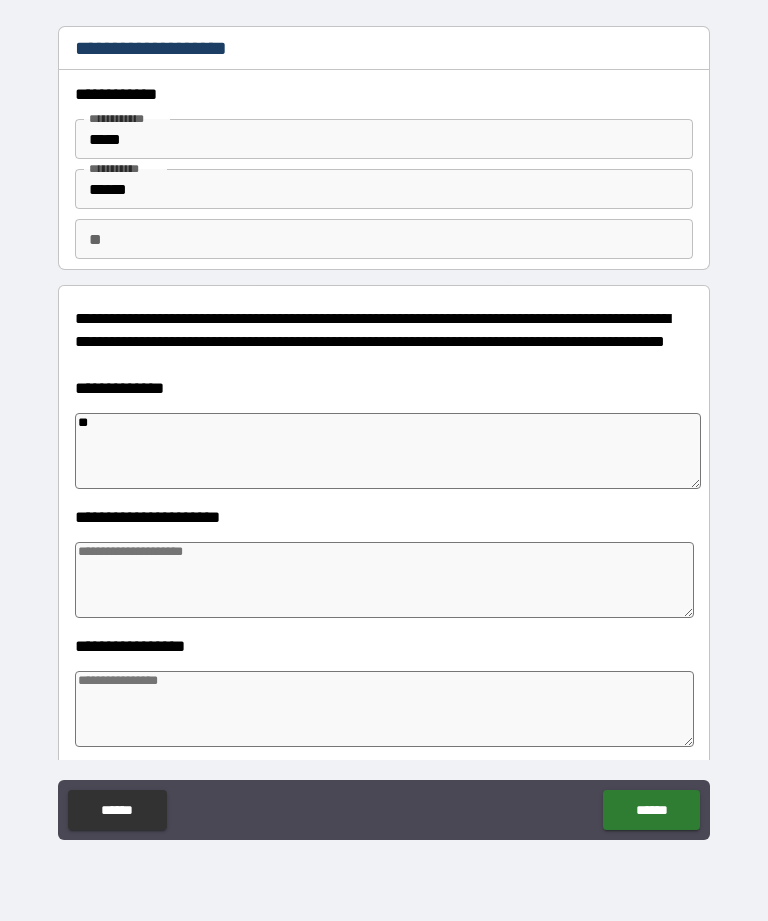 type on "*" 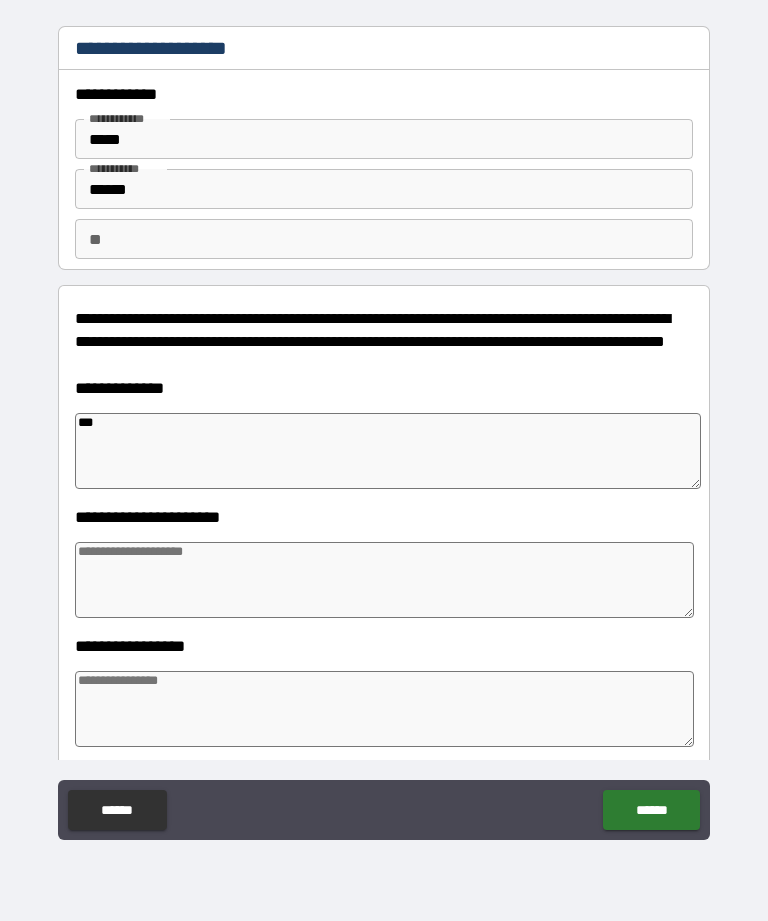 type on "*" 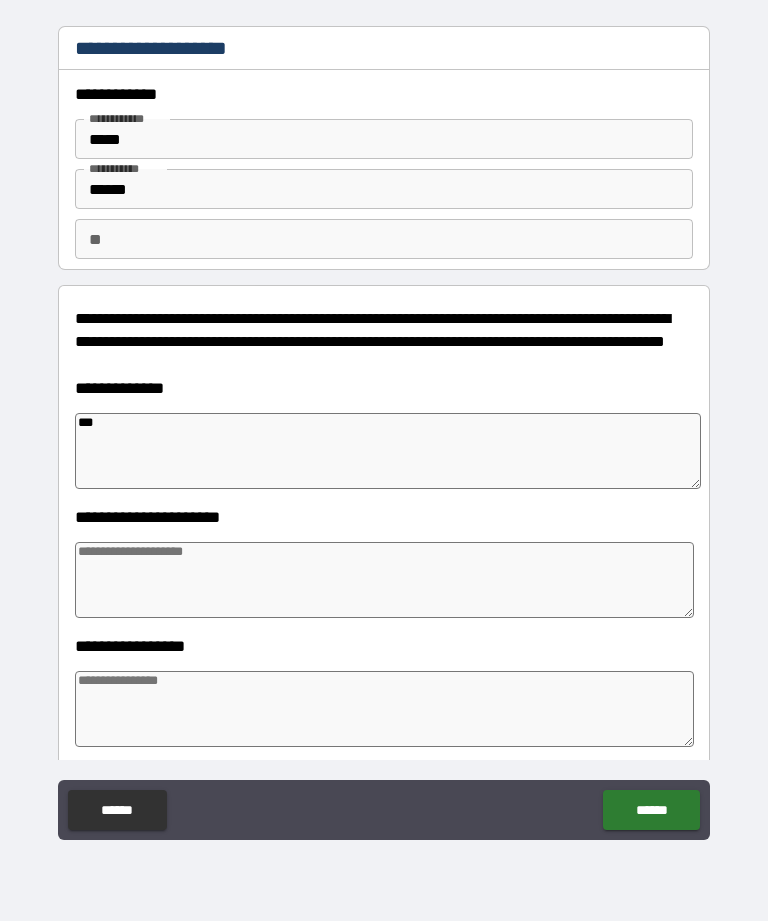 type on "***" 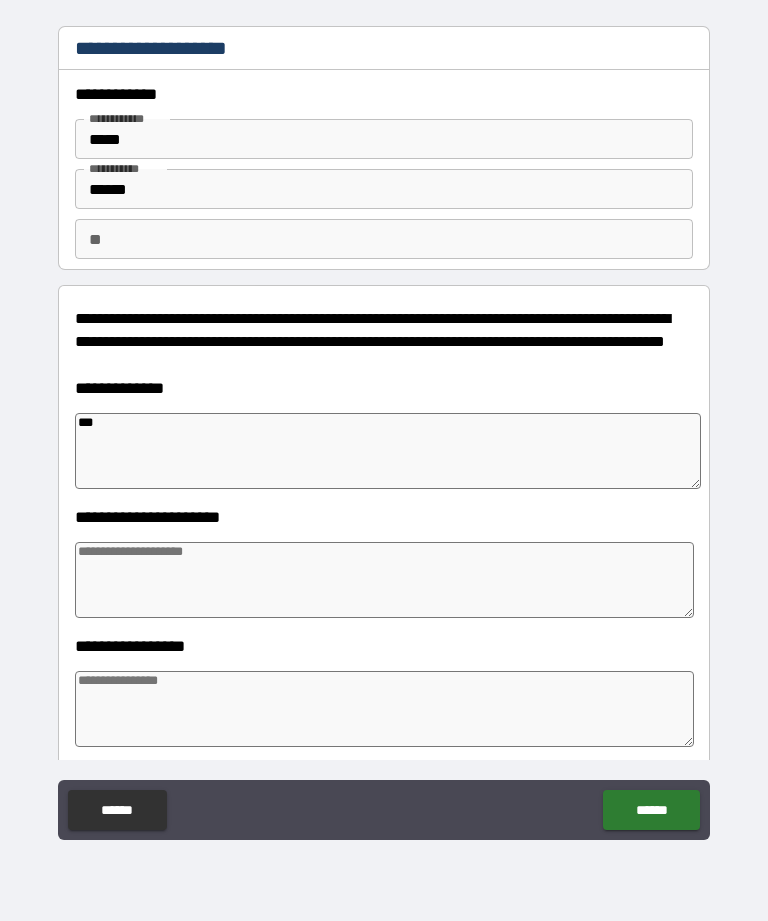 type on "*" 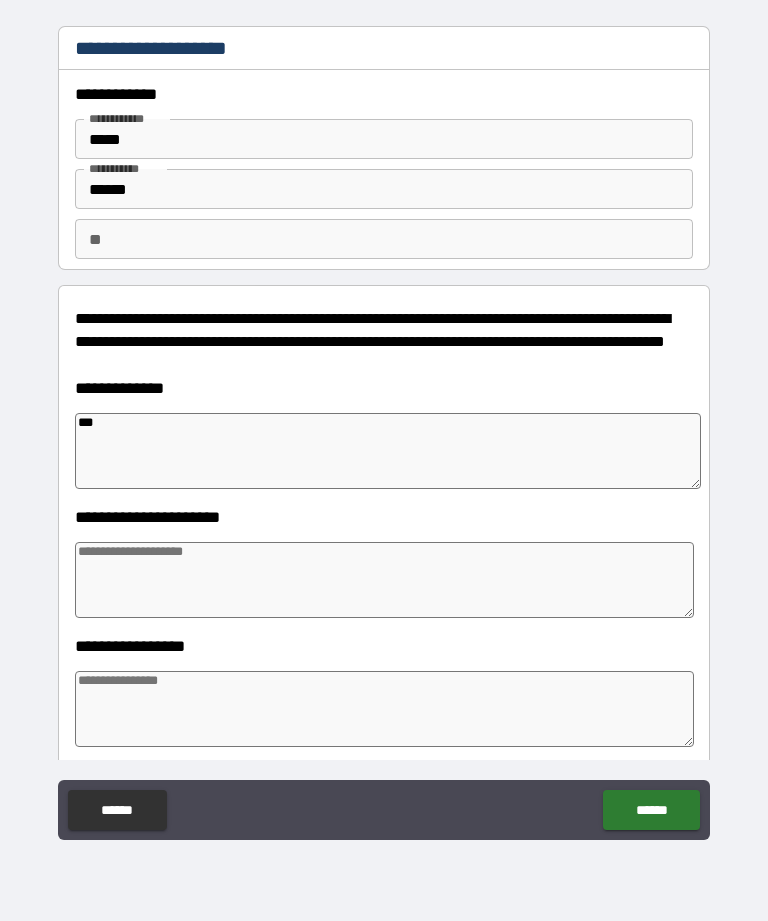 type on "***" 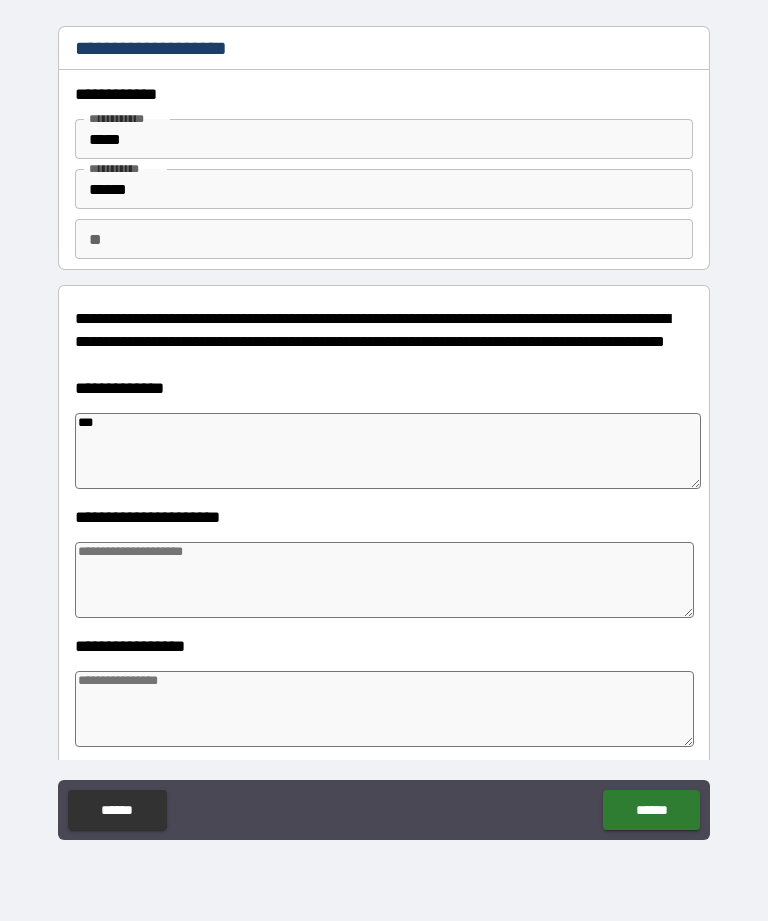 type on "*" 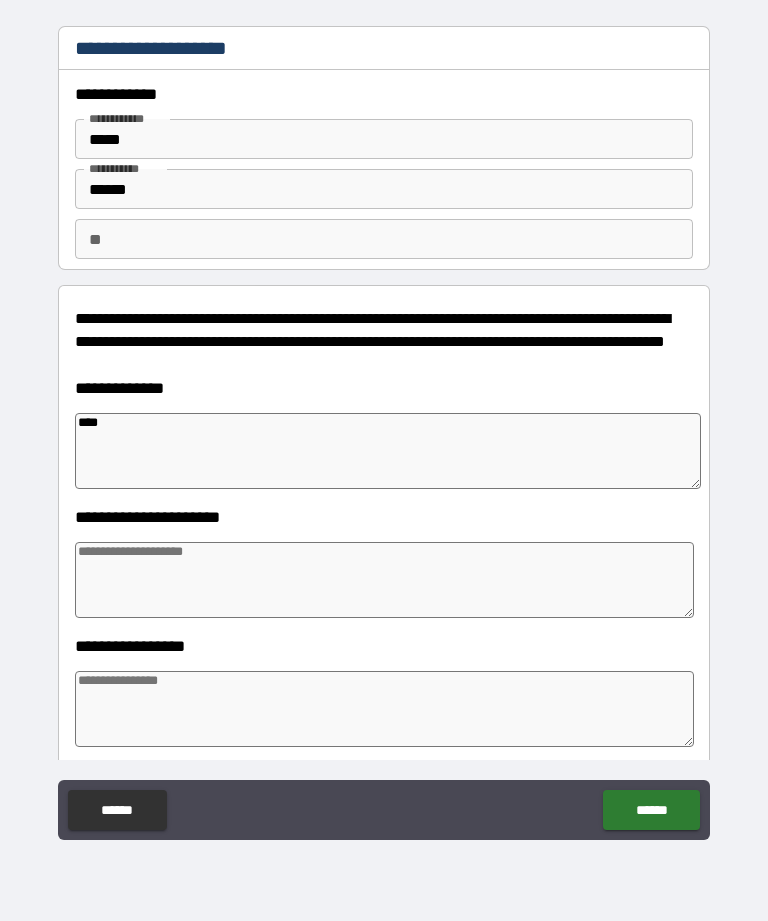 type on "*" 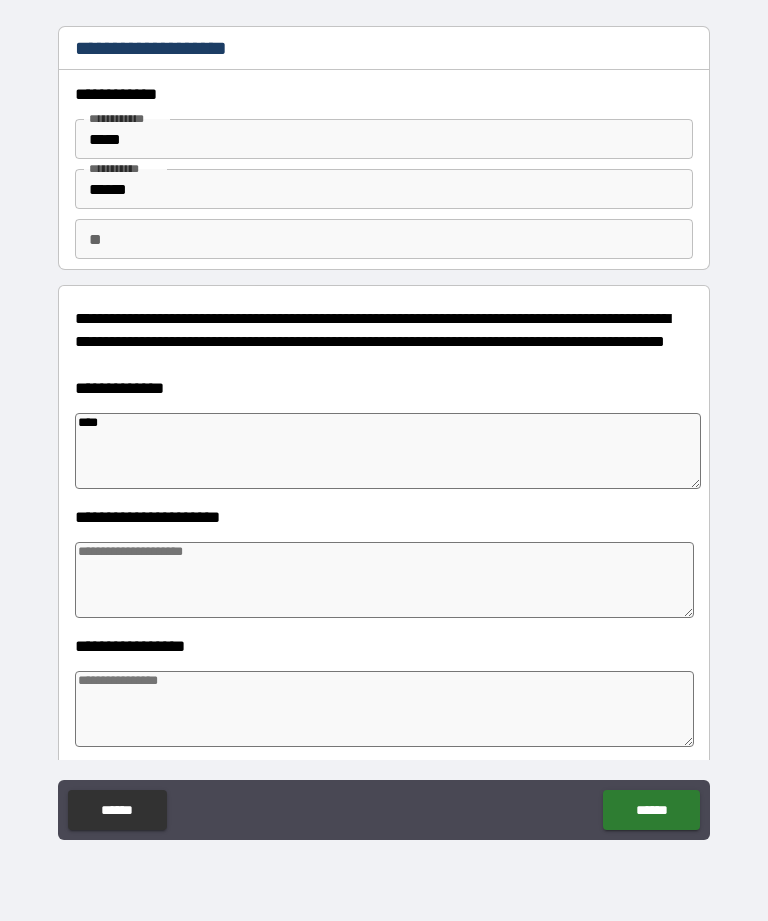 type on "*" 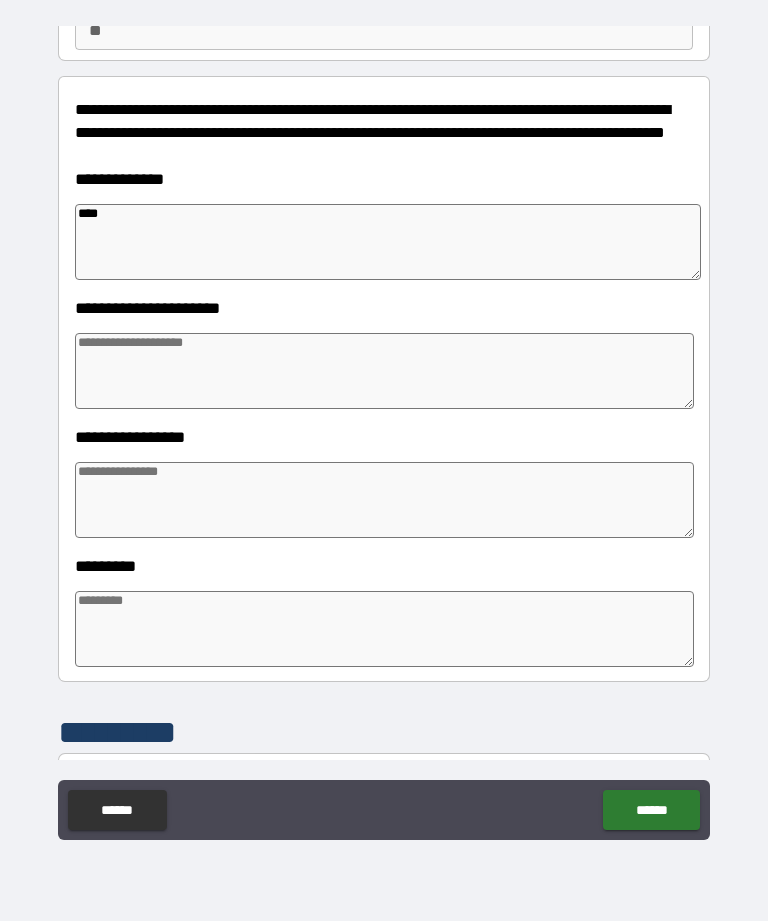 scroll, scrollTop: 210, scrollLeft: 0, axis: vertical 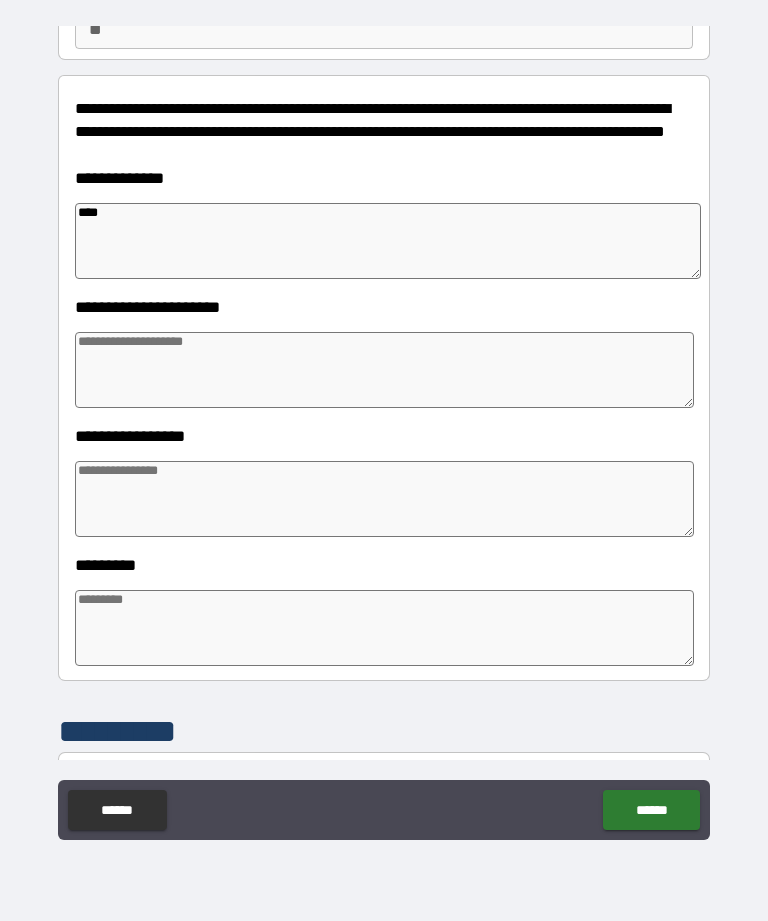 type on "***" 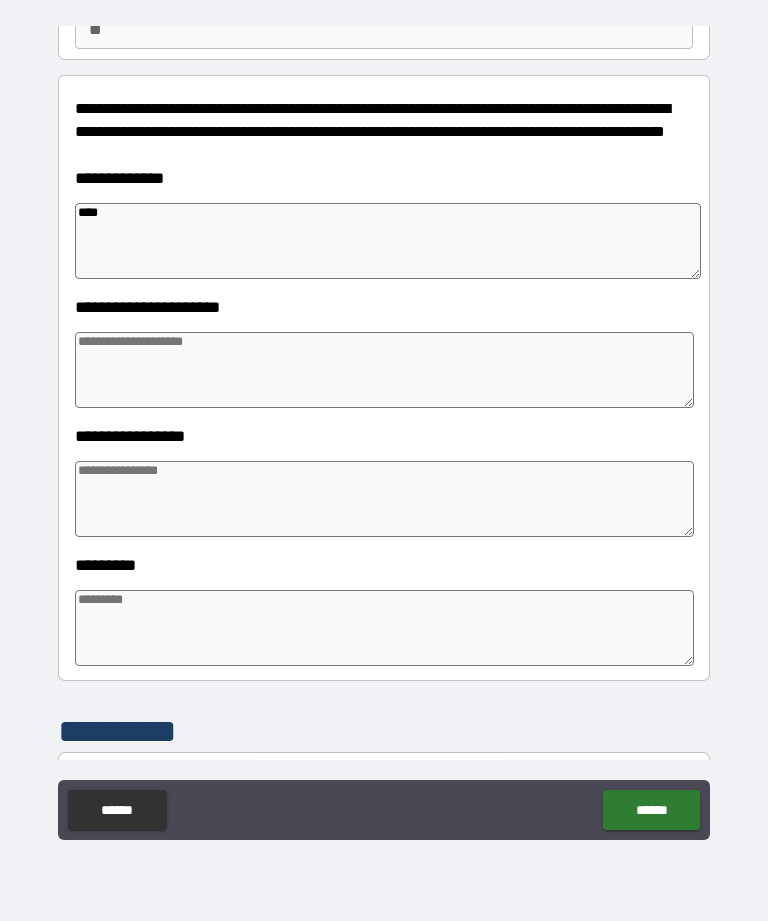 type on "*" 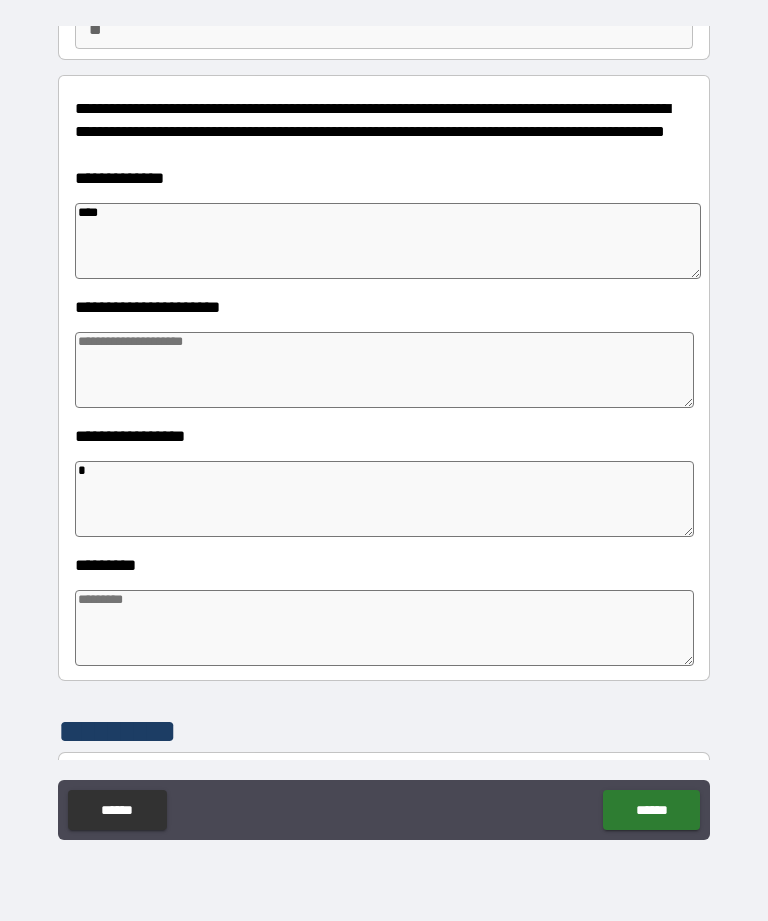 type on "*" 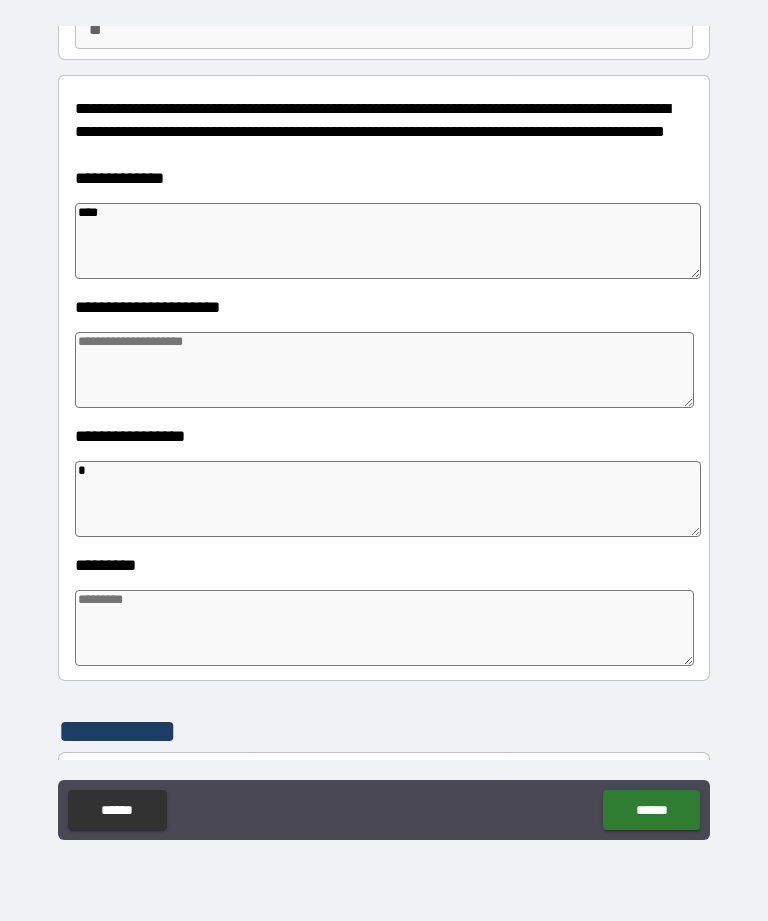 type on "*" 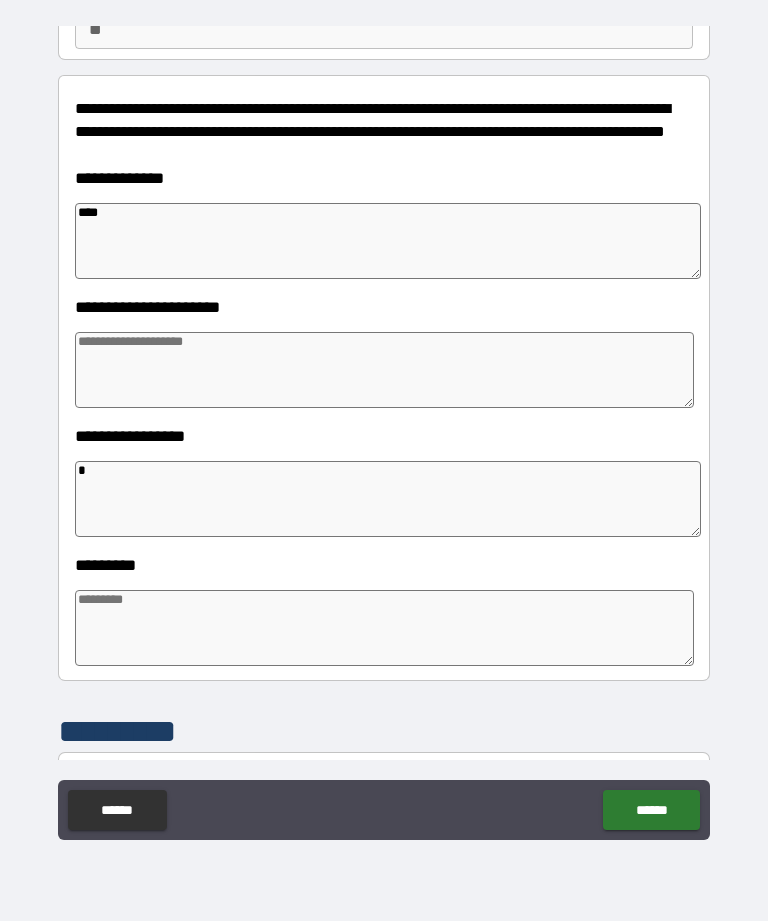 type on "*" 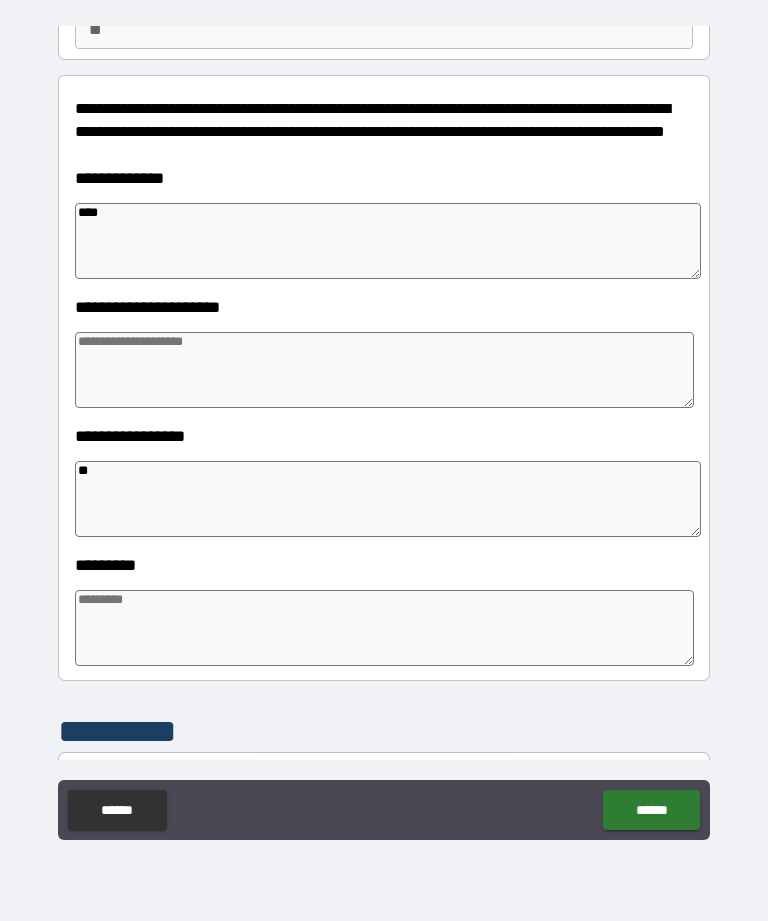 type on "*" 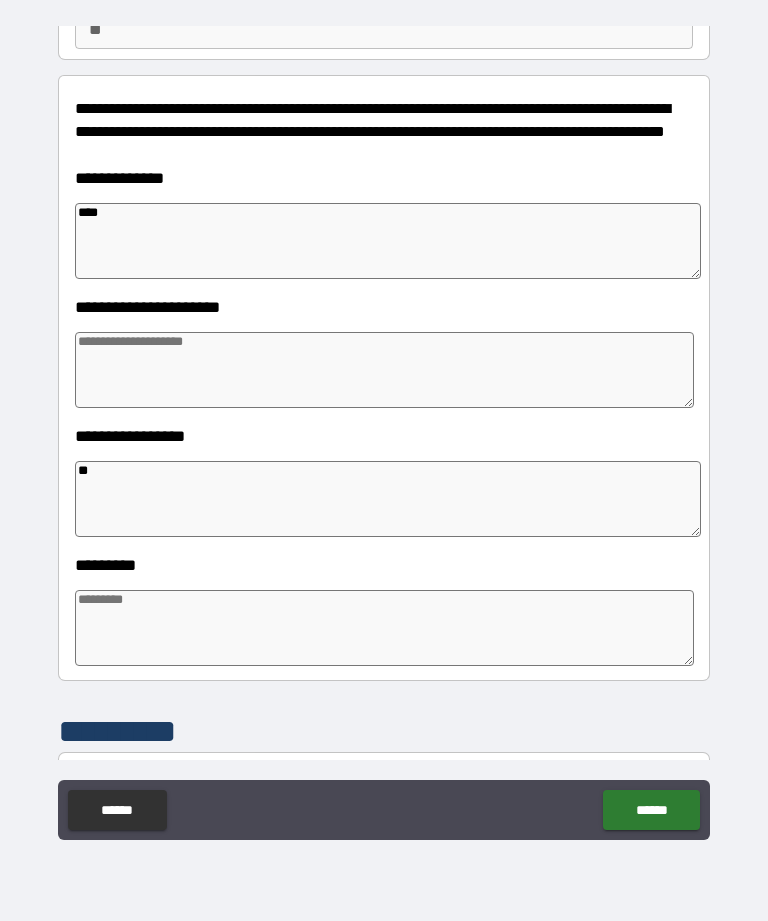 type on "*" 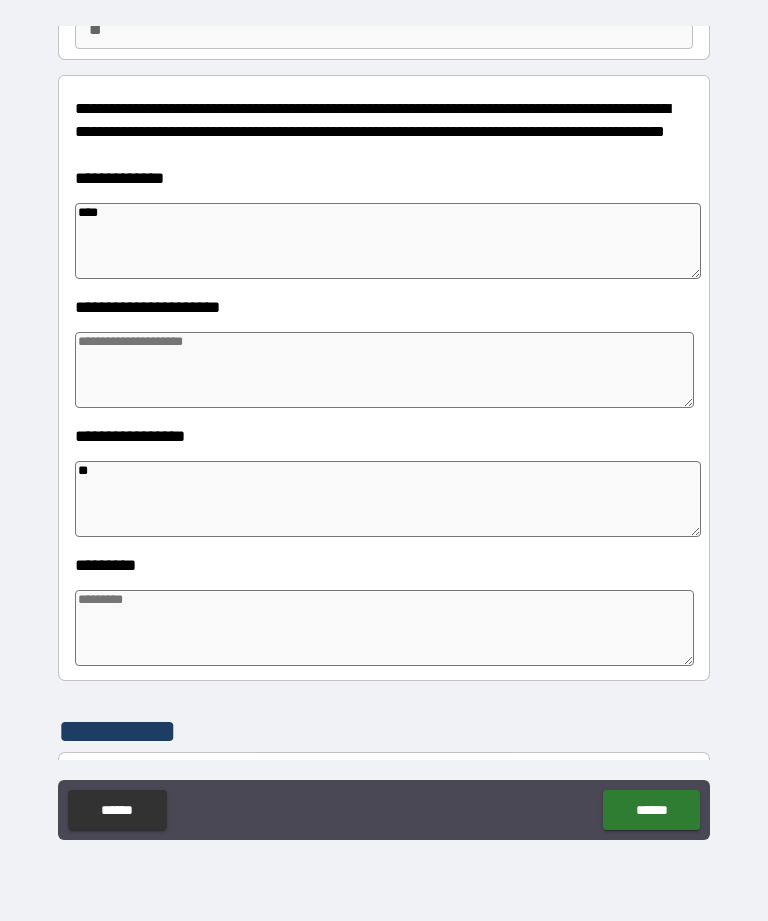 type on "*" 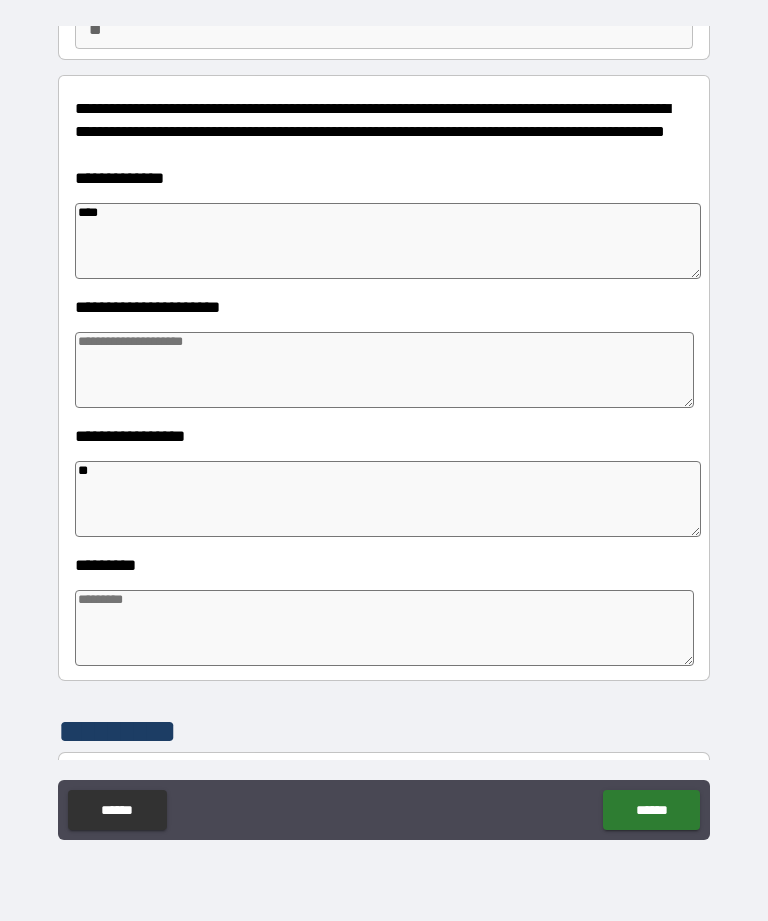 type on "***" 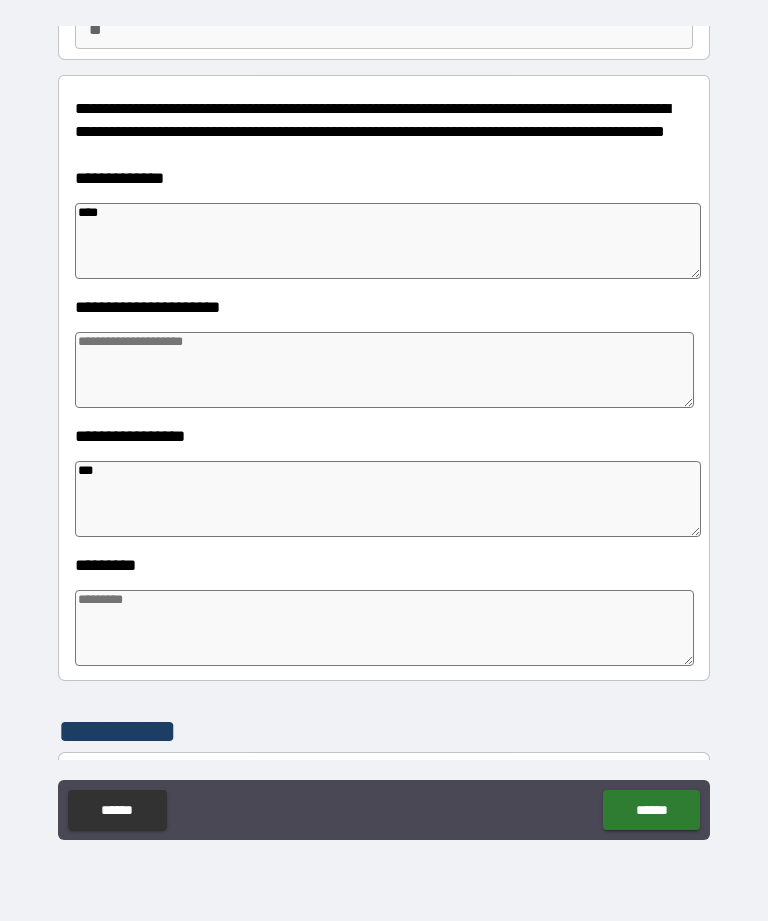 type on "*" 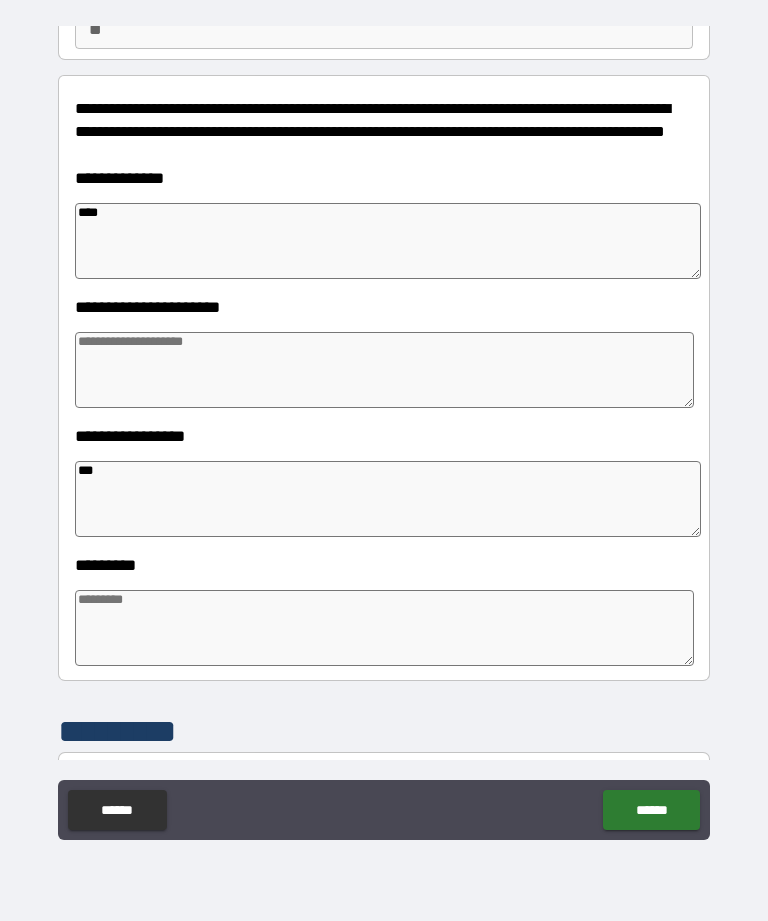 type on "*" 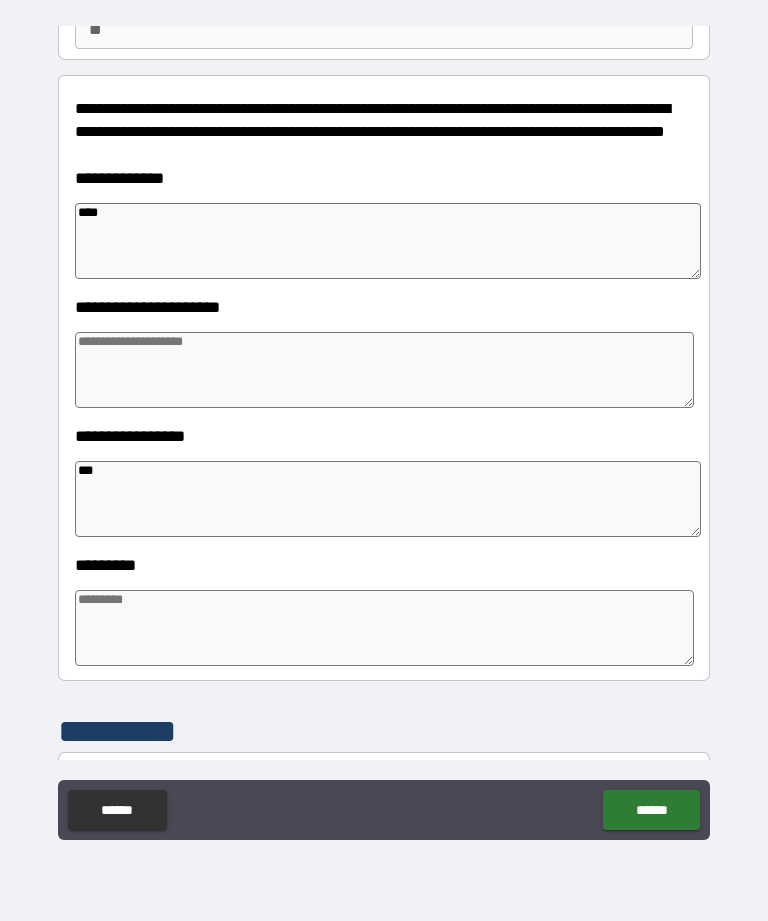 type on "*" 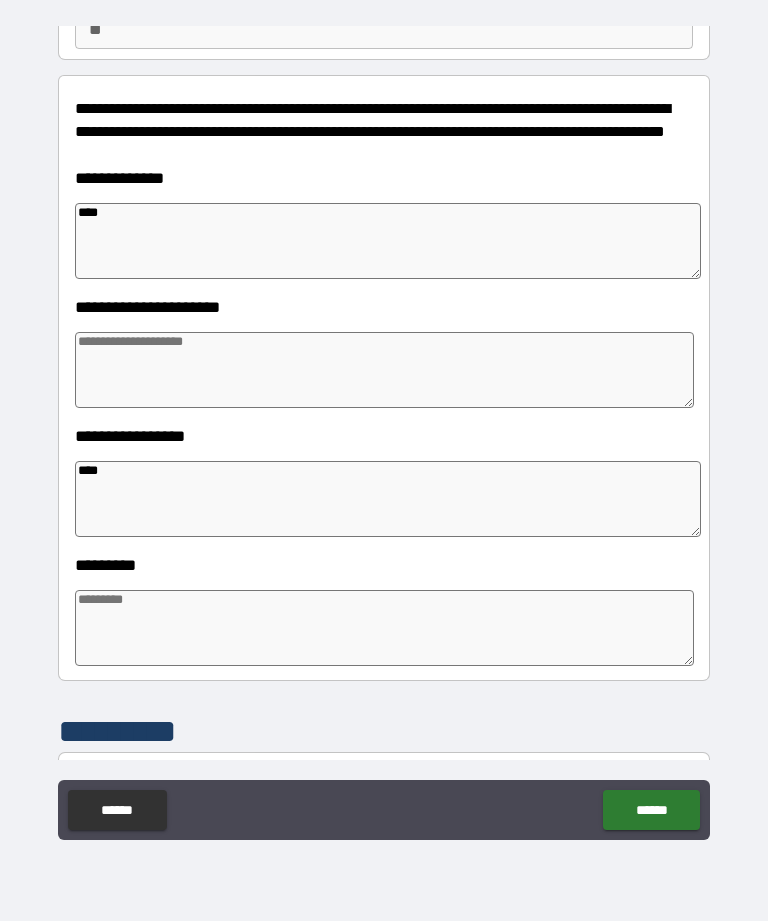 type on "*" 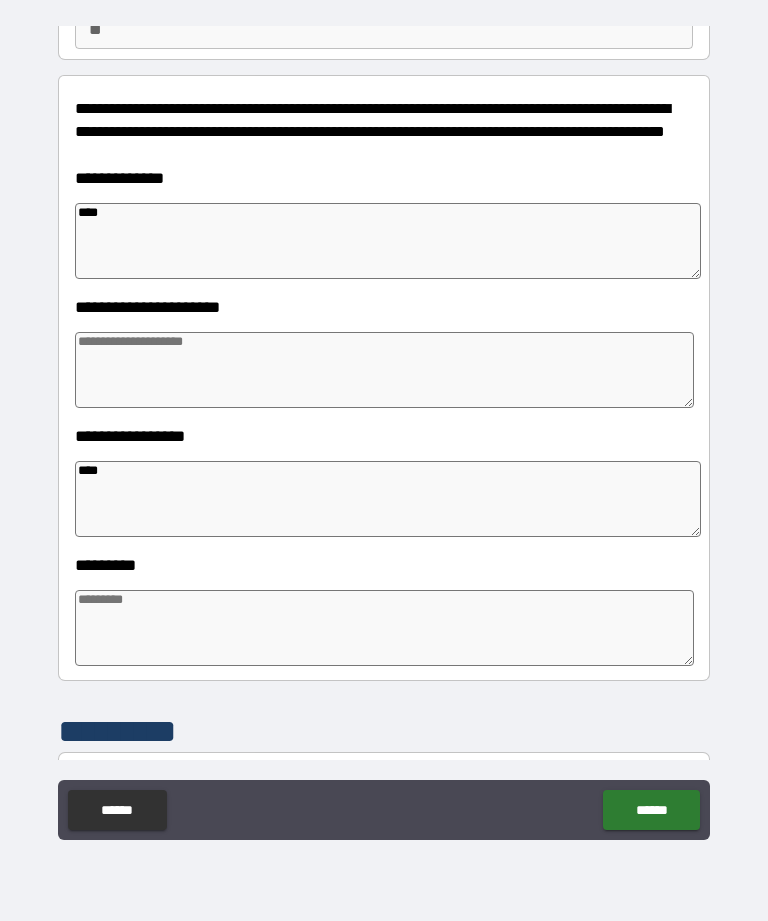 type on "*" 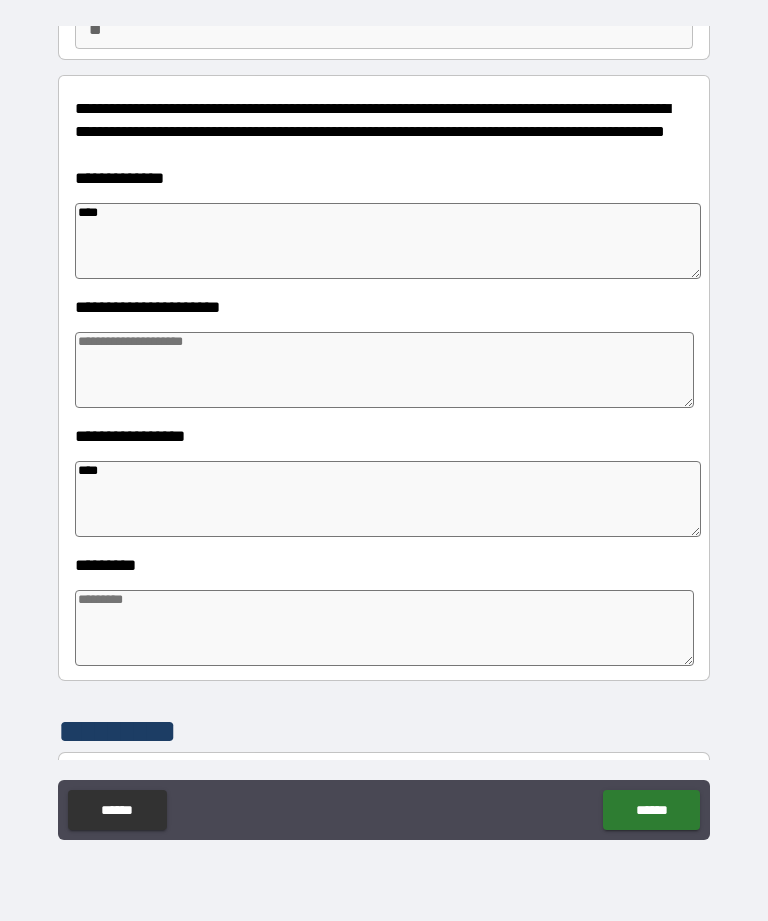 type on "*" 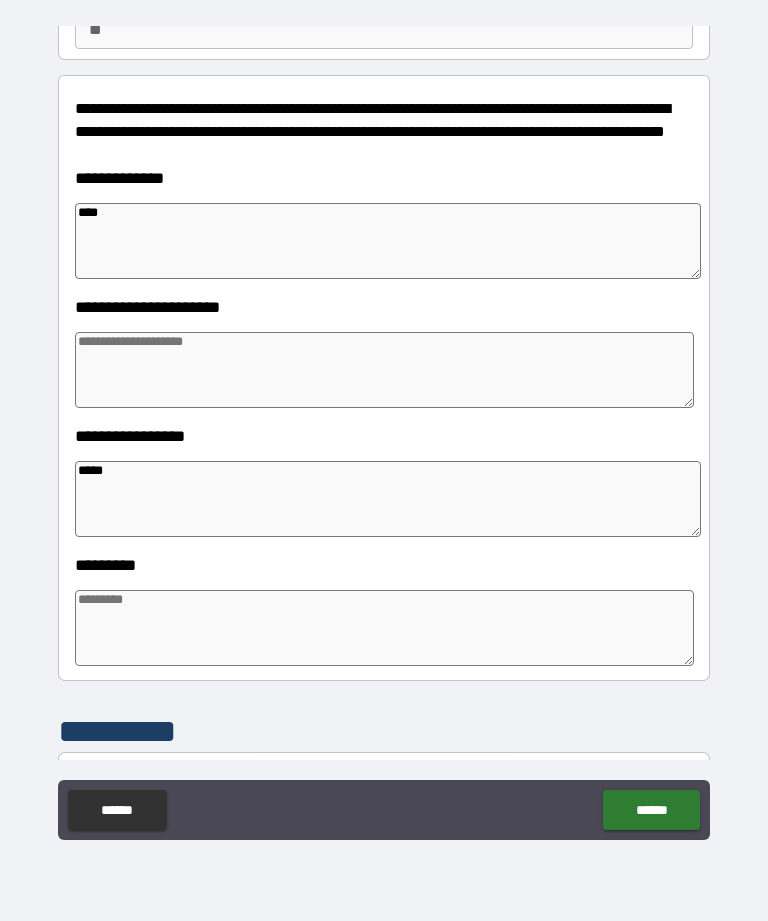 type on "*" 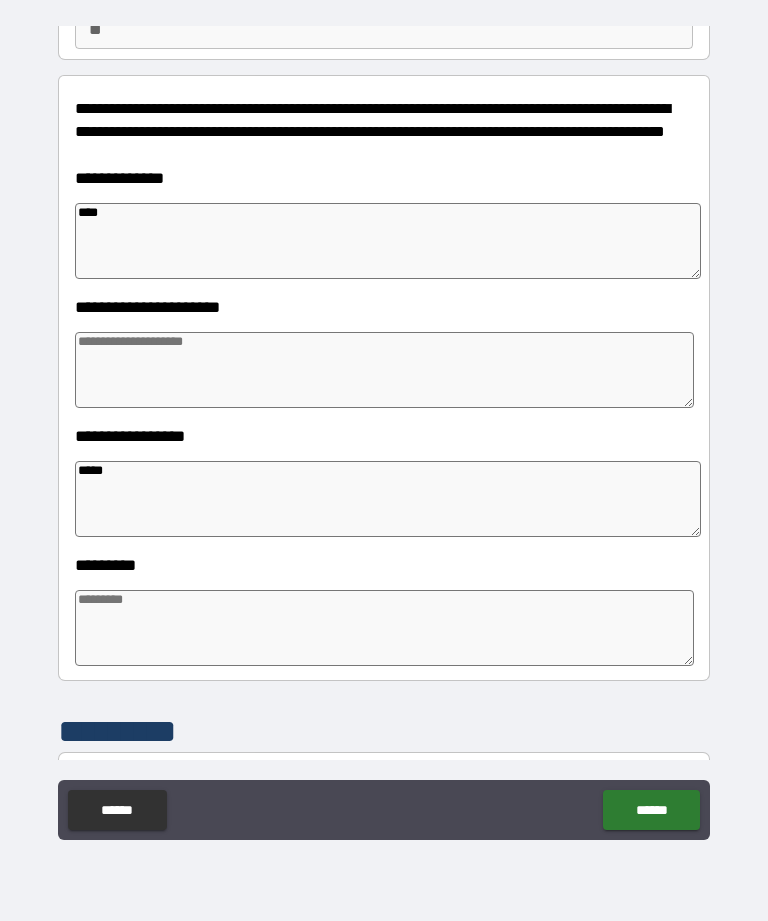 type on "*" 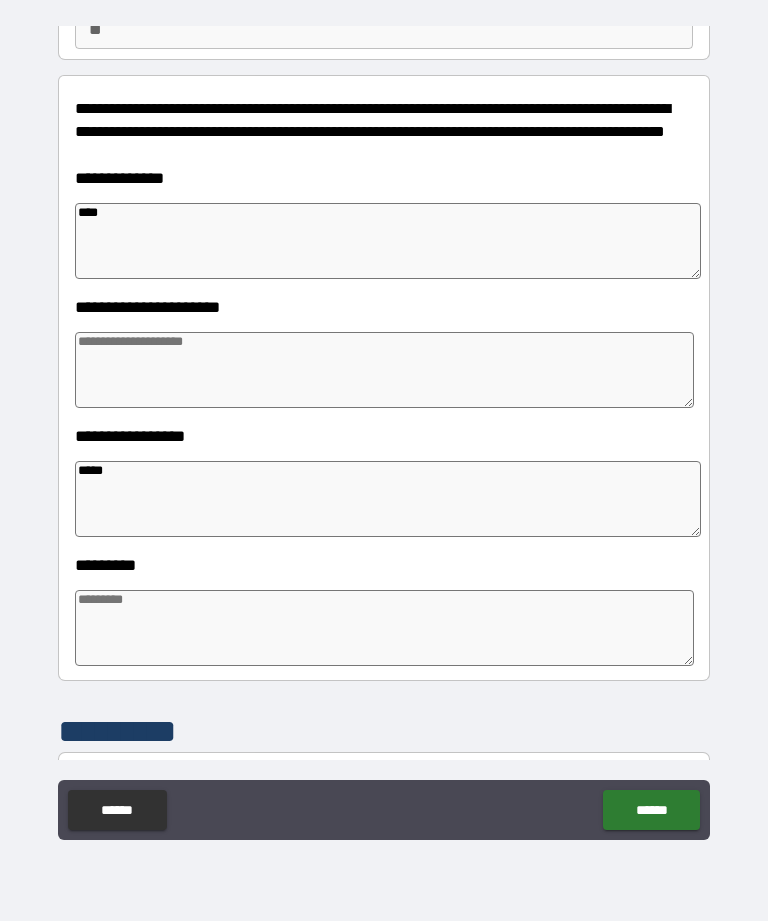 type on "*" 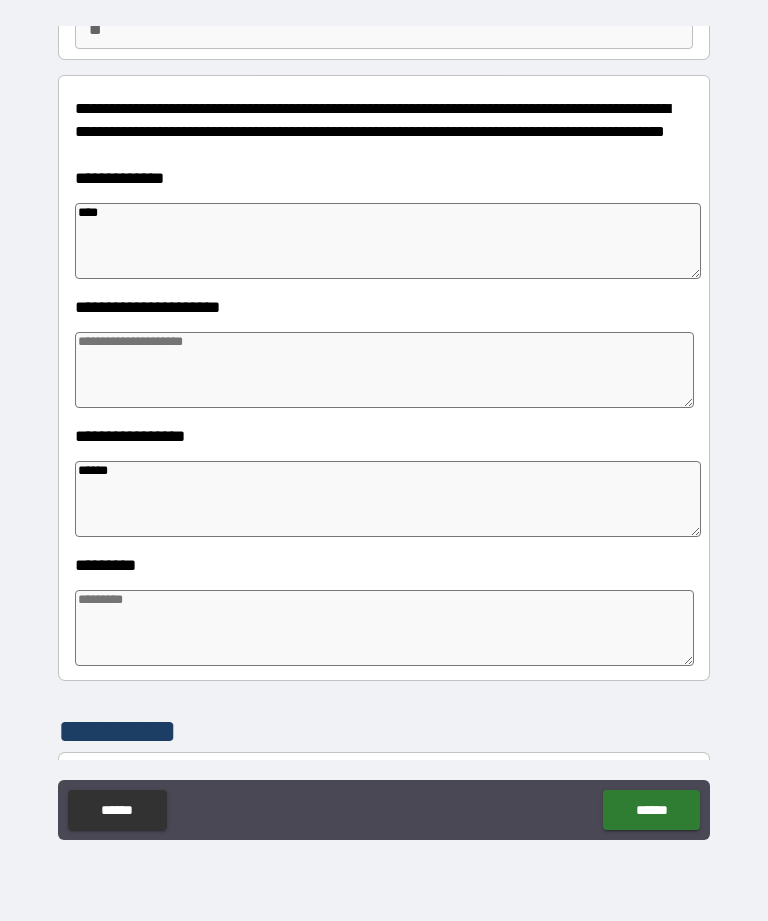 type on "*" 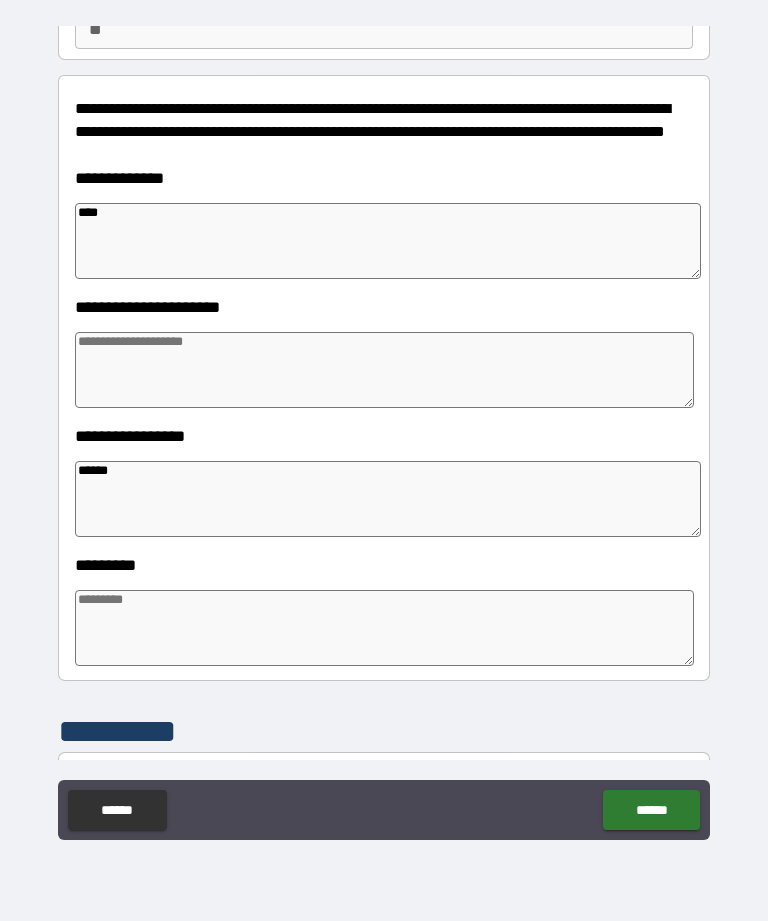 type on "*" 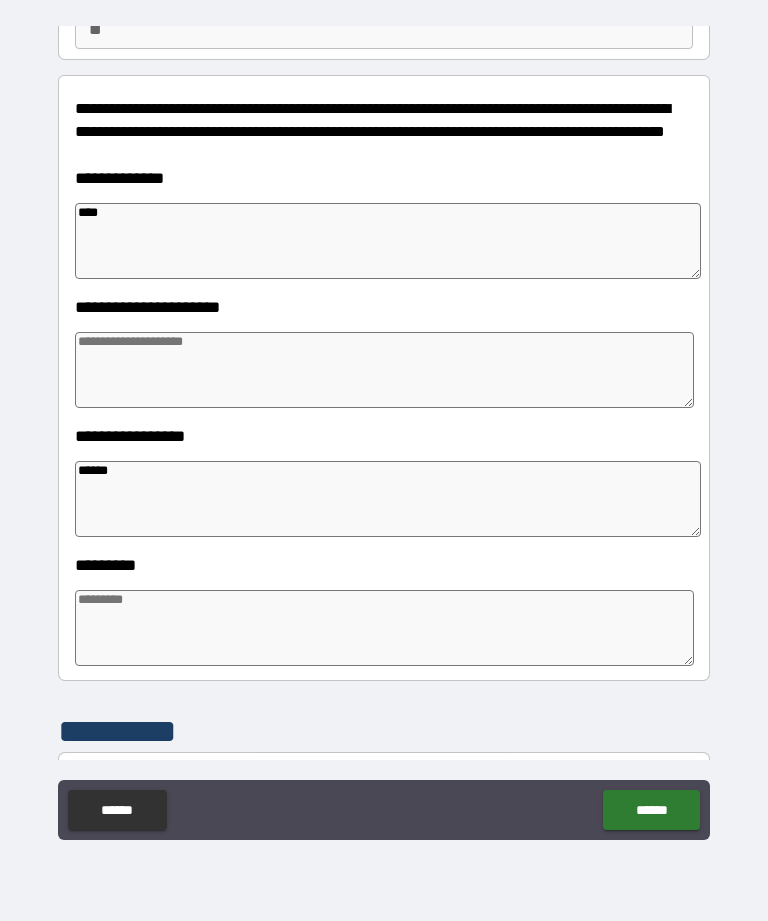 type on "*" 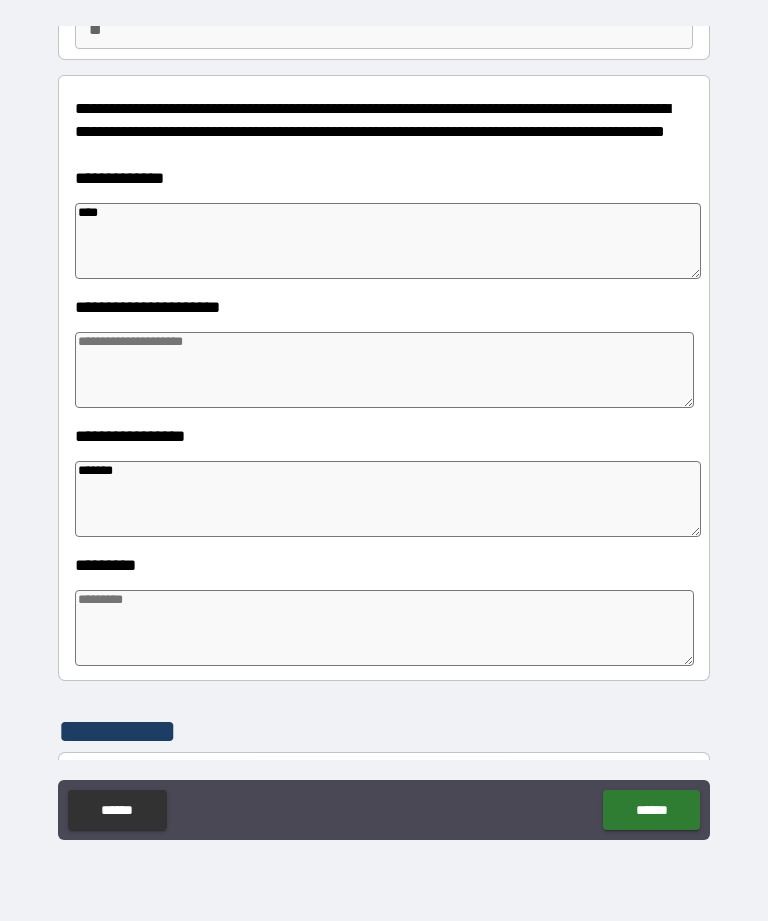 type on "*" 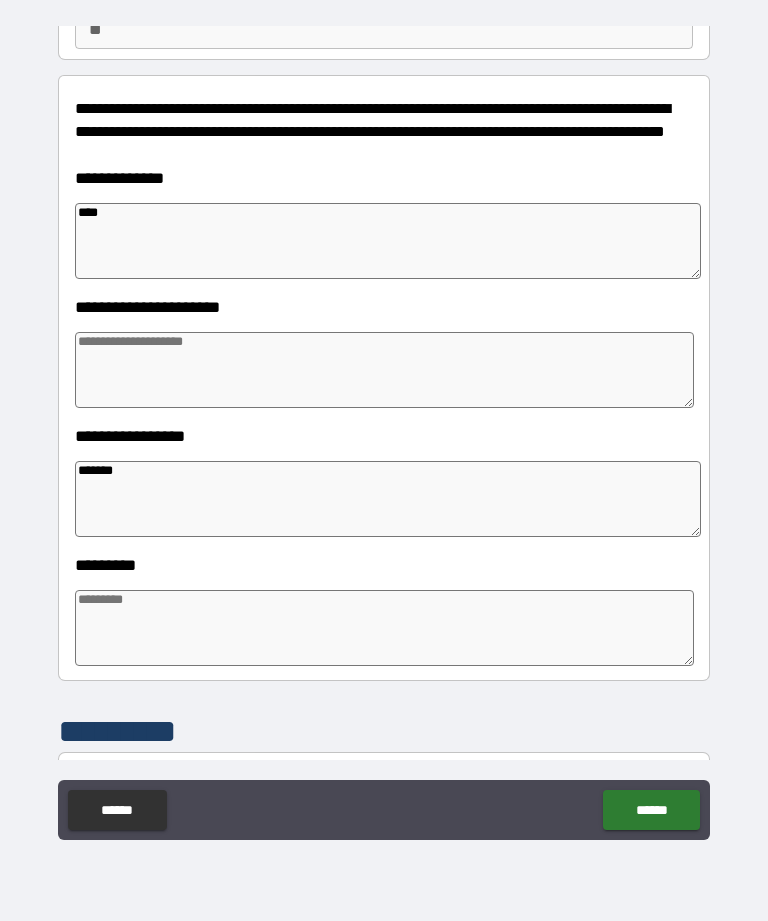 type on "*" 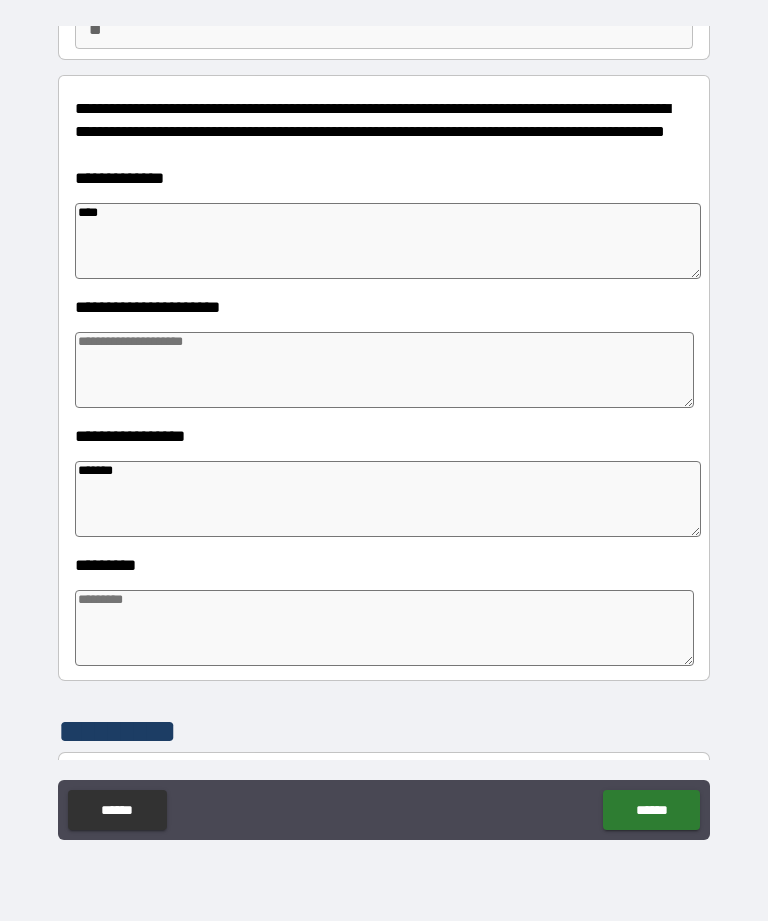 type on "*" 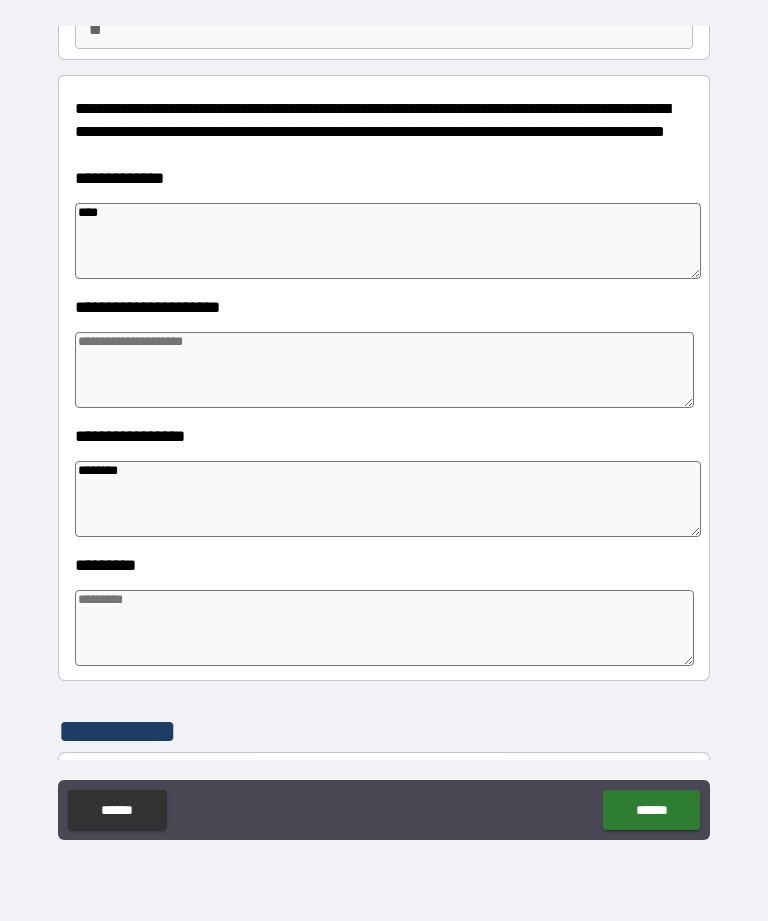 type on "*" 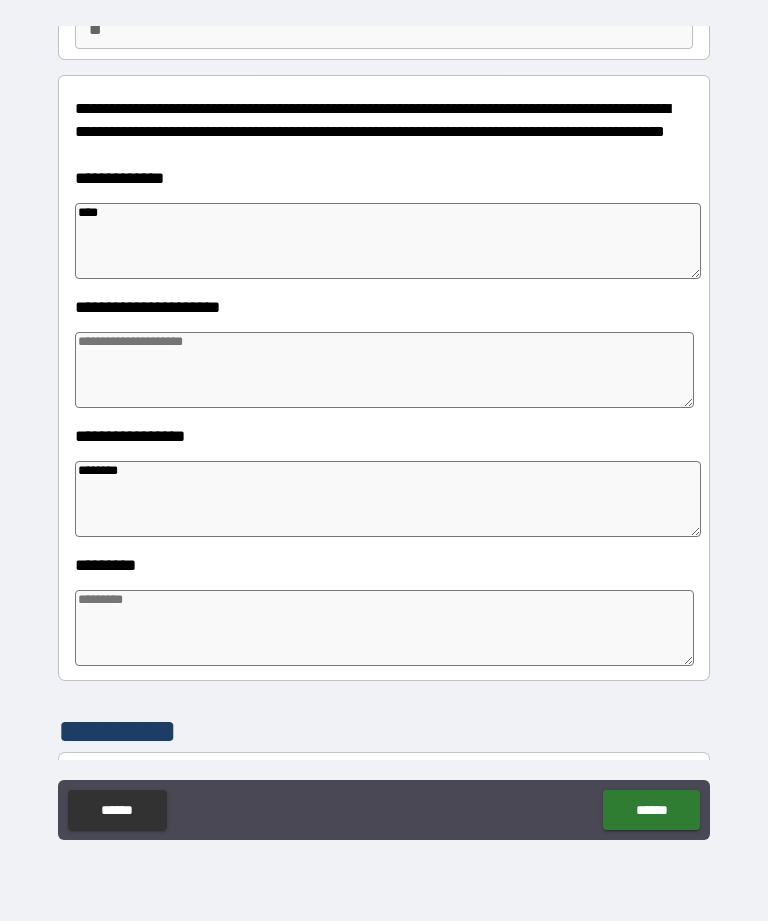 type on "*" 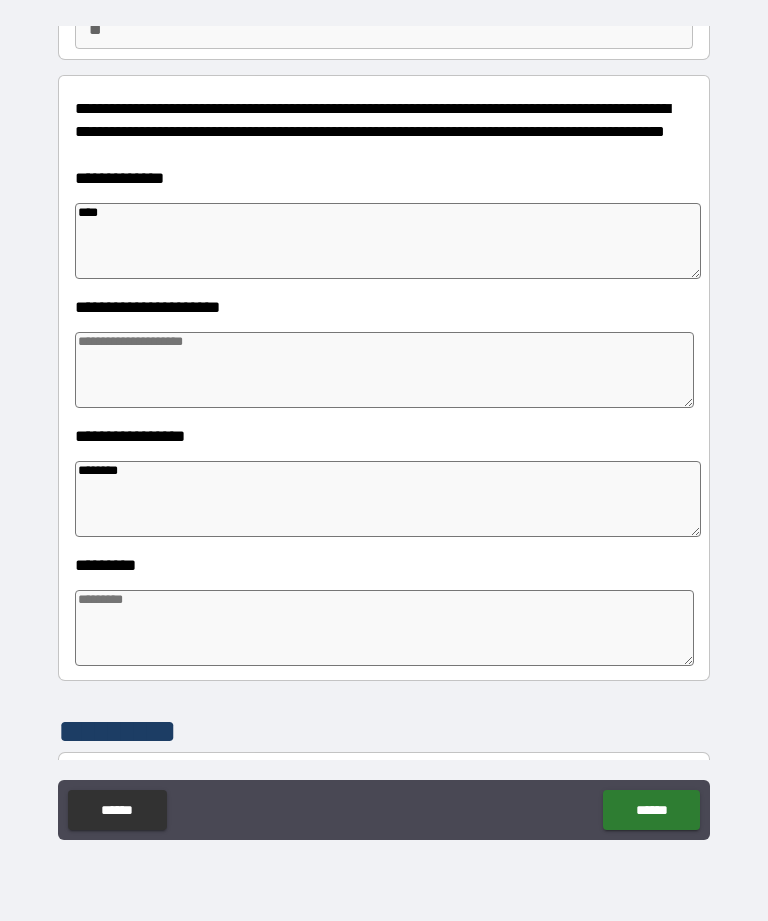 type on "*" 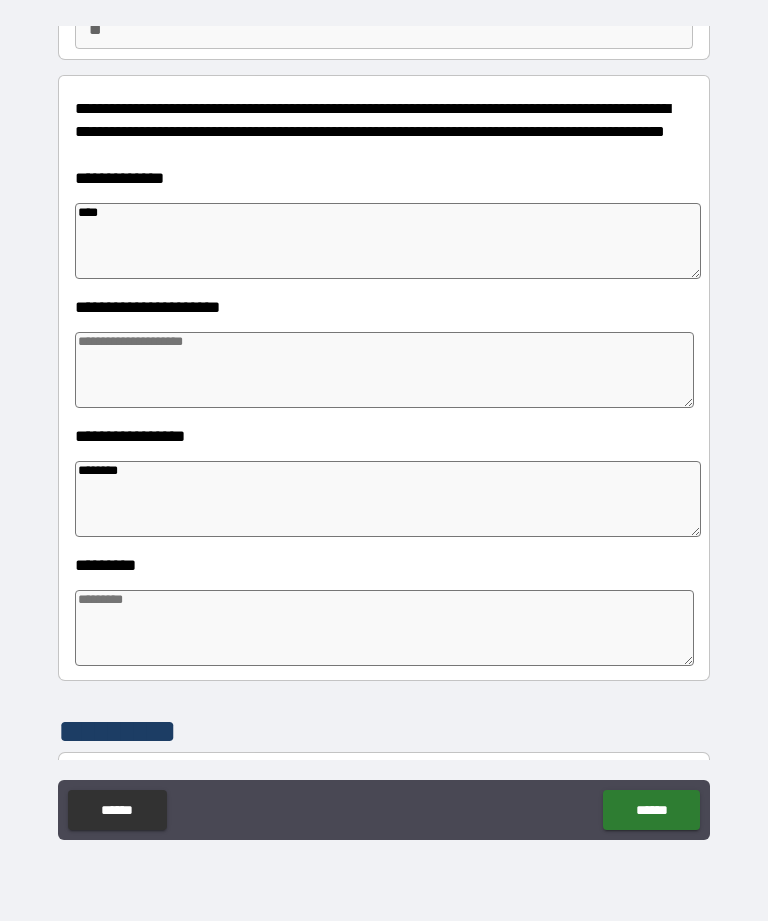 type on "********" 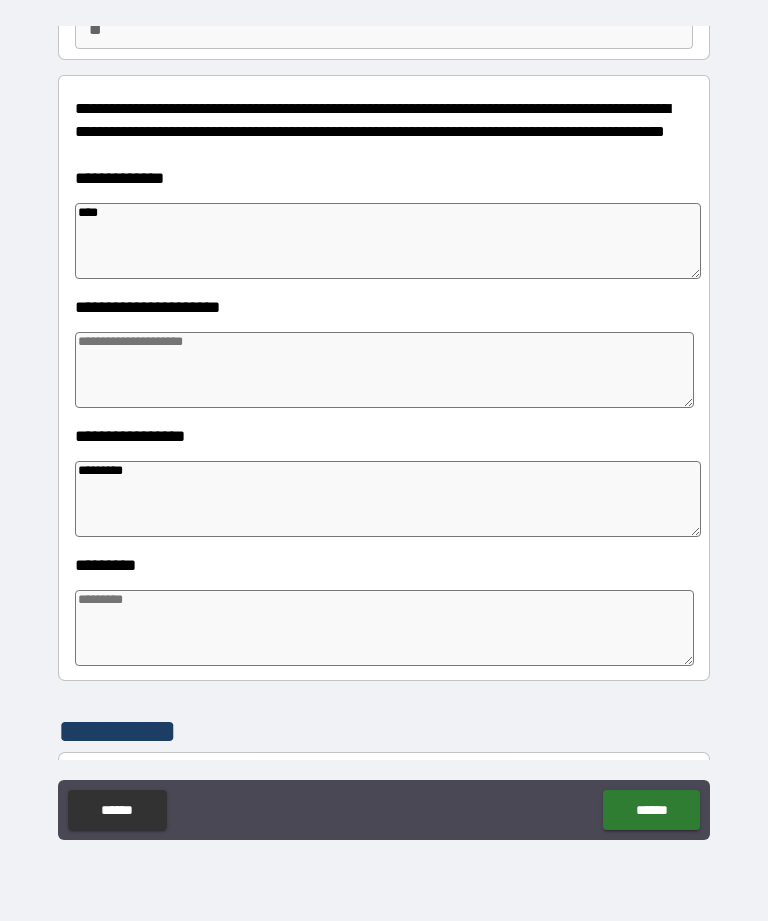 type on "*" 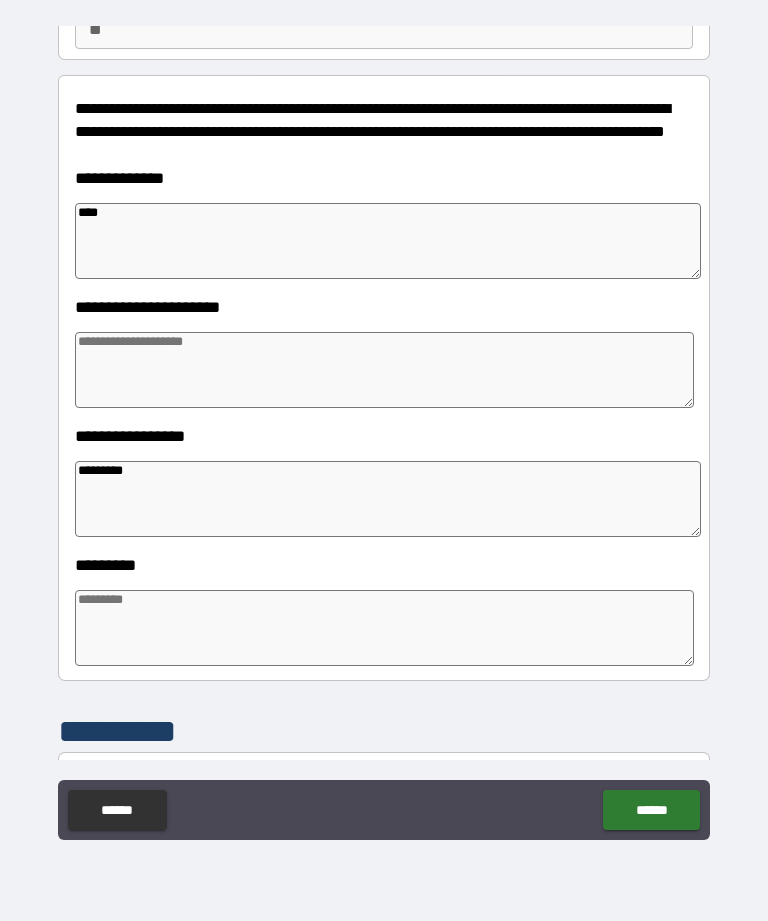 type on "*" 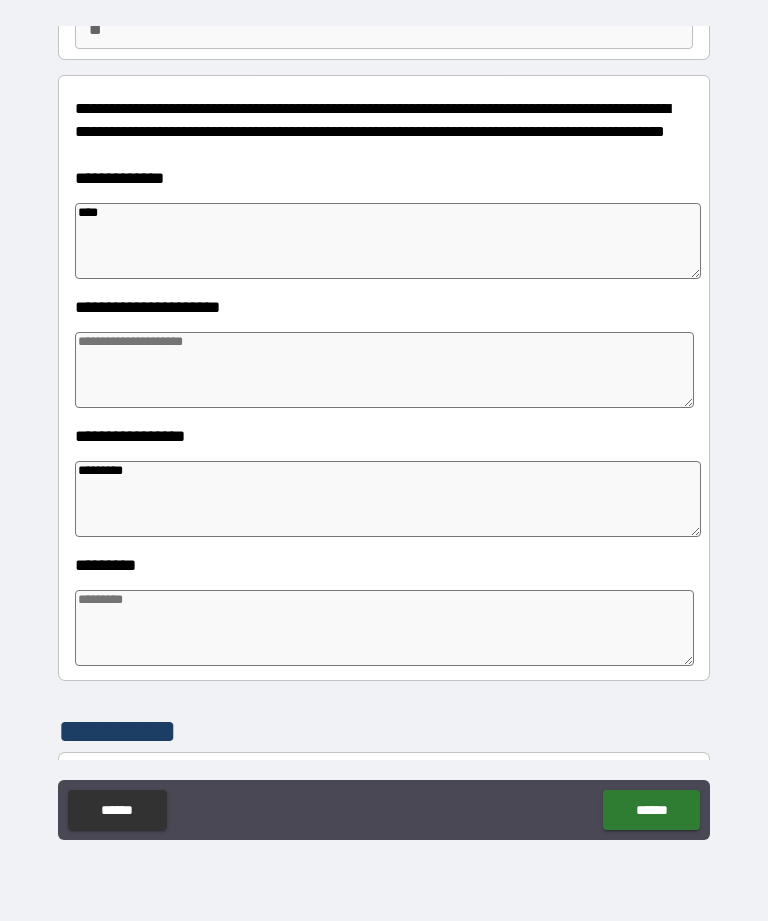 type on "*" 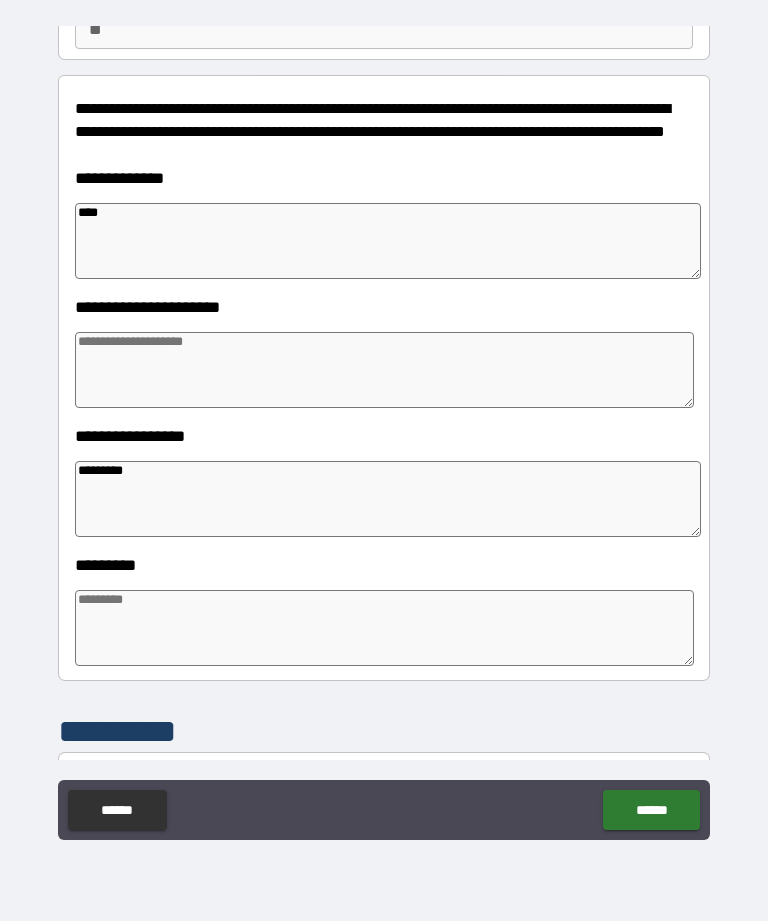 type on "**********" 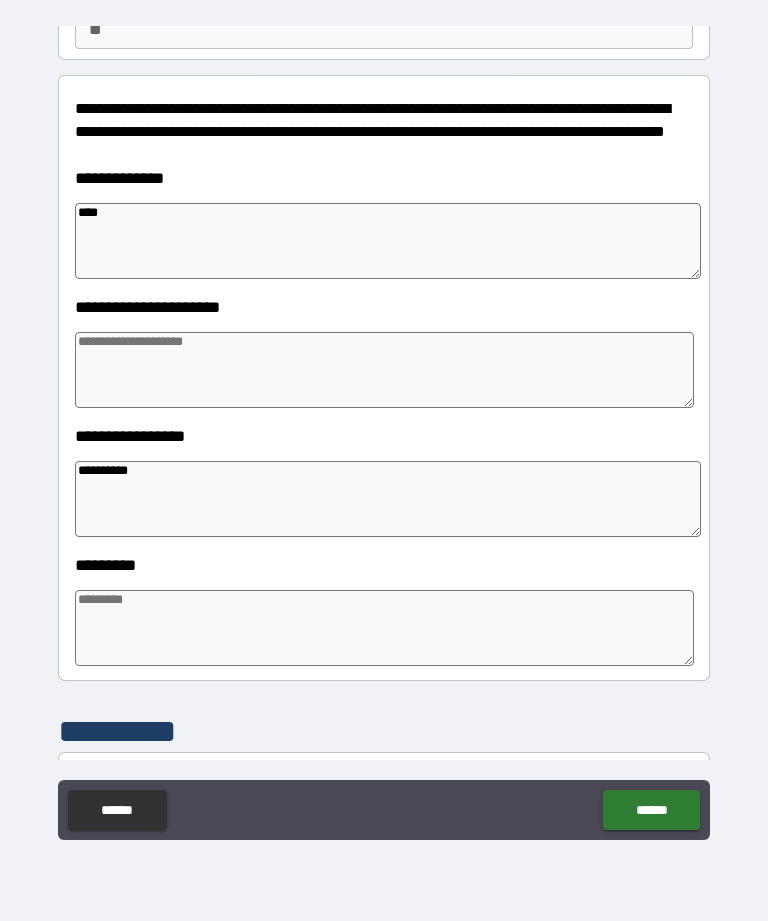 type on "*" 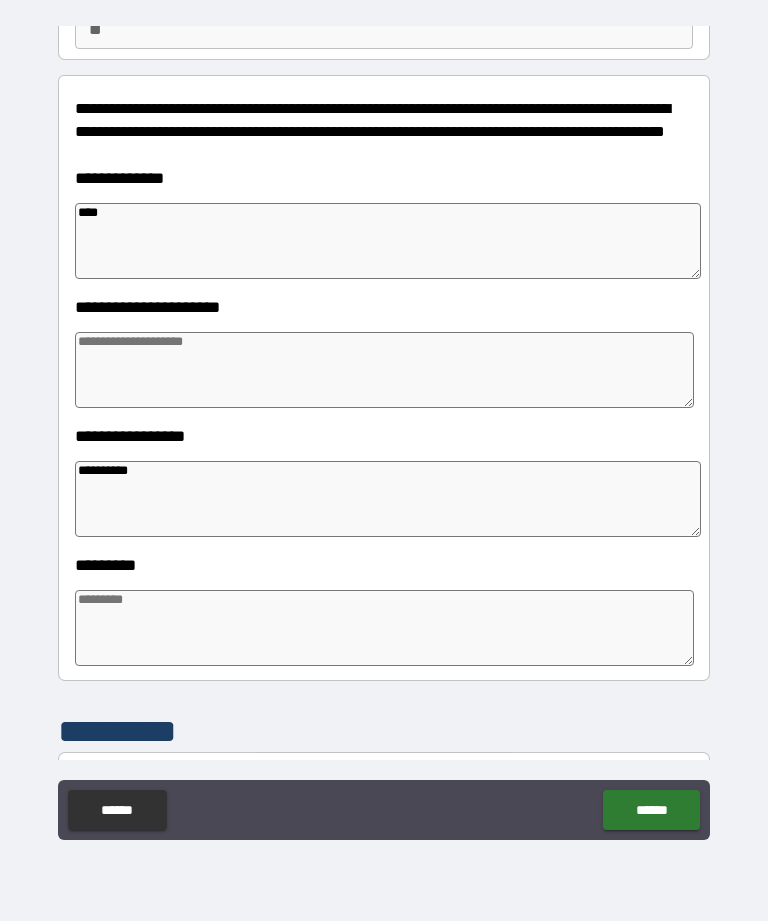 type on "*" 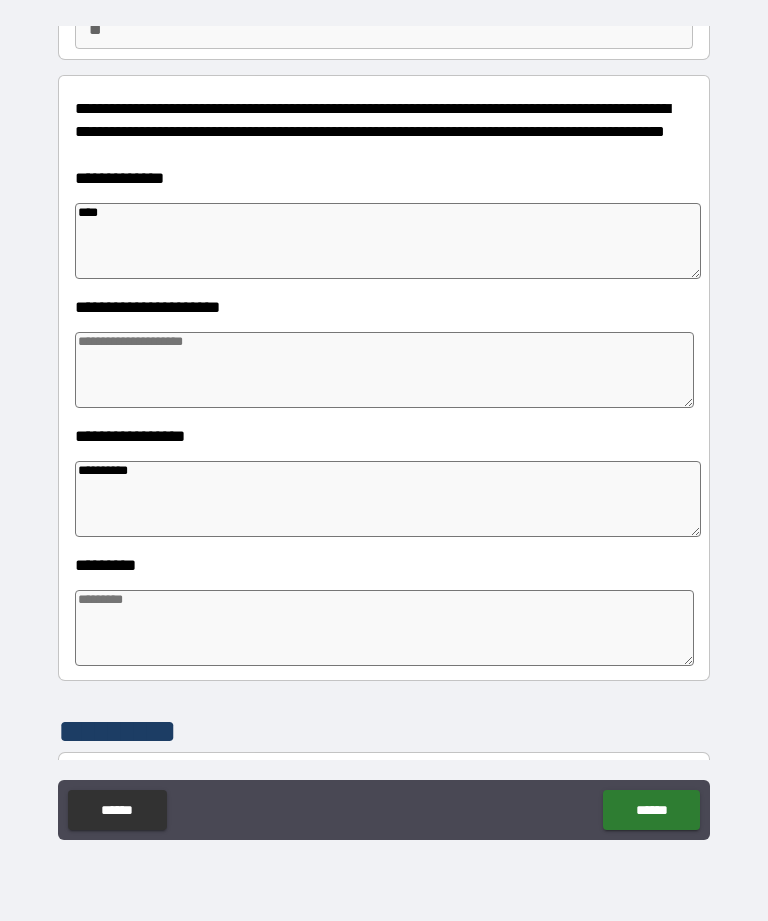type on "*" 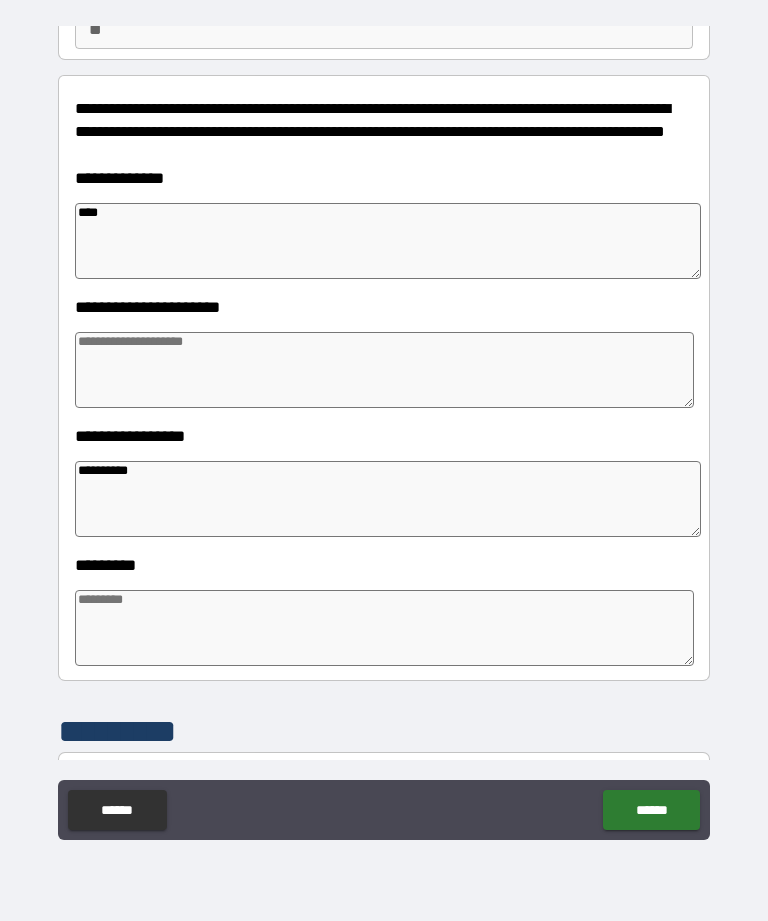 type on "**********" 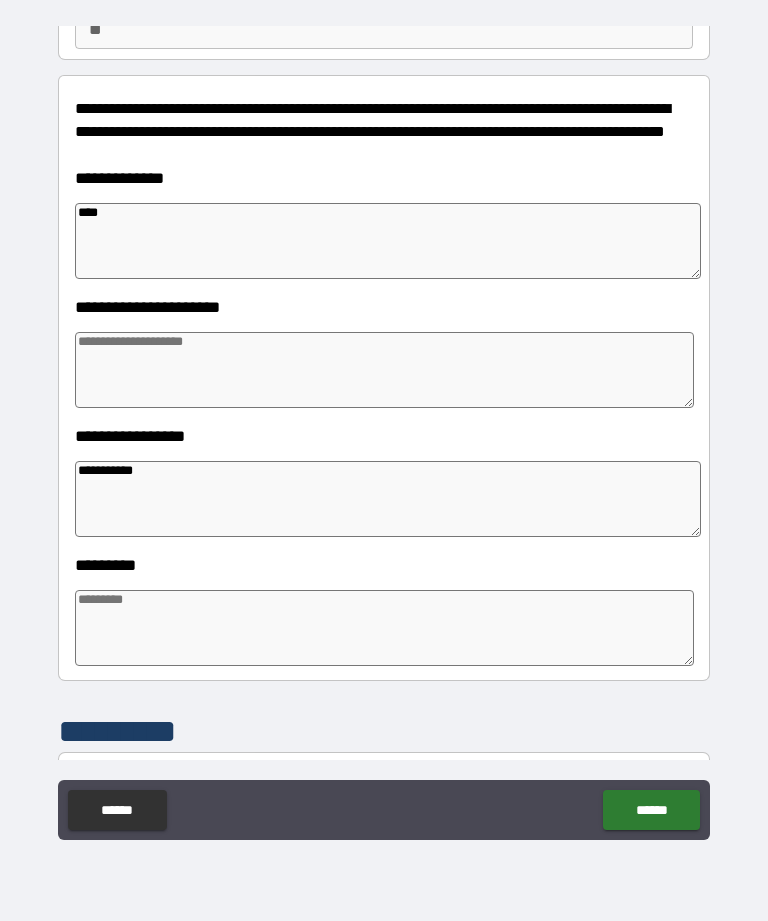 type on "*" 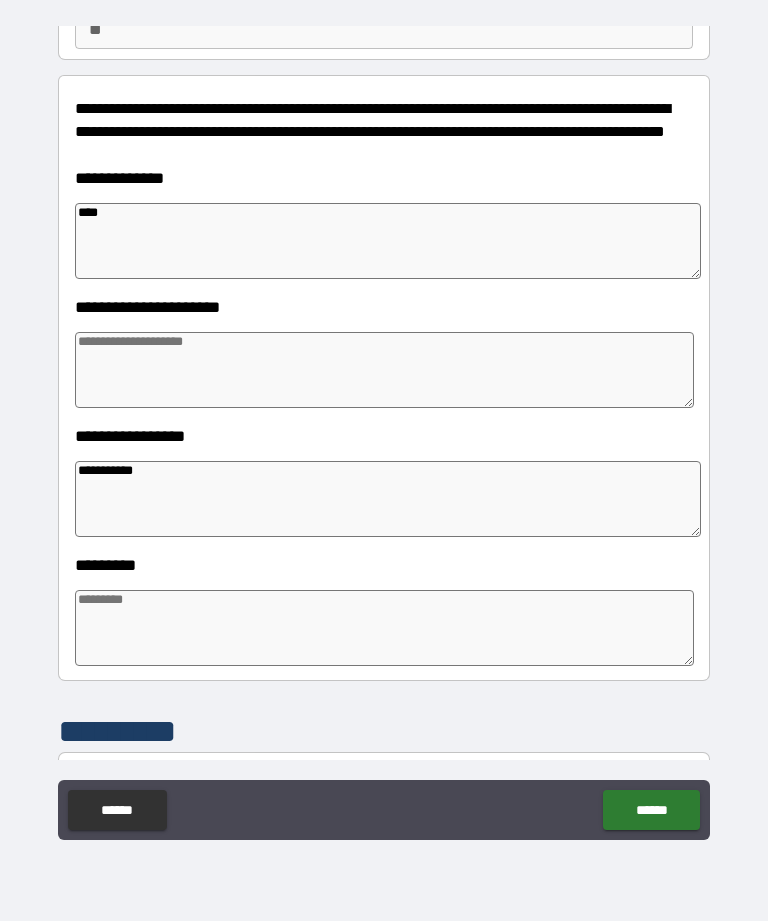 type on "*" 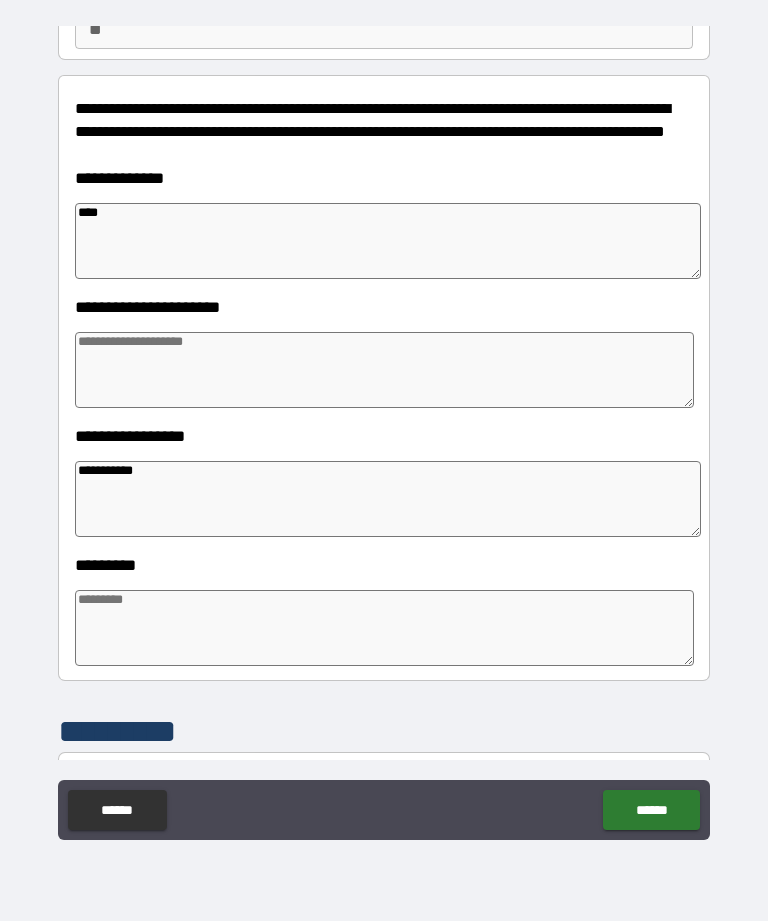 type on "*" 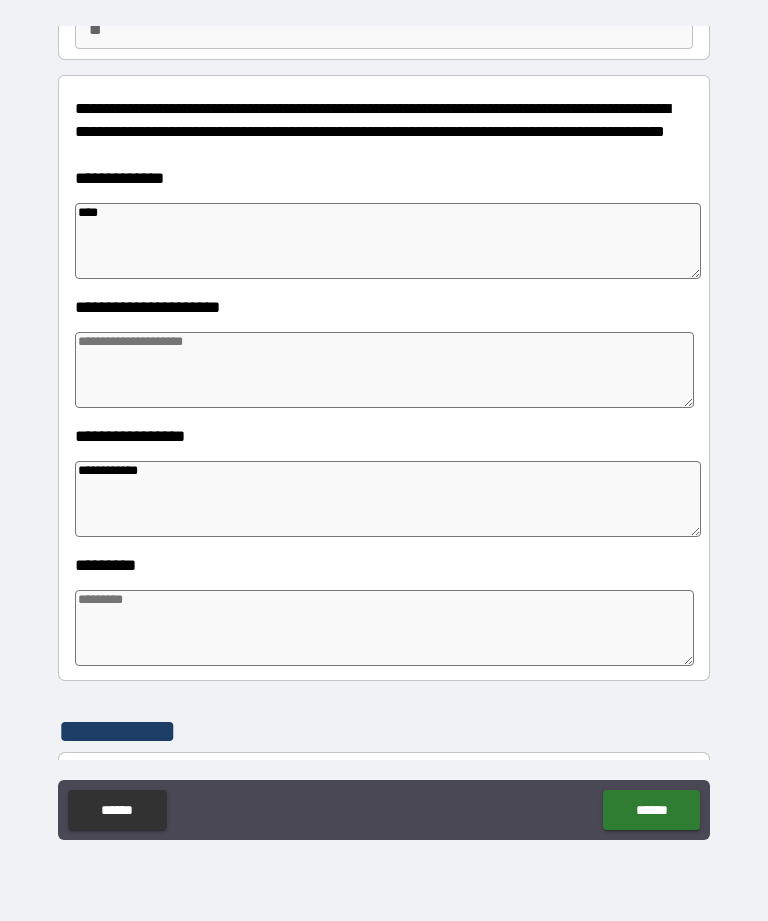 type on "*" 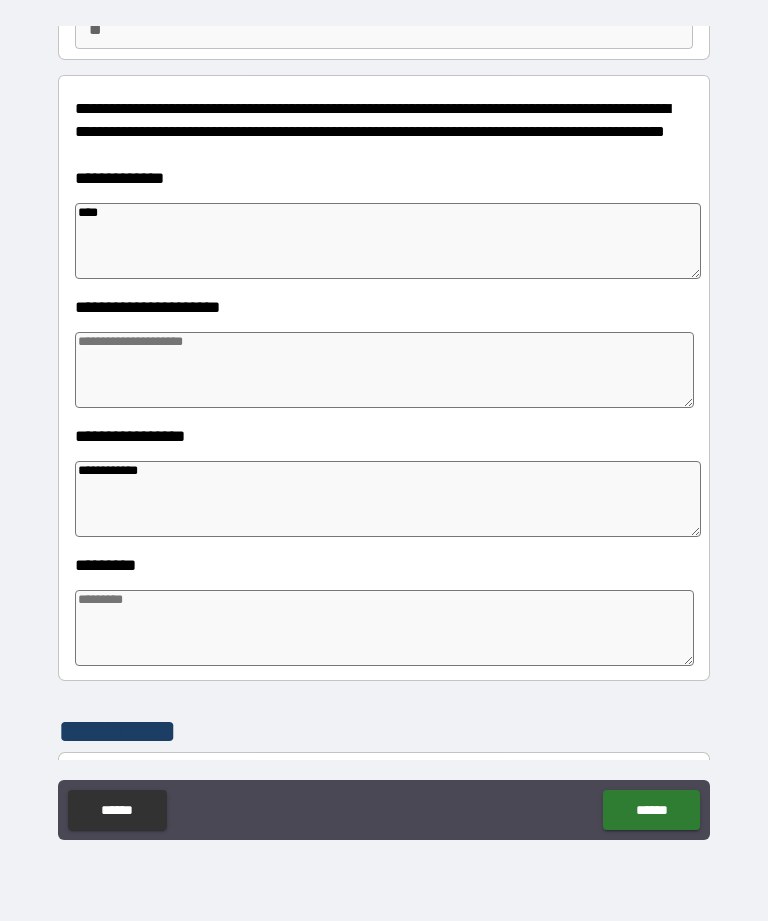 type on "**********" 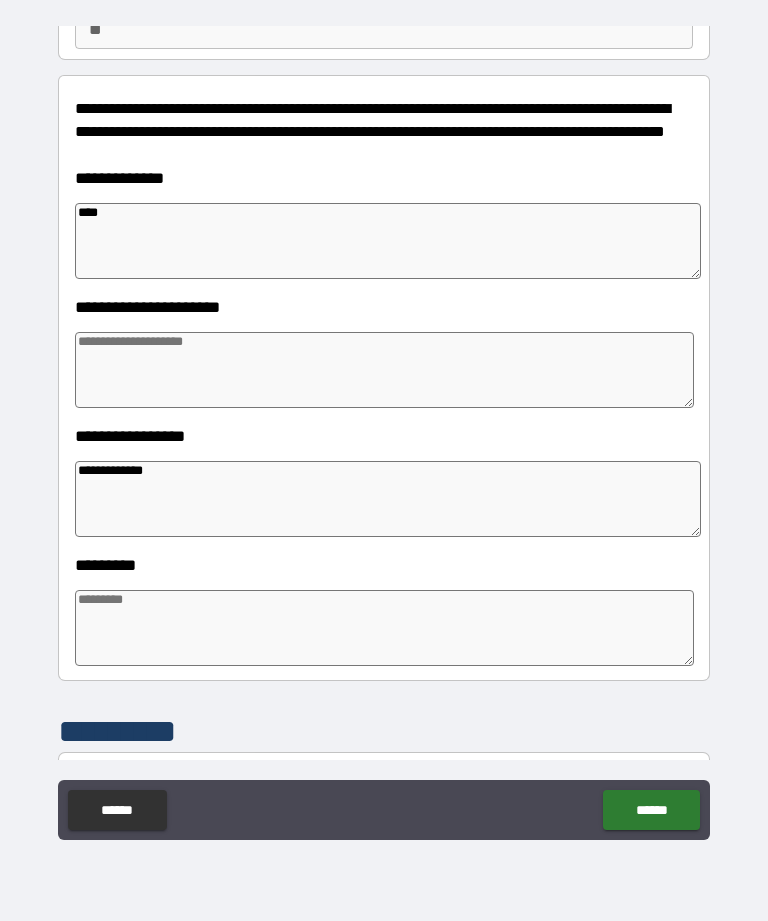 type on "*" 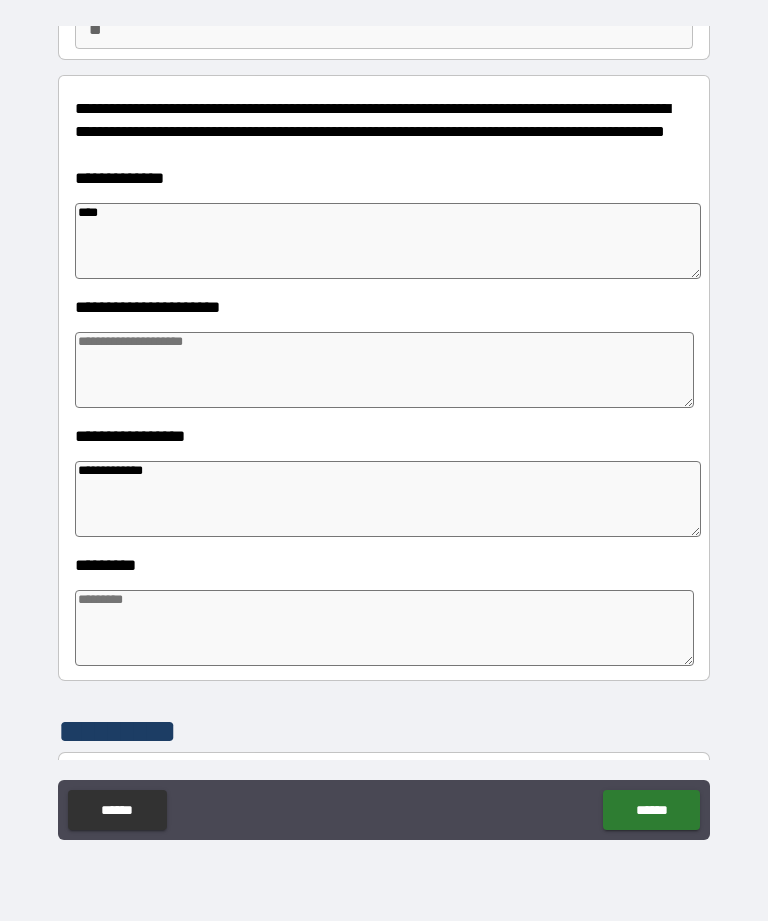 type on "*" 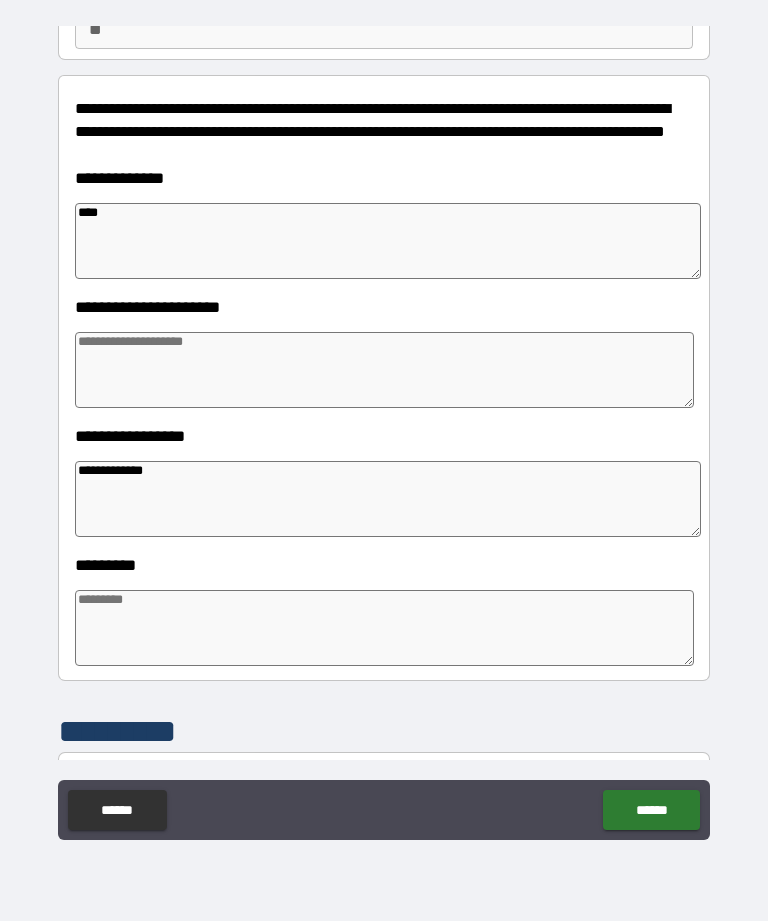 type on "*" 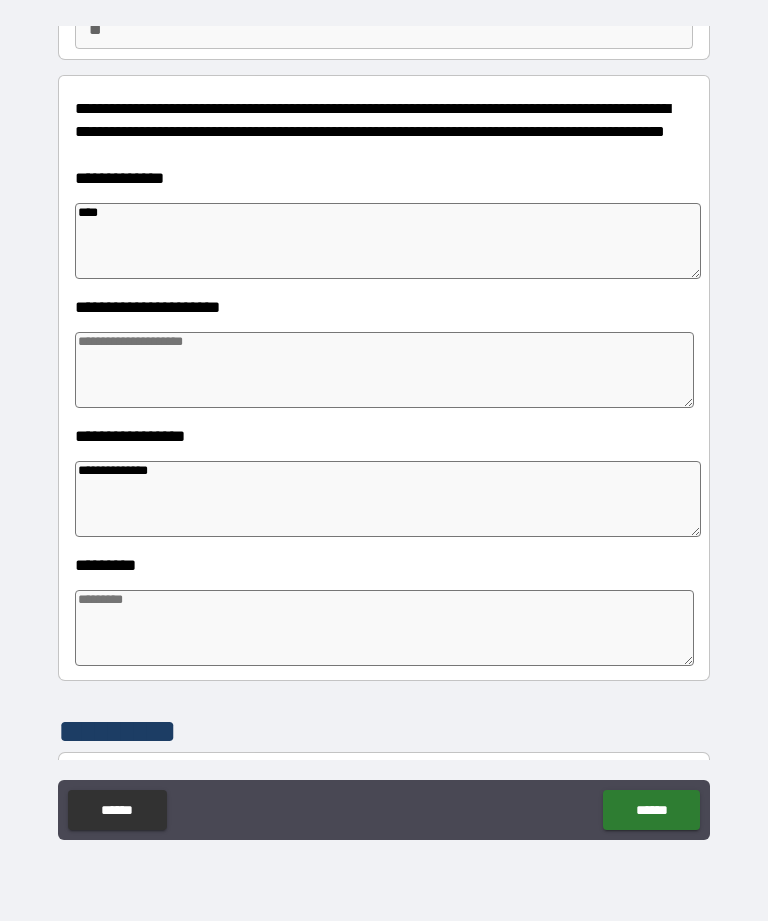 type on "*" 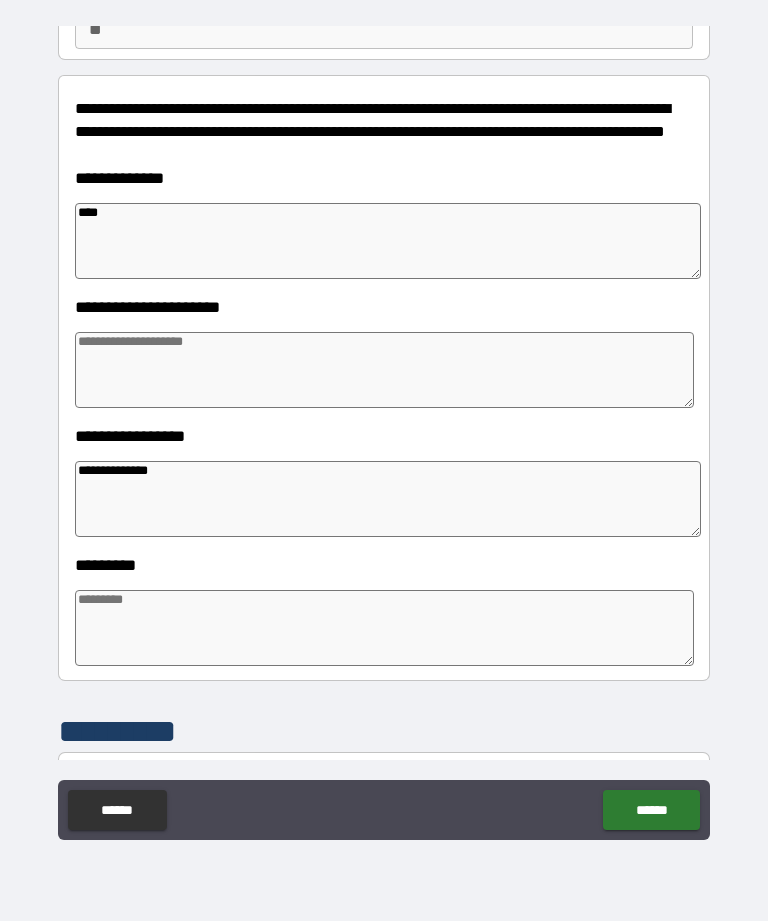 type on "*" 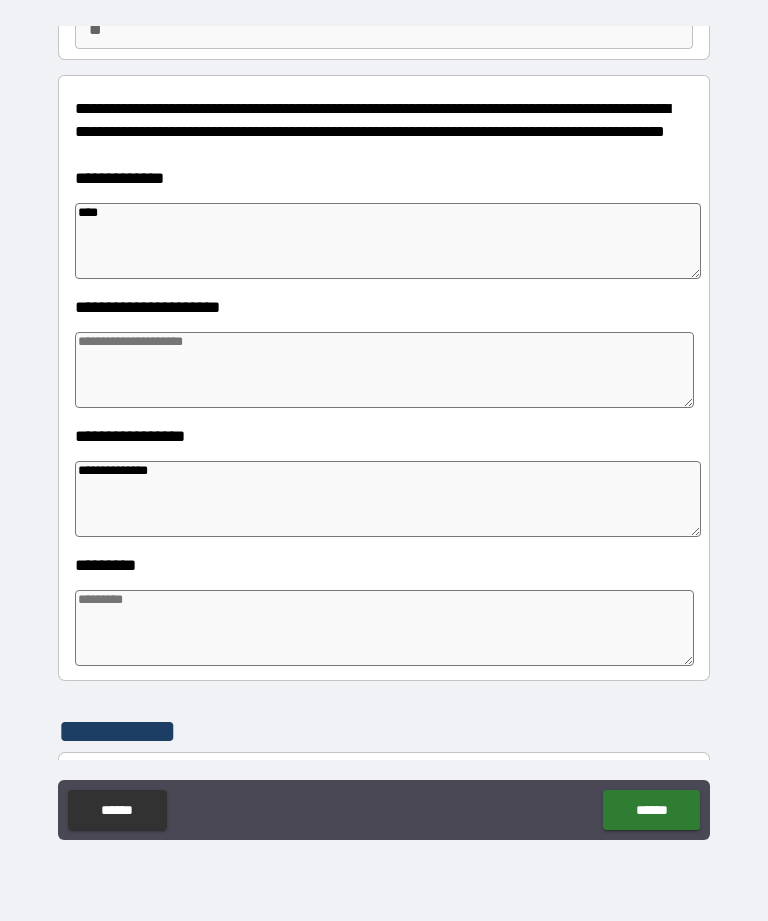 type on "*" 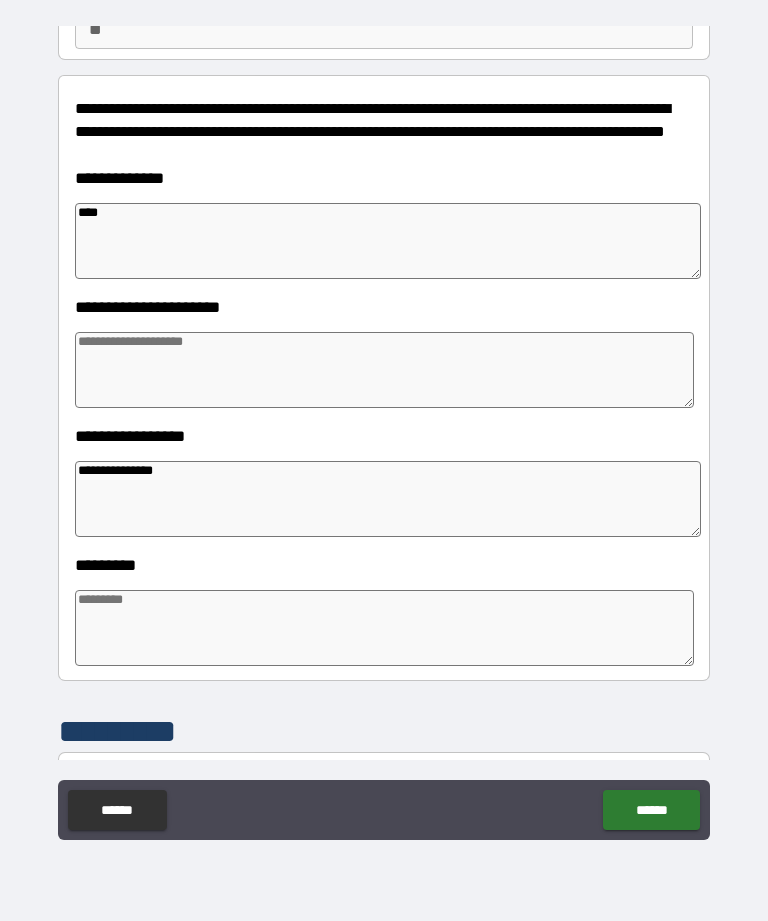 type on "*" 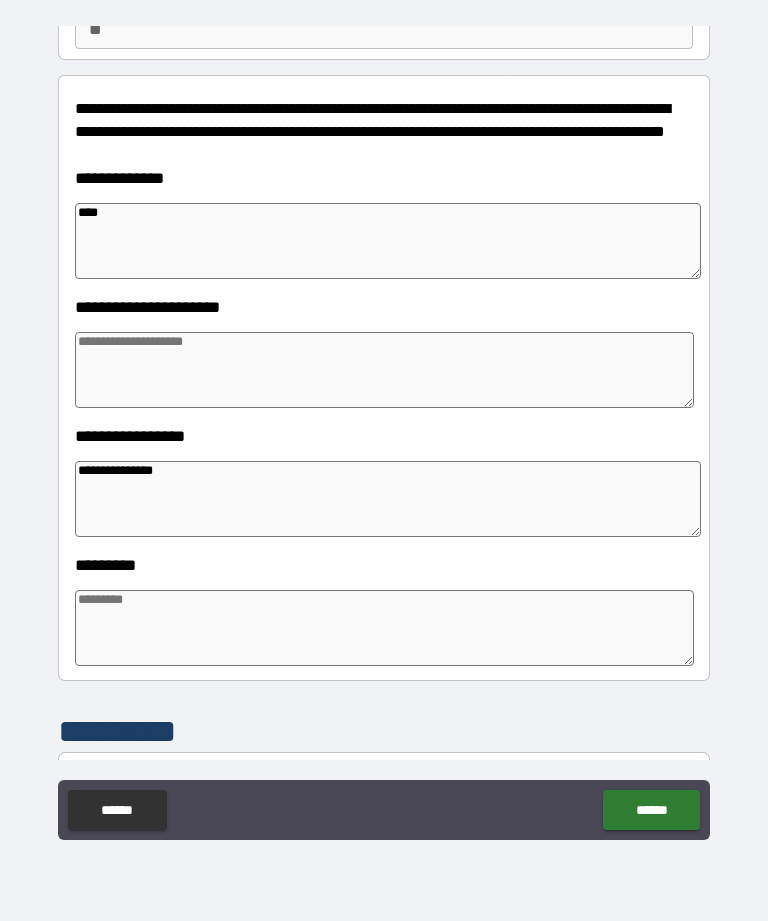 type on "*" 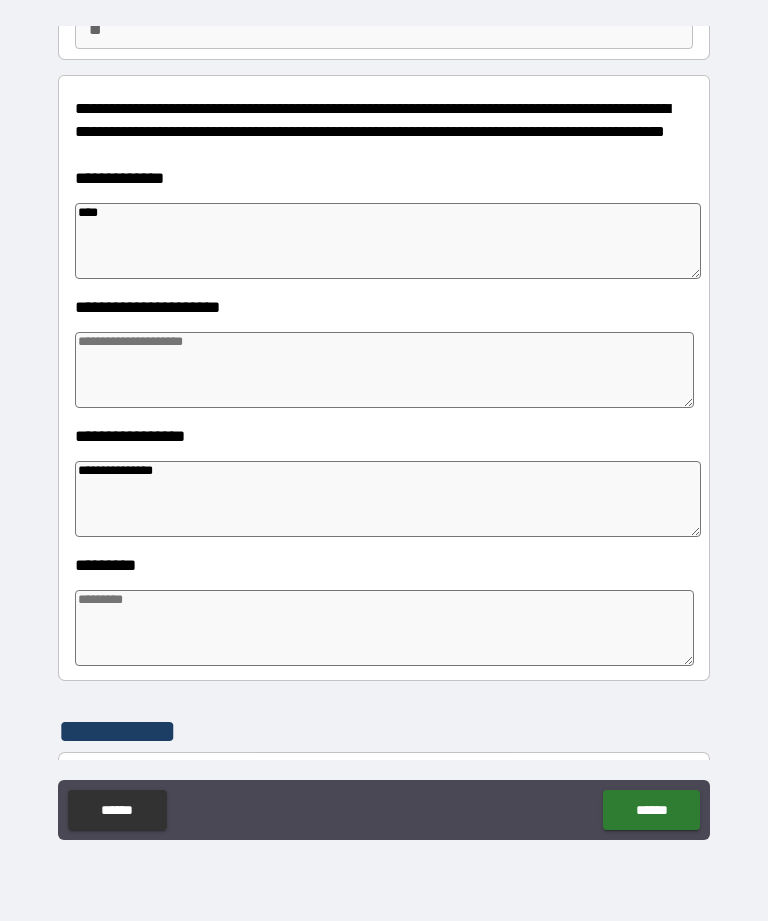 type on "*" 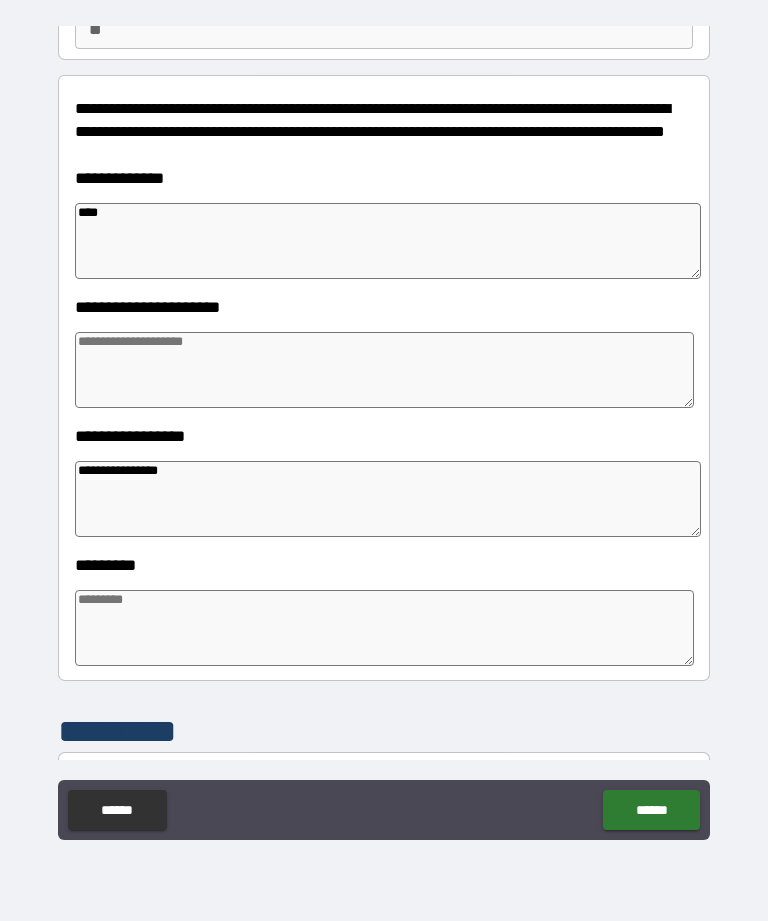 type on "*" 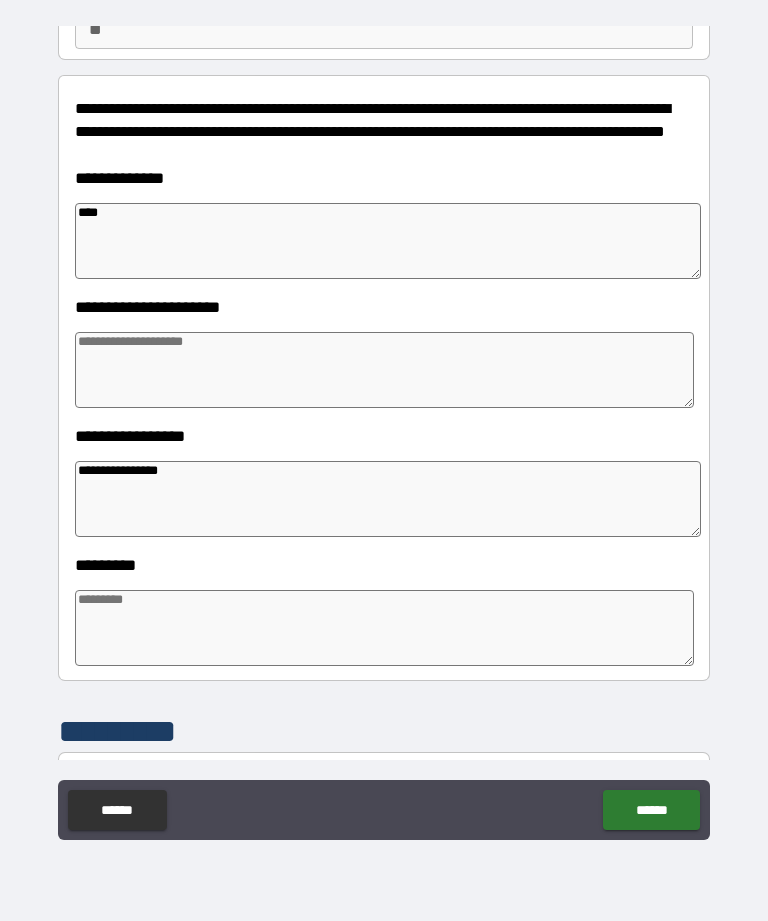 type on "*" 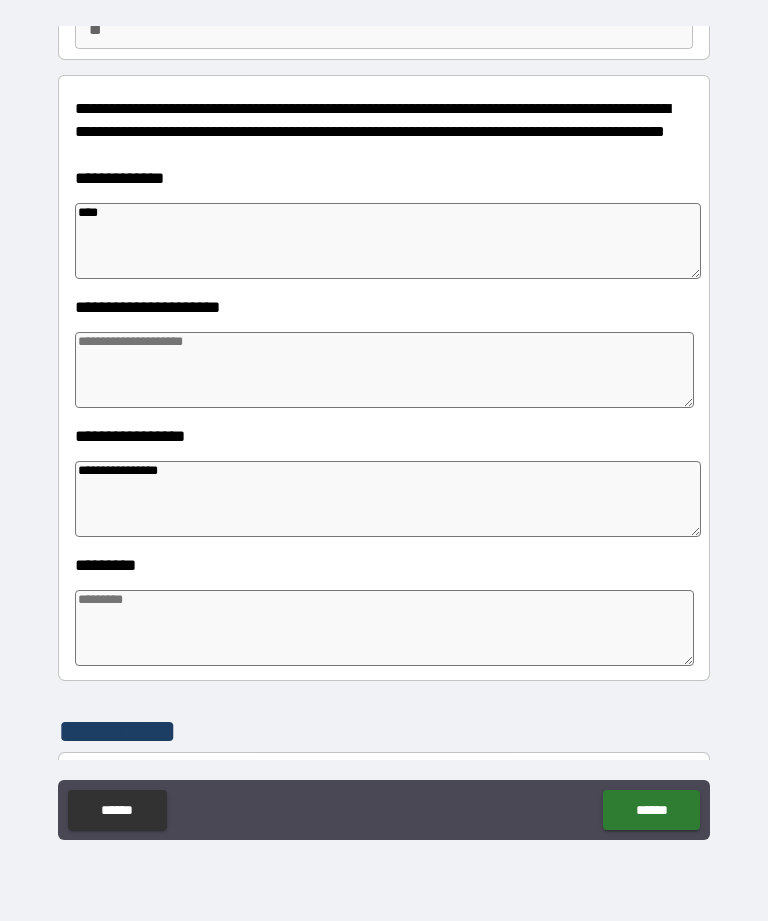 type on "*" 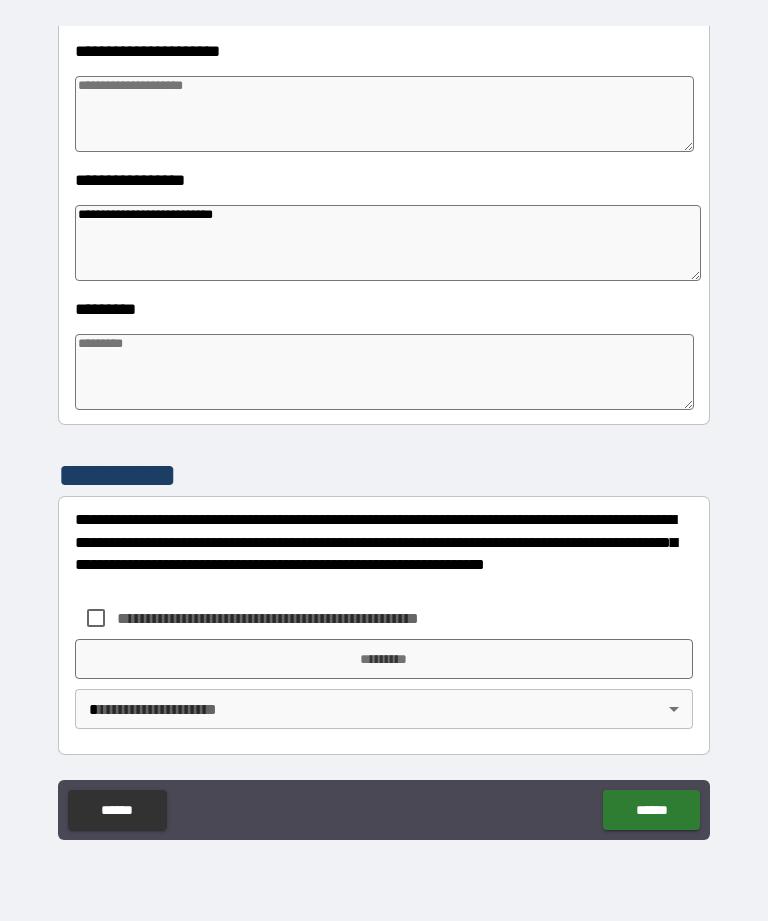scroll, scrollTop: 466, scrollLeft: 0, axis: vertical 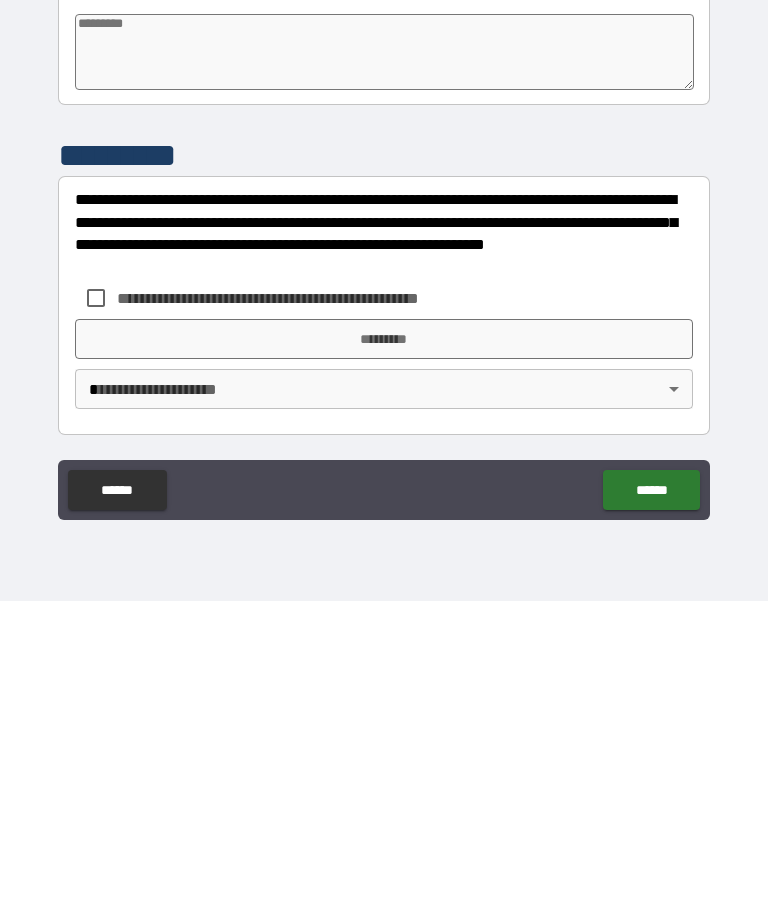 click on "*********" at bounding box center (384, 659) 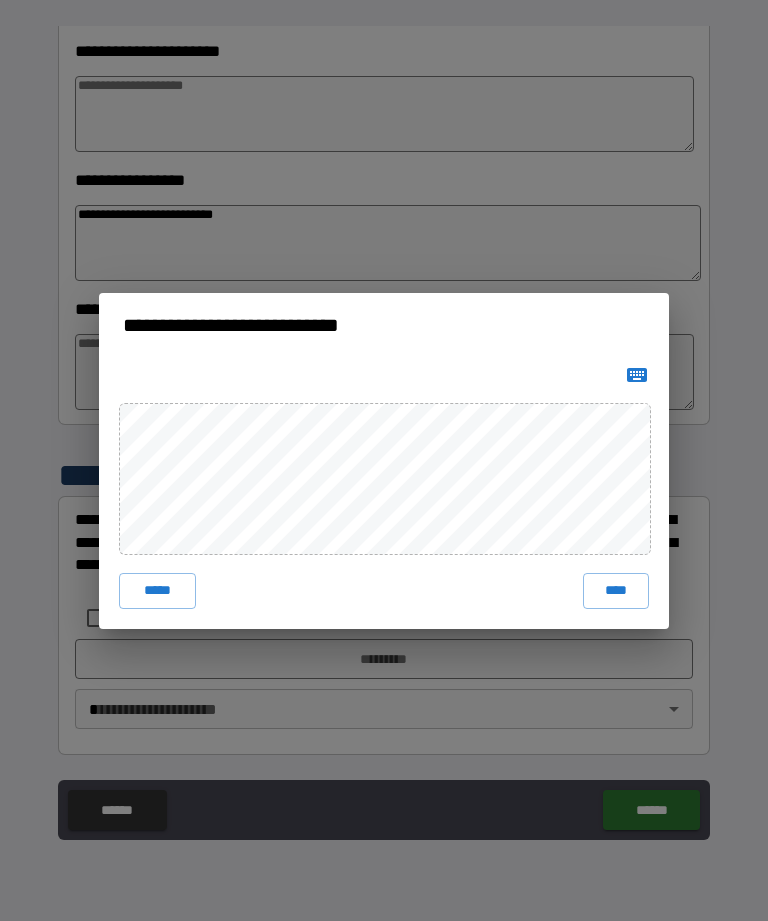 click on "****" at bounding box center (616, 591) 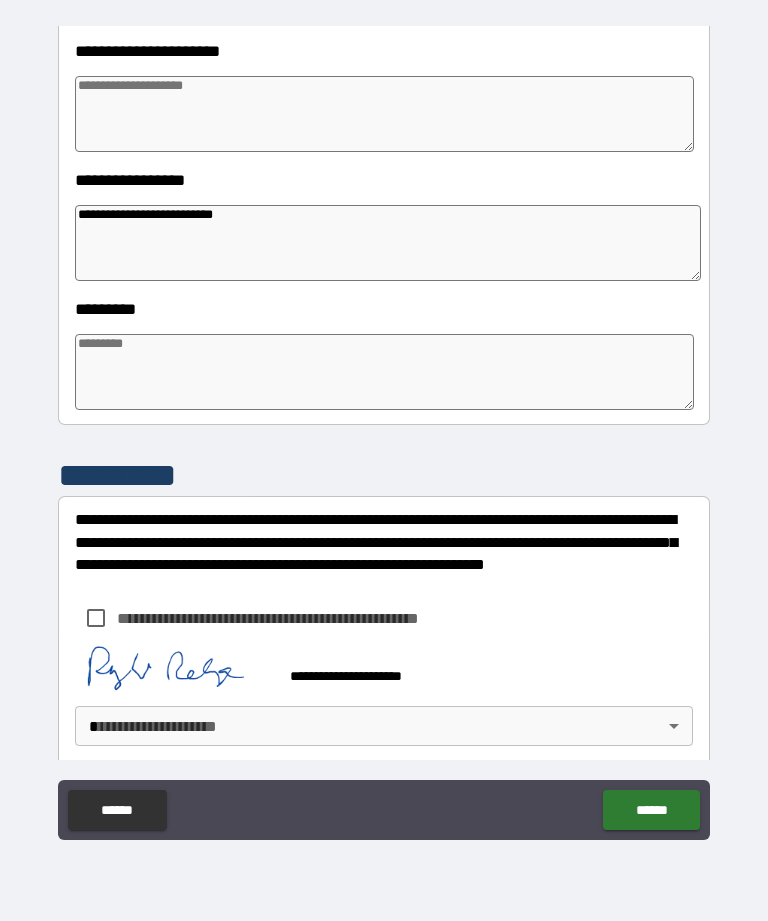 scroll, scrollTop: 456, scrollLeft: 0, axis: vertical 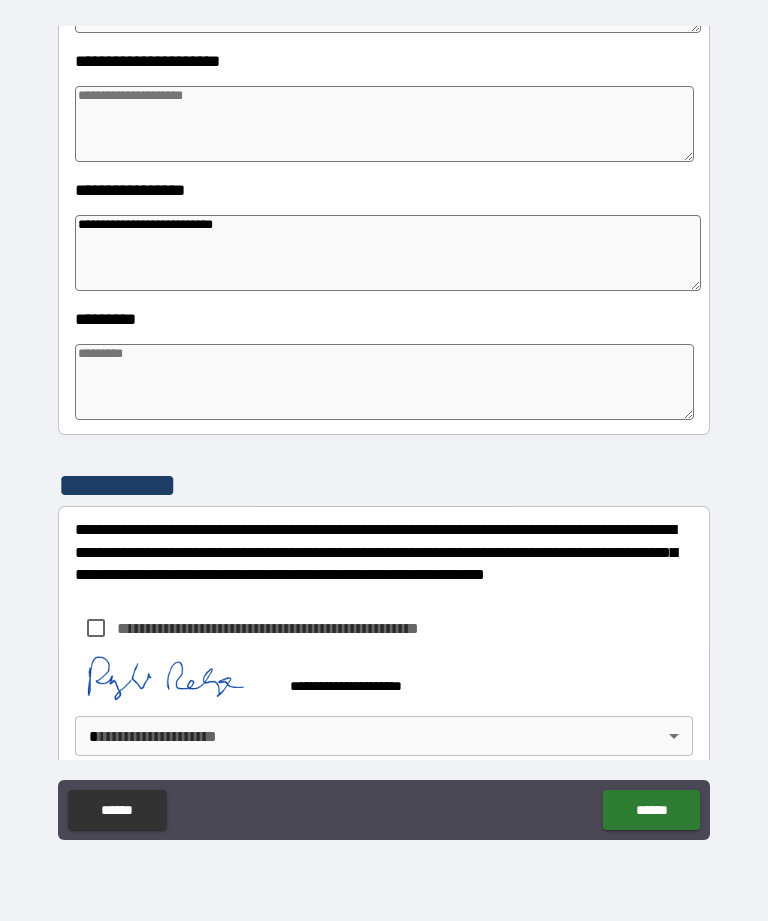 click on "**********" at bounding box center (384, 428) 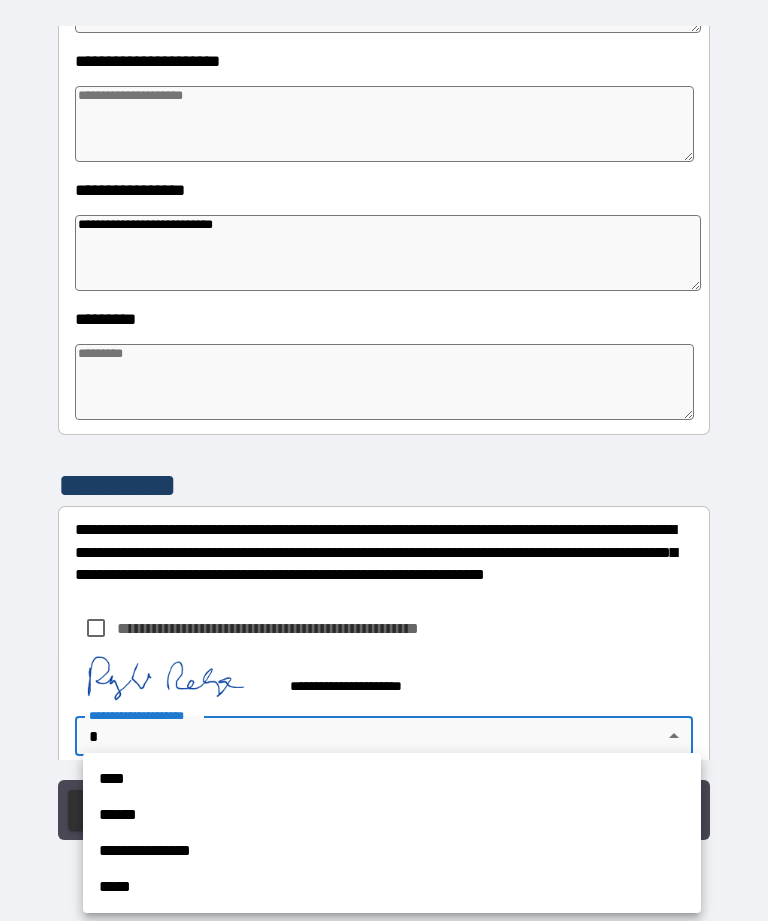 click on "****" at bounding box center (392, 779) 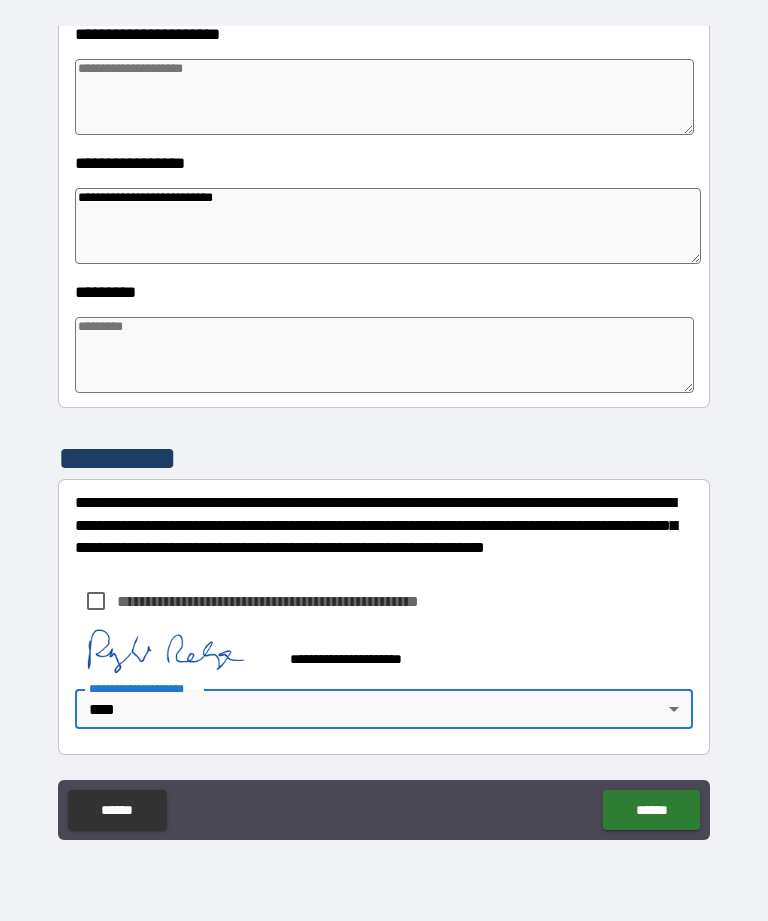 scroll, scrollTop: 483, scrollLeft: 0, axis: vertical 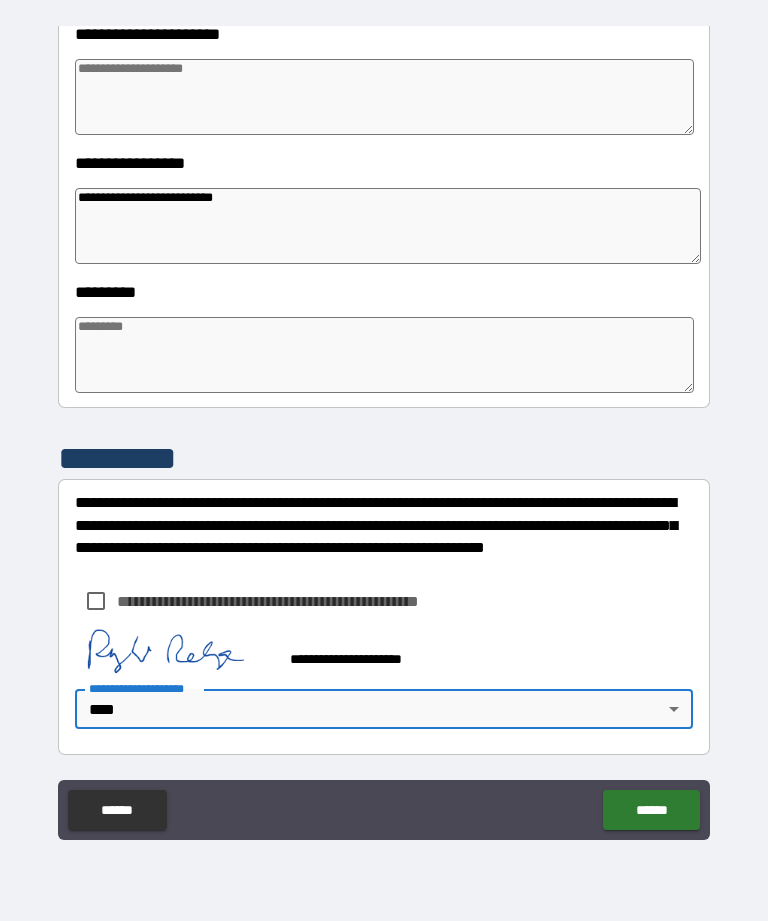 click on "******" at bounding box center (651, 810) 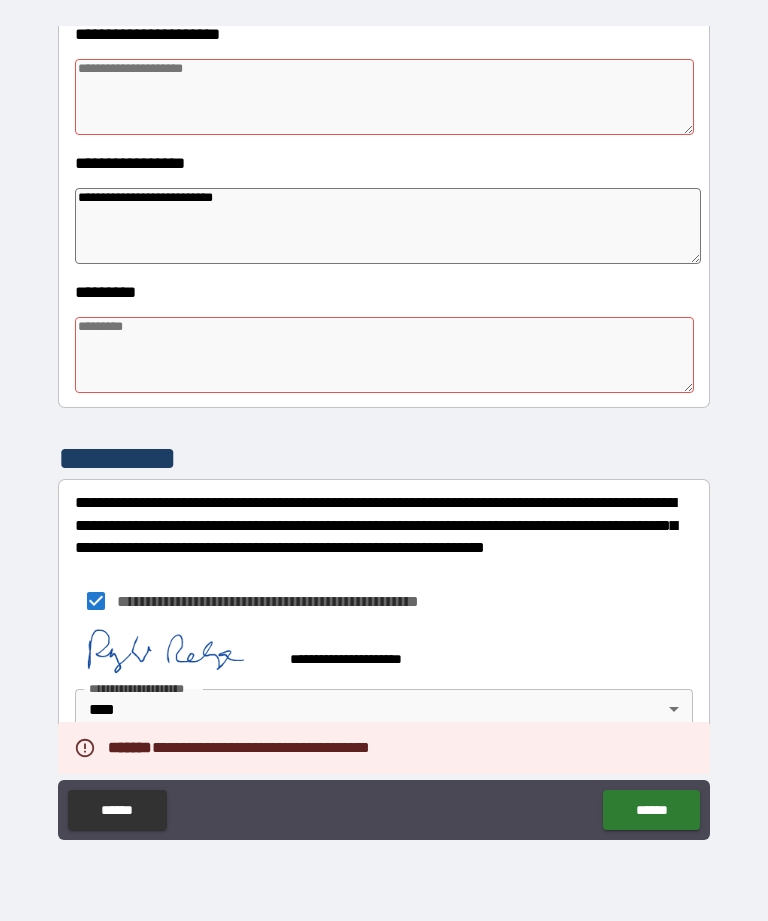 click on "******" at bounding box center [651, 810] 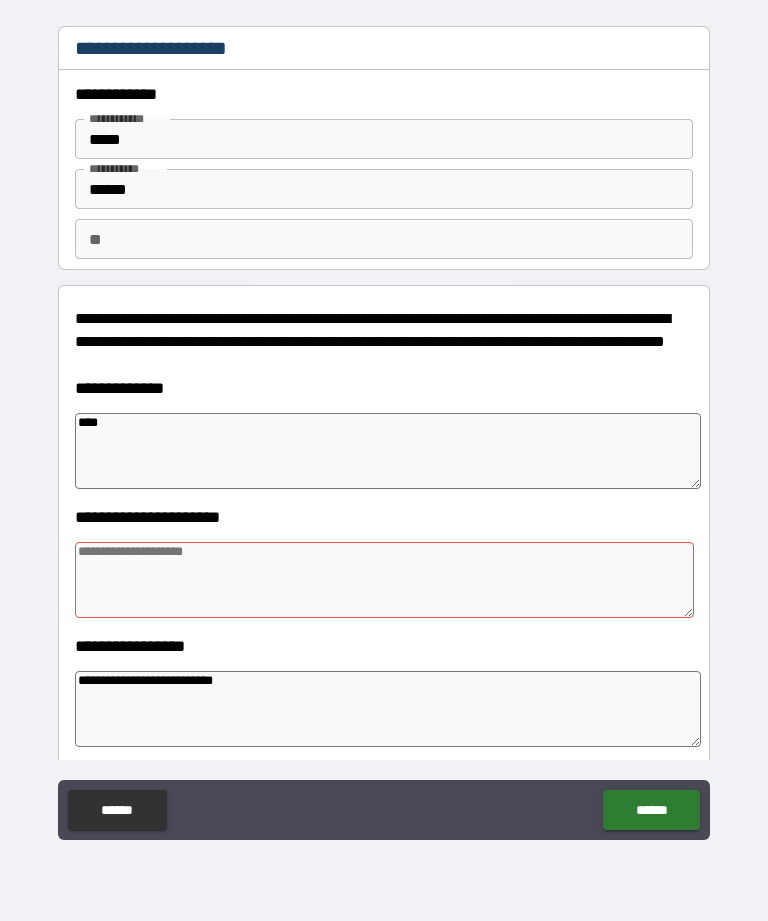 scroll, scrollTop: 0, scrollLeft: 0, axis: both 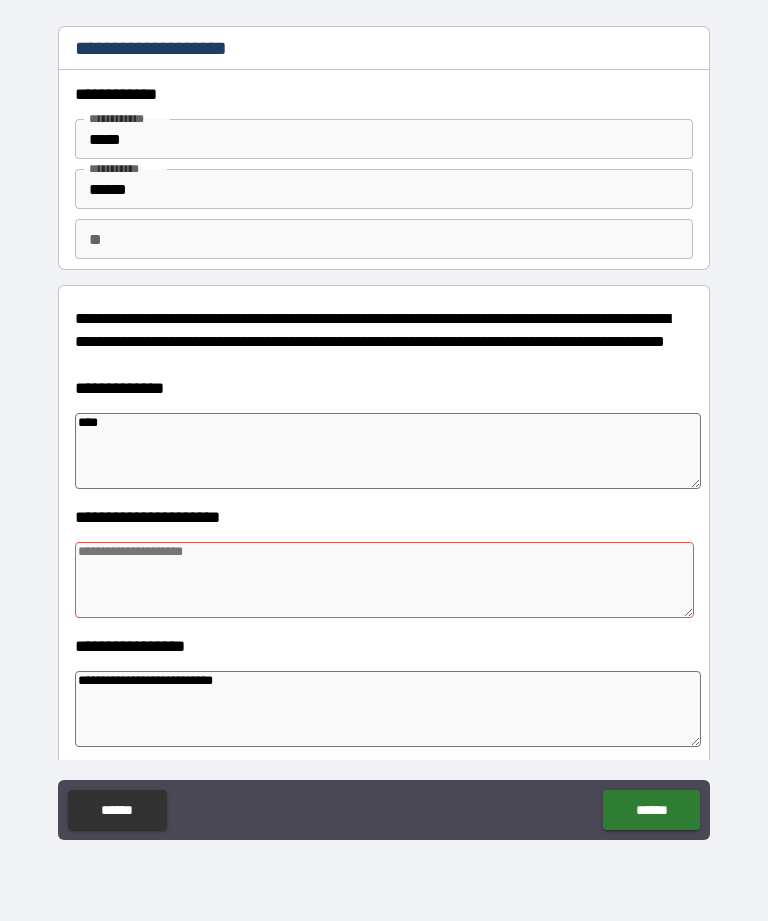 click at bounding box center [384, 580] 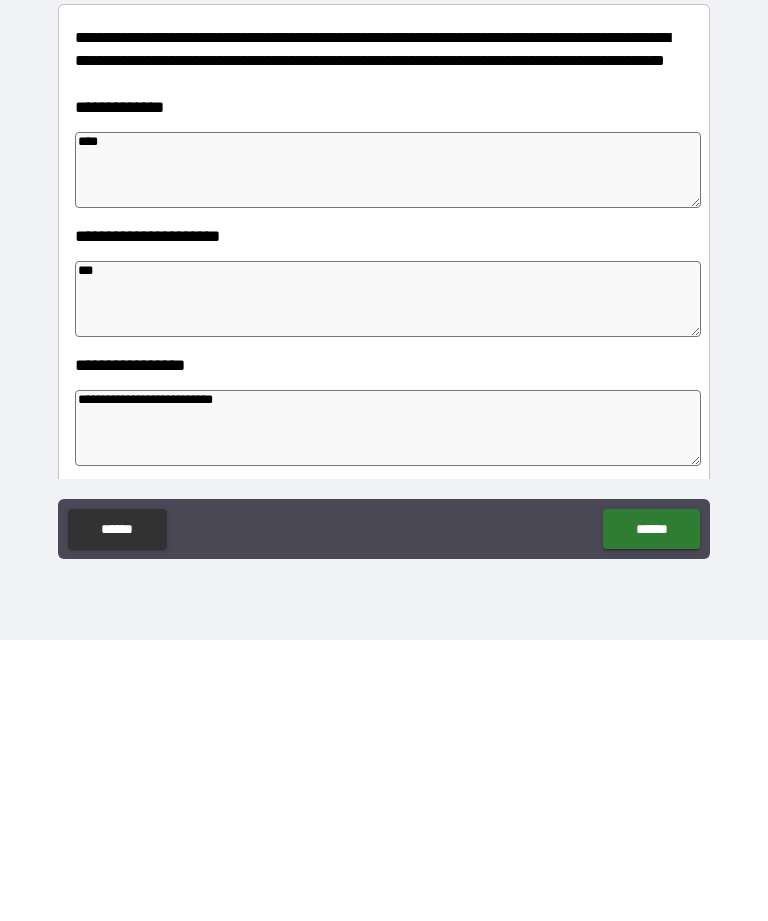 click on "******" at bounding box center [651, 810] 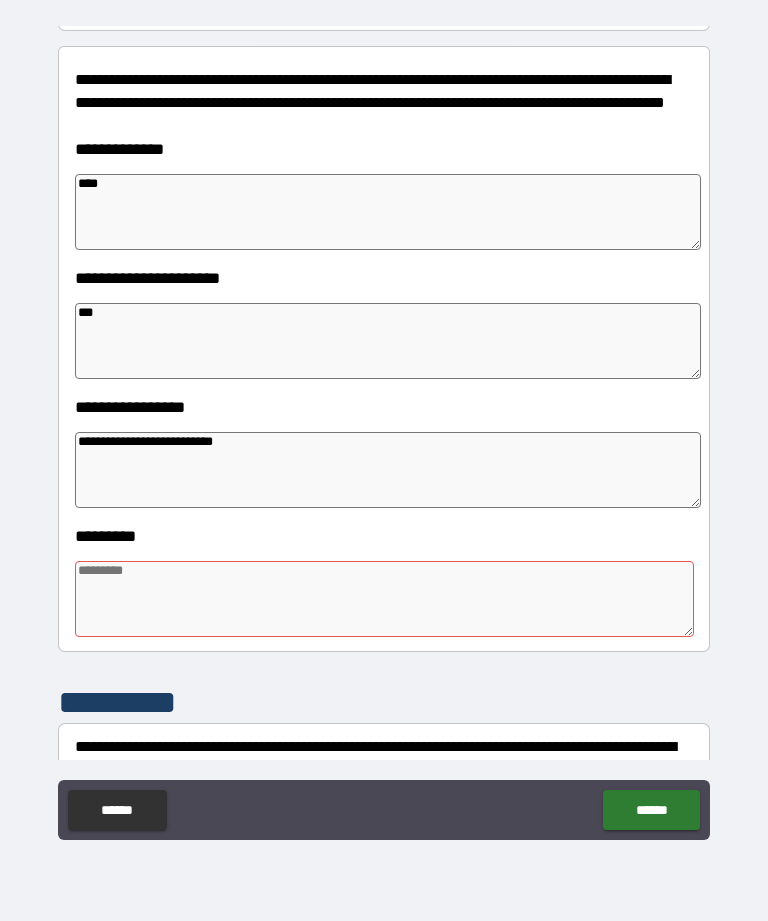 scroll, scrollTop: 211, scrollLeft: 0, axis: vertical 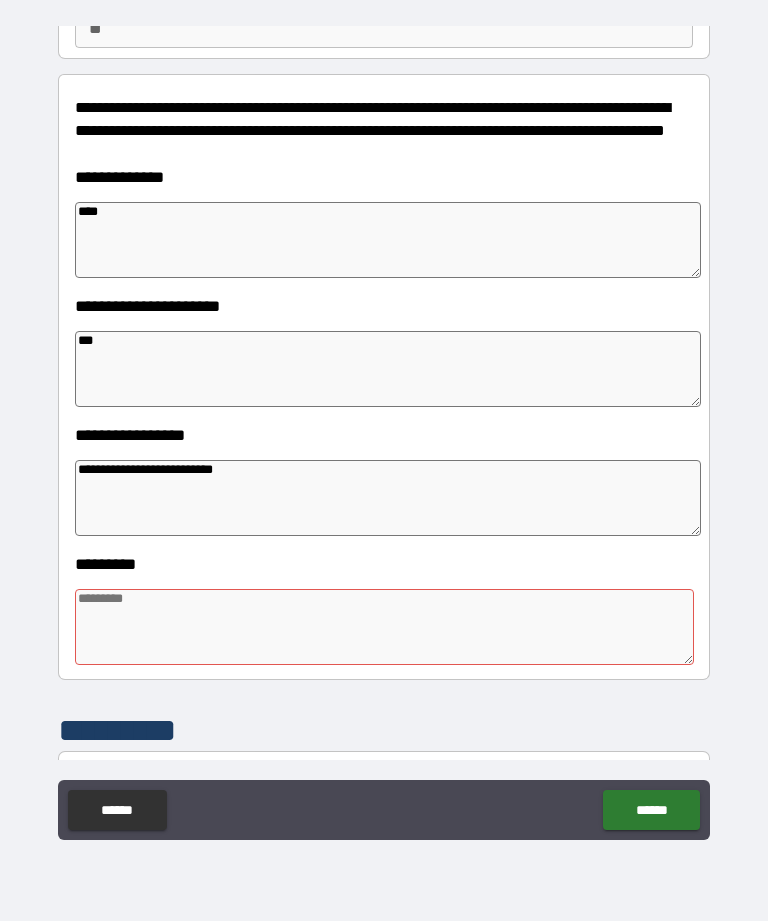 click at bounding box center [384, 627] 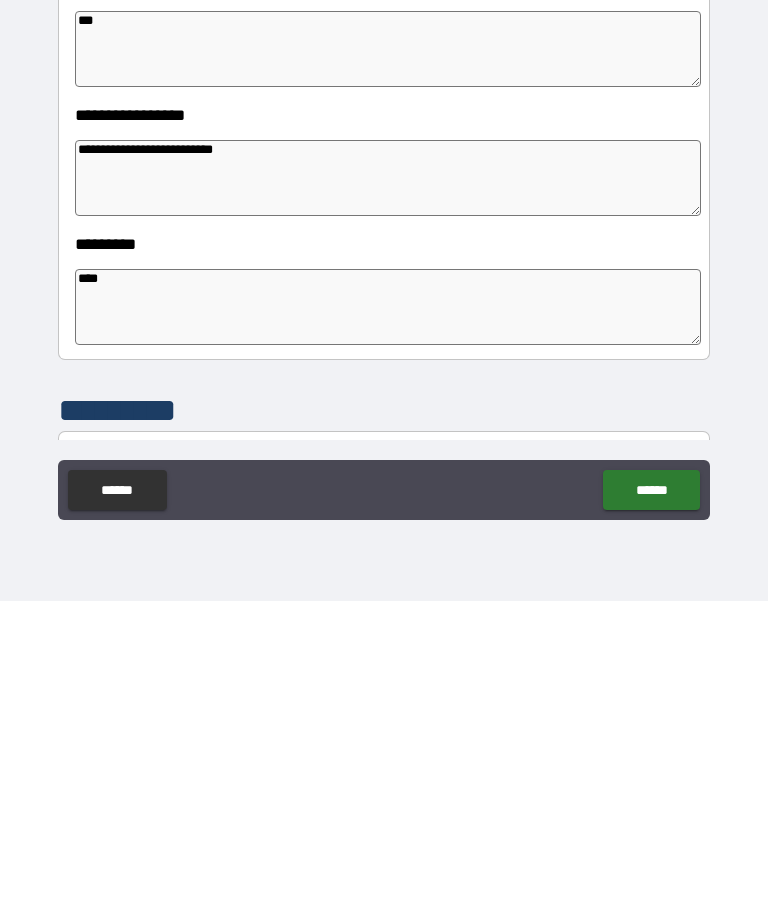 click on "******" at bounding box center (651, 810) 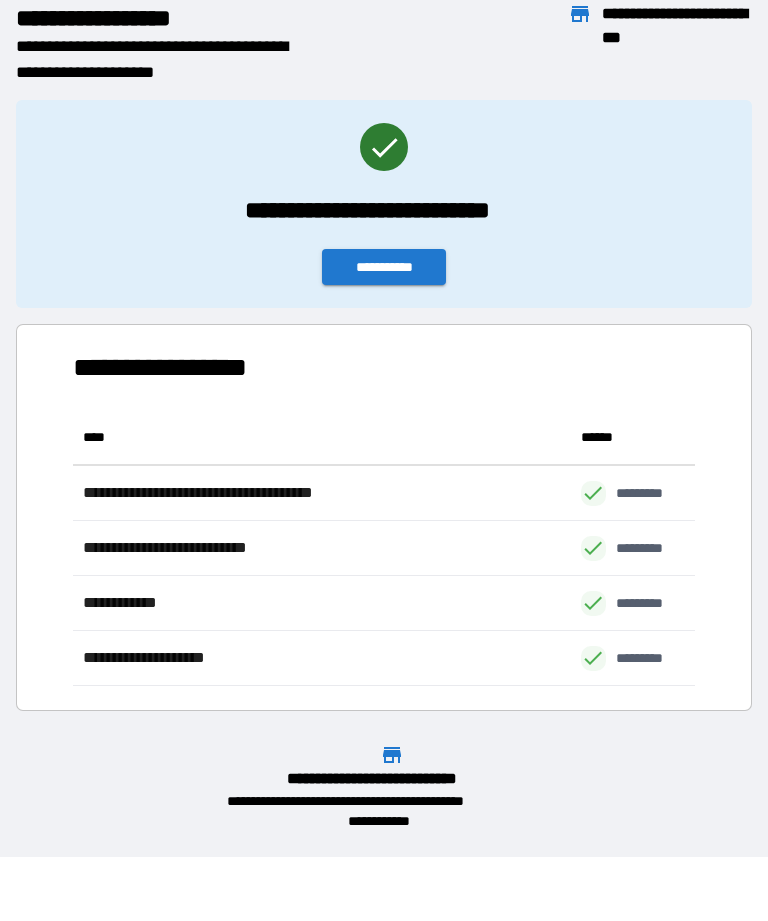 scroll, scrollTop: 1, scrollLeft: 1, axis: both 